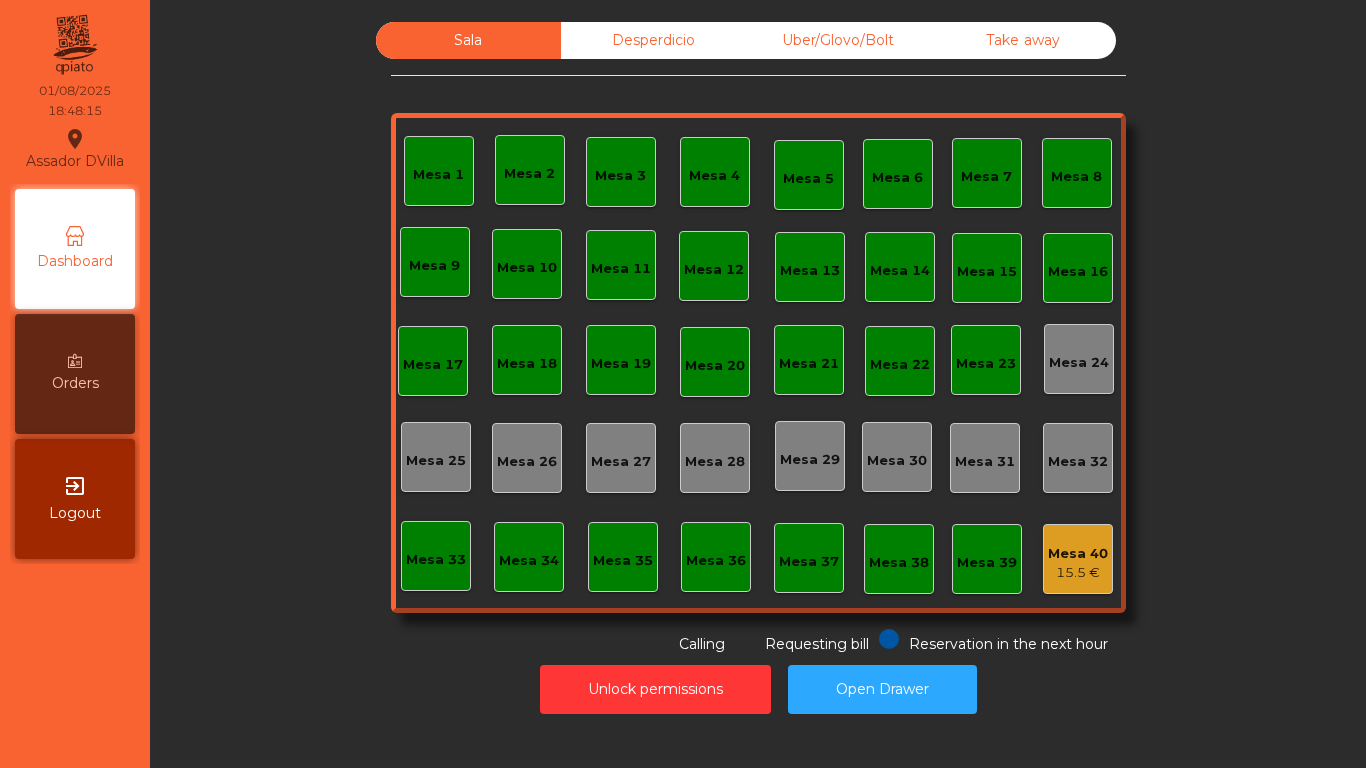 scroll, scrollTop: 0, scrollLeft: 0, axis: both 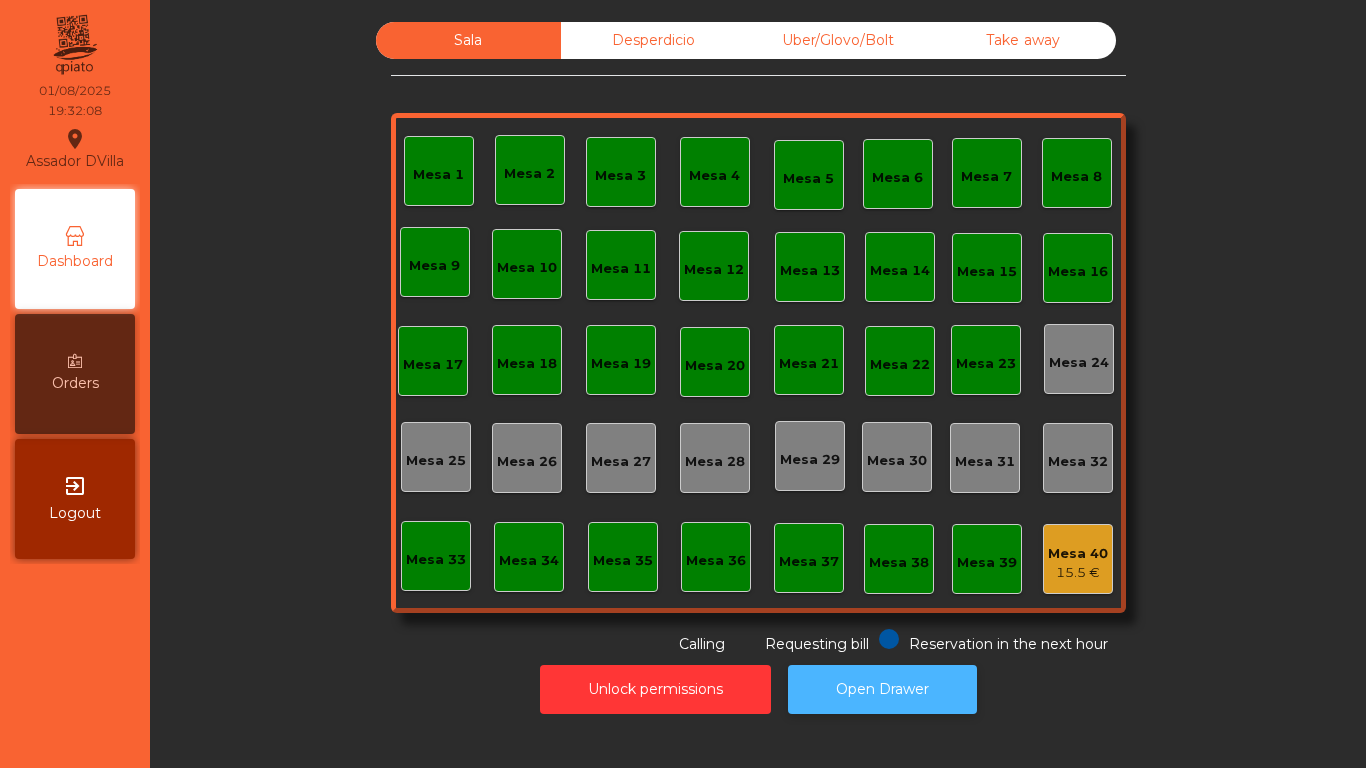 click on "Open Drawer" 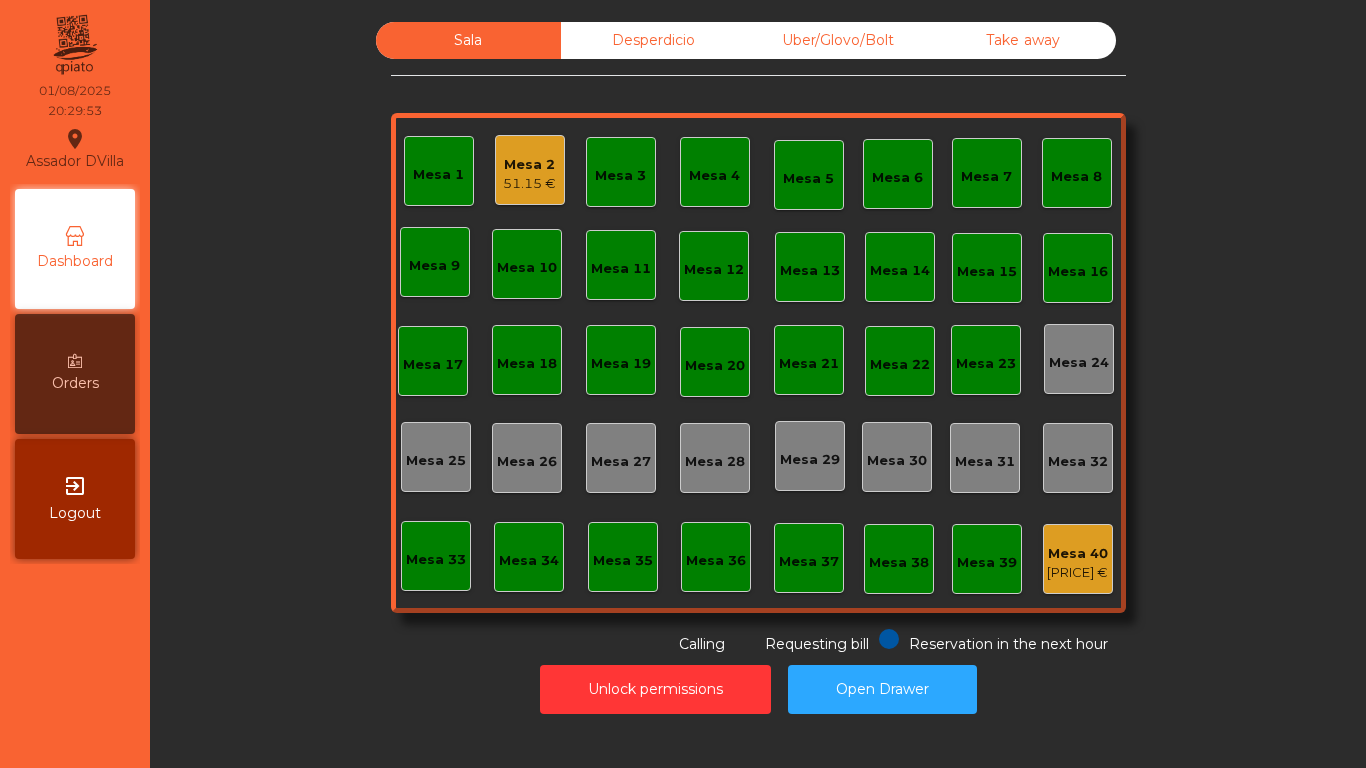 click on "Mesa 2" 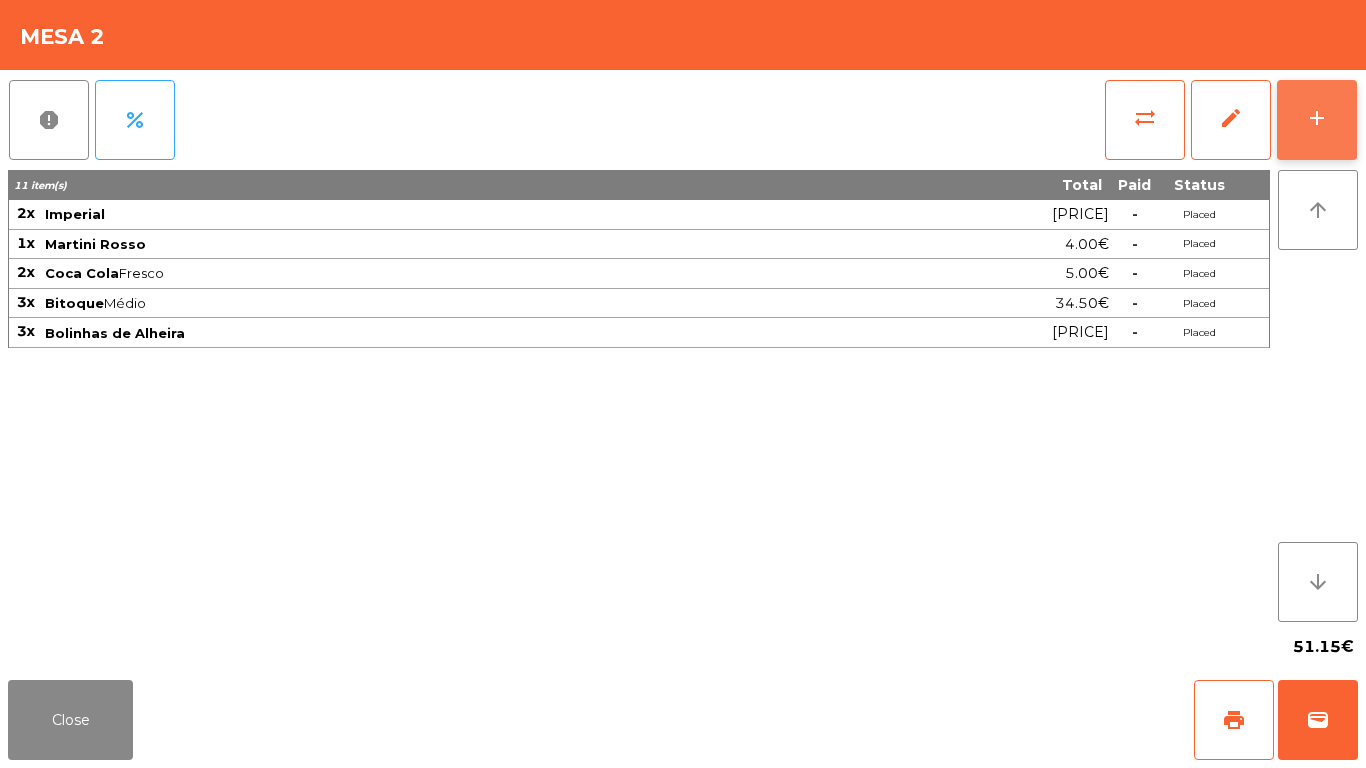 click on "add" 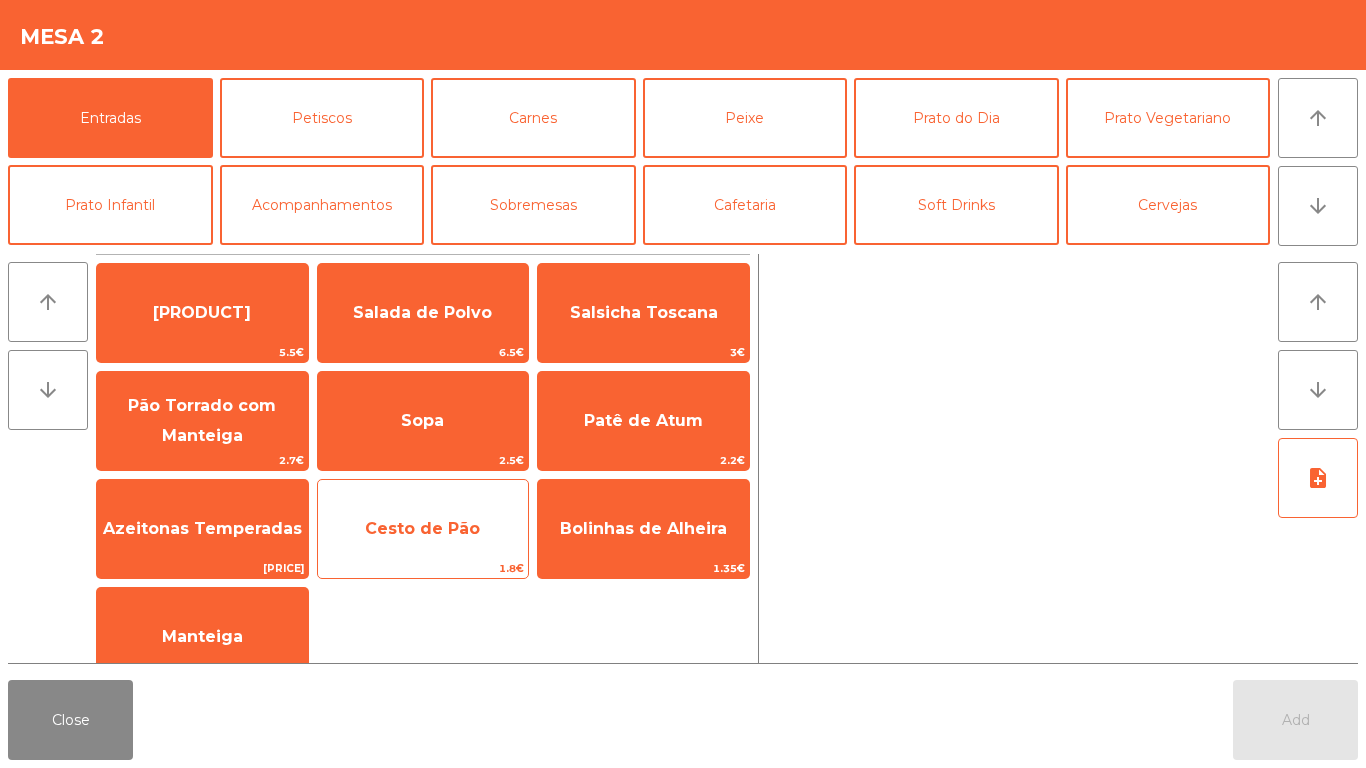 click on "Cesto de Pão" 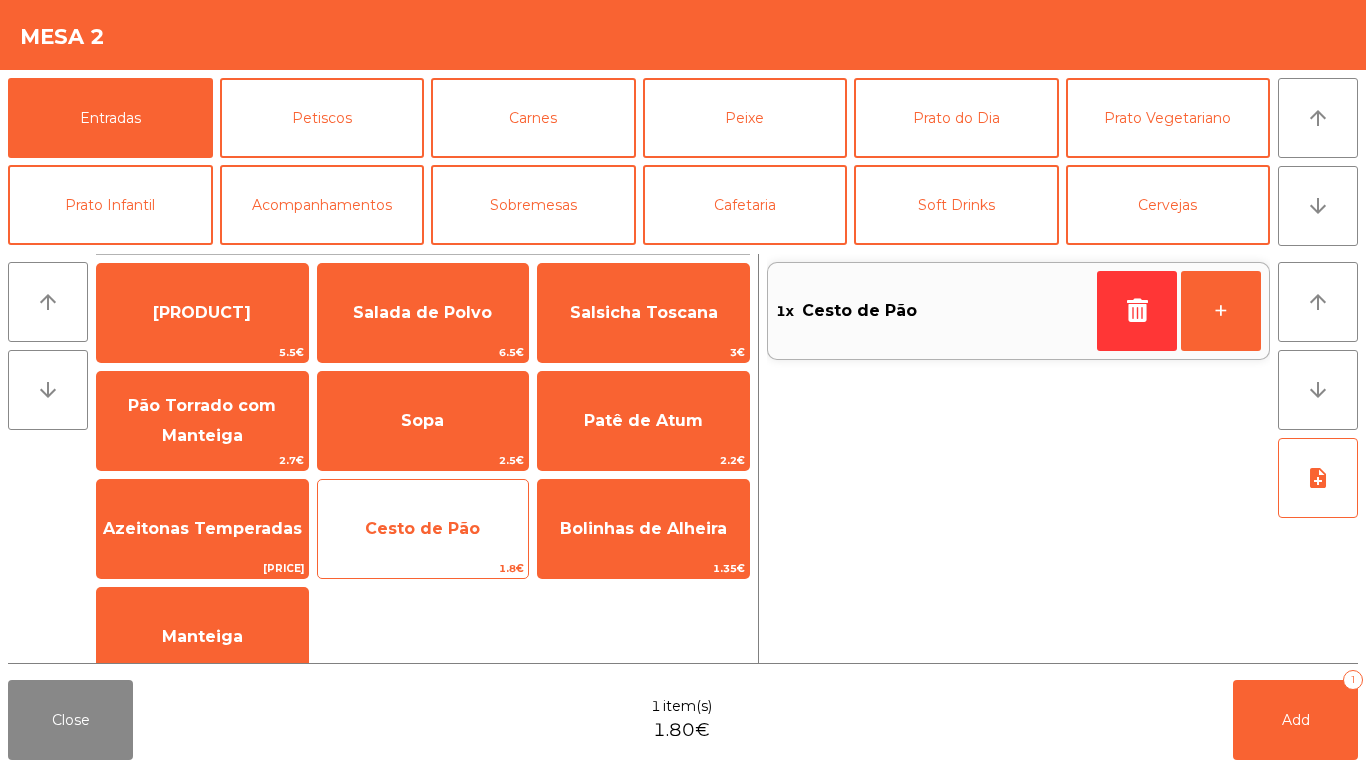 click on "Cesto de Pão" 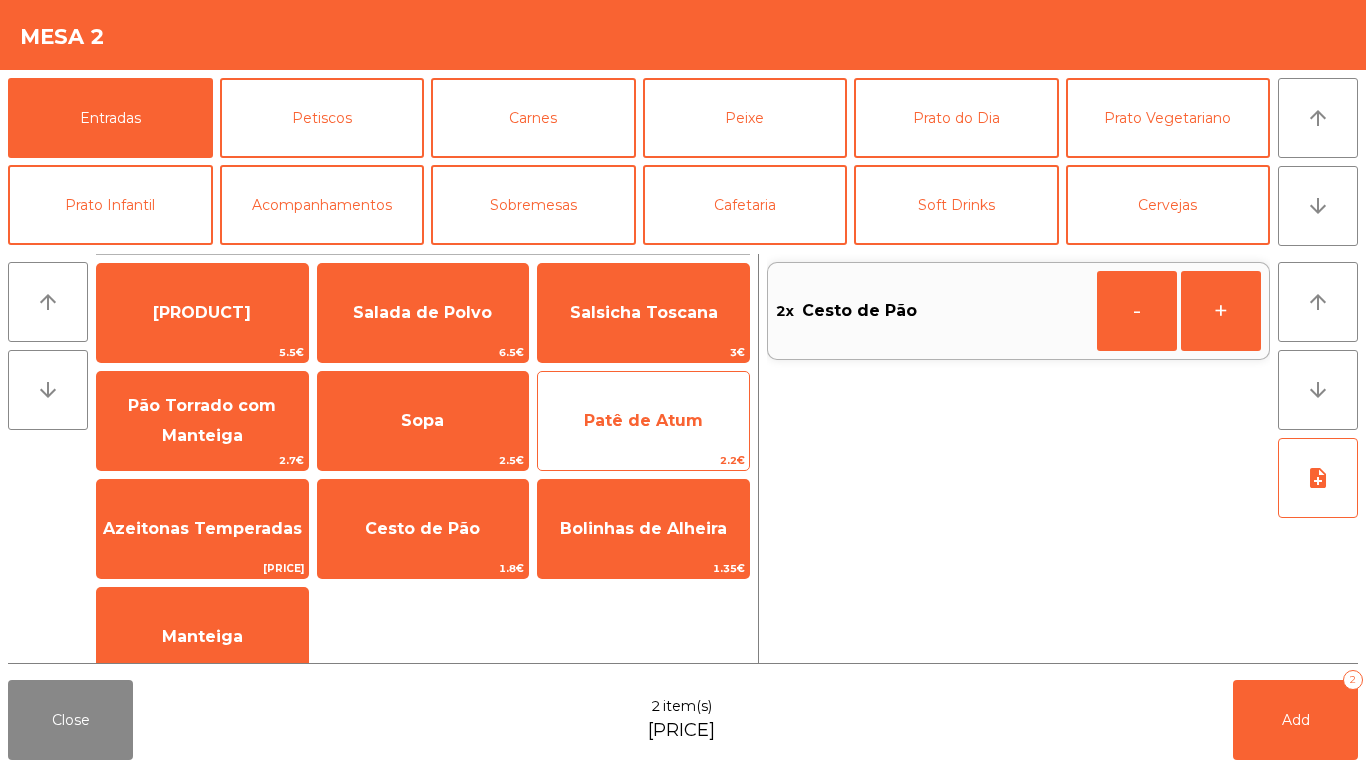 click on "Patê de Atum" 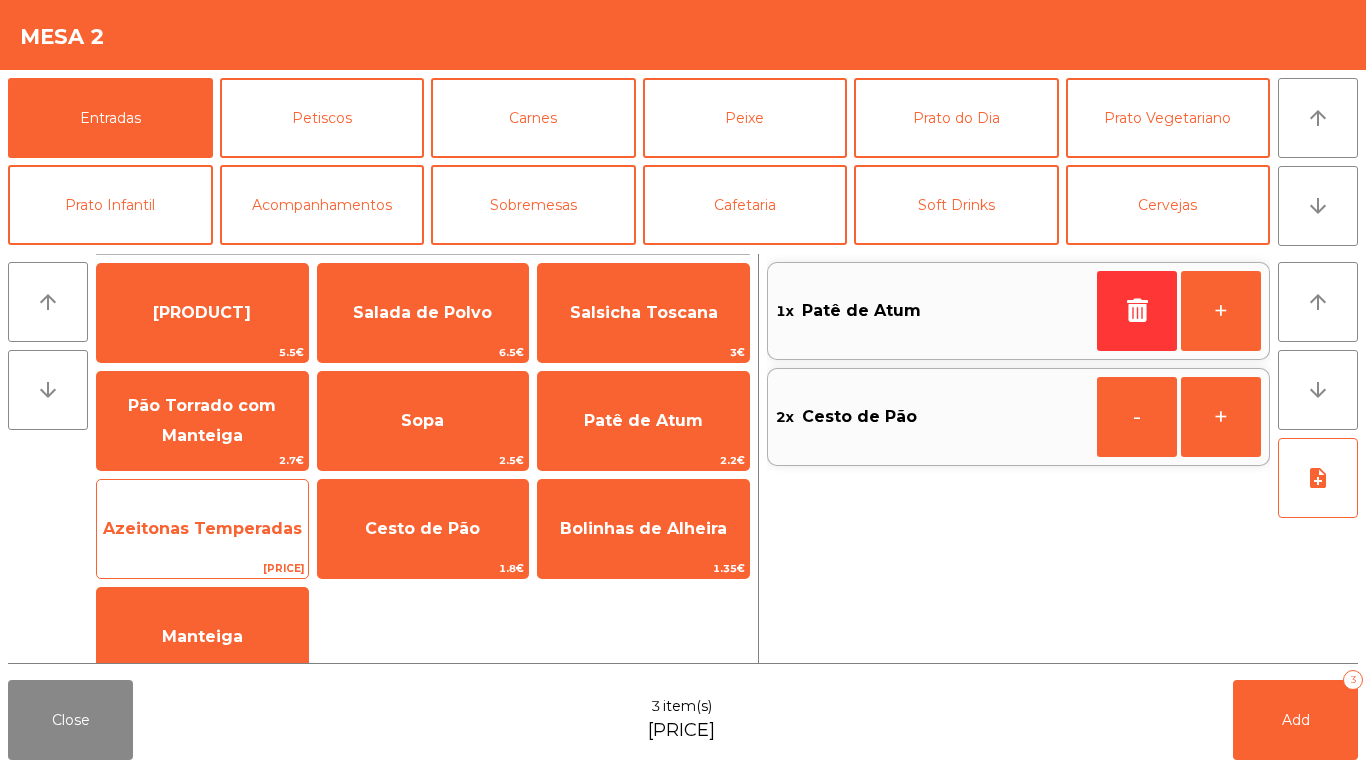 click on "Azeitonas Temperadas" 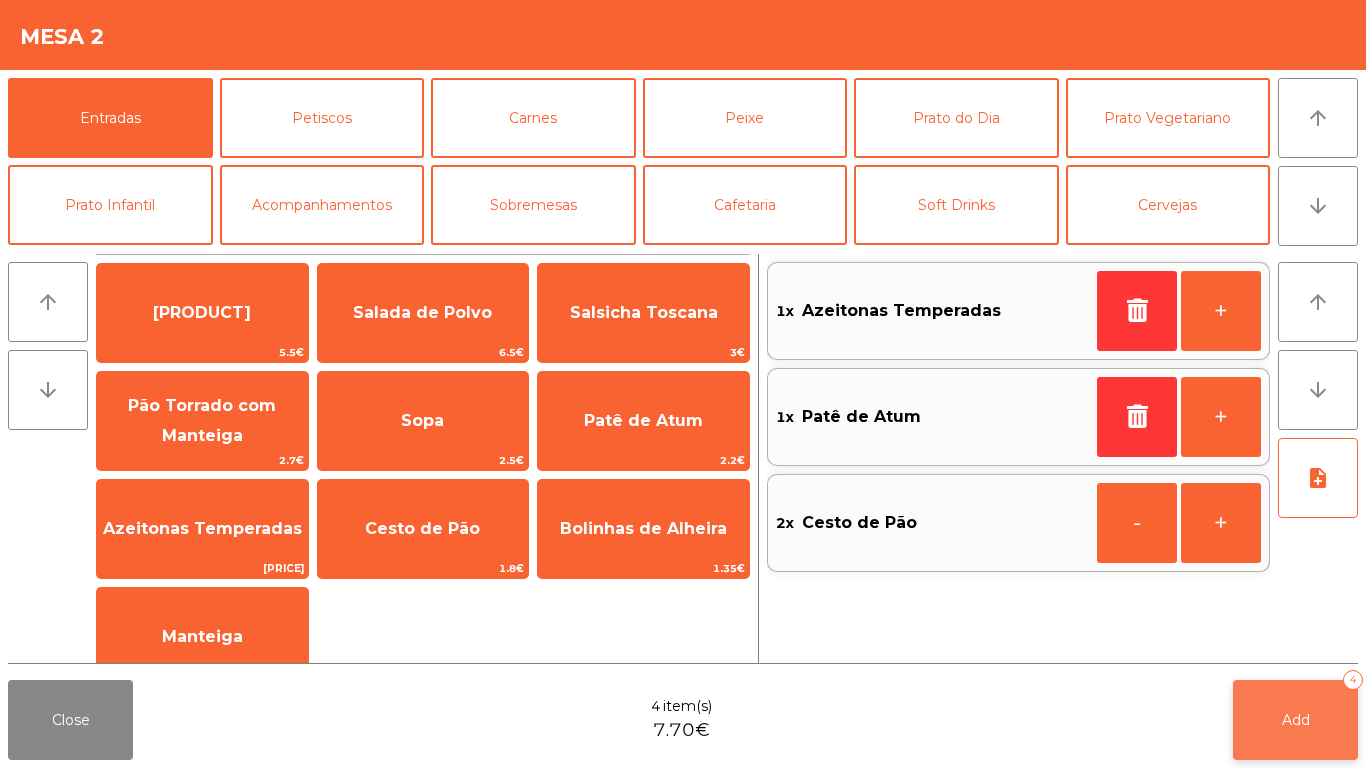 click on "Add   [NUMBER]" 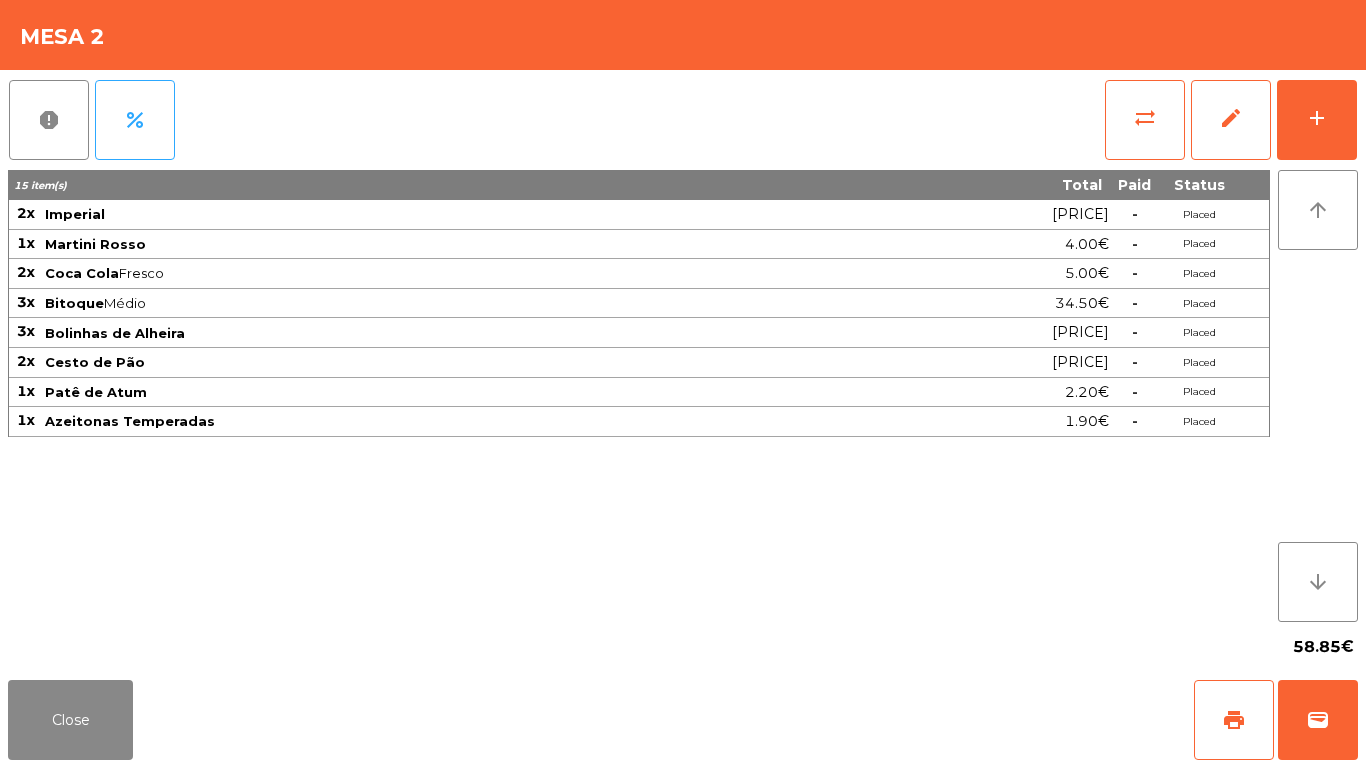 click on "report   percent   sync_alt   edit   add  [NUMBER] item(s) Total Paid Status 2x [PRODUCT] [PRICE]  -  Placed 1x [PRODUCT] [PRICE]  -  Placed 2x [PRODUCT]  [PRODUCT]  [PRICE]  -  Placed 3x [PRODUCT]  [PRODUCT]  [PRICE]  -  Placed 3x [PRODUCT] [PRICE]  -  Placed 2x [PRODUCT] [PRICE]  -  Placed 1x [PRODUCT] [PRICE]  -  Placed 1x [PRODUCT] [PRICE]  -  Placed arrow_upward arrow_downward  [PRICE]" 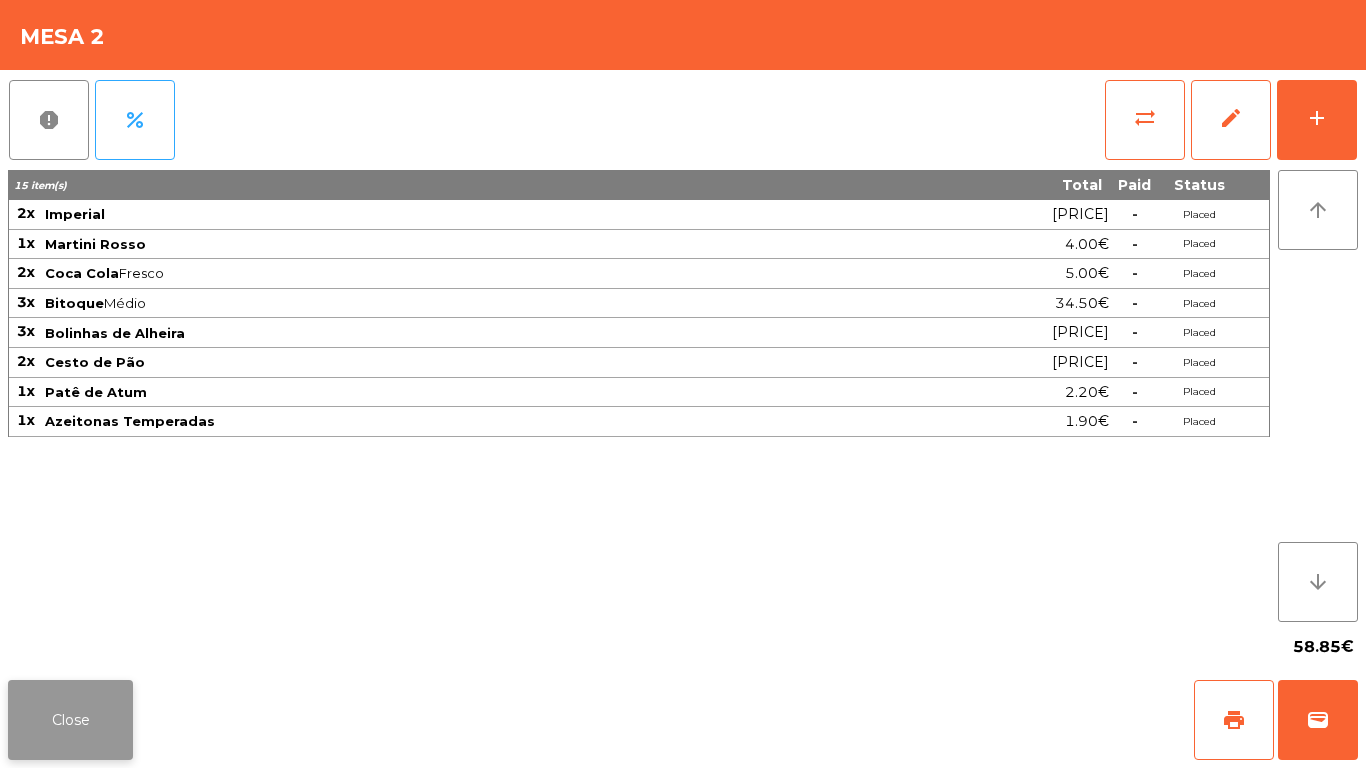 click on "Close" 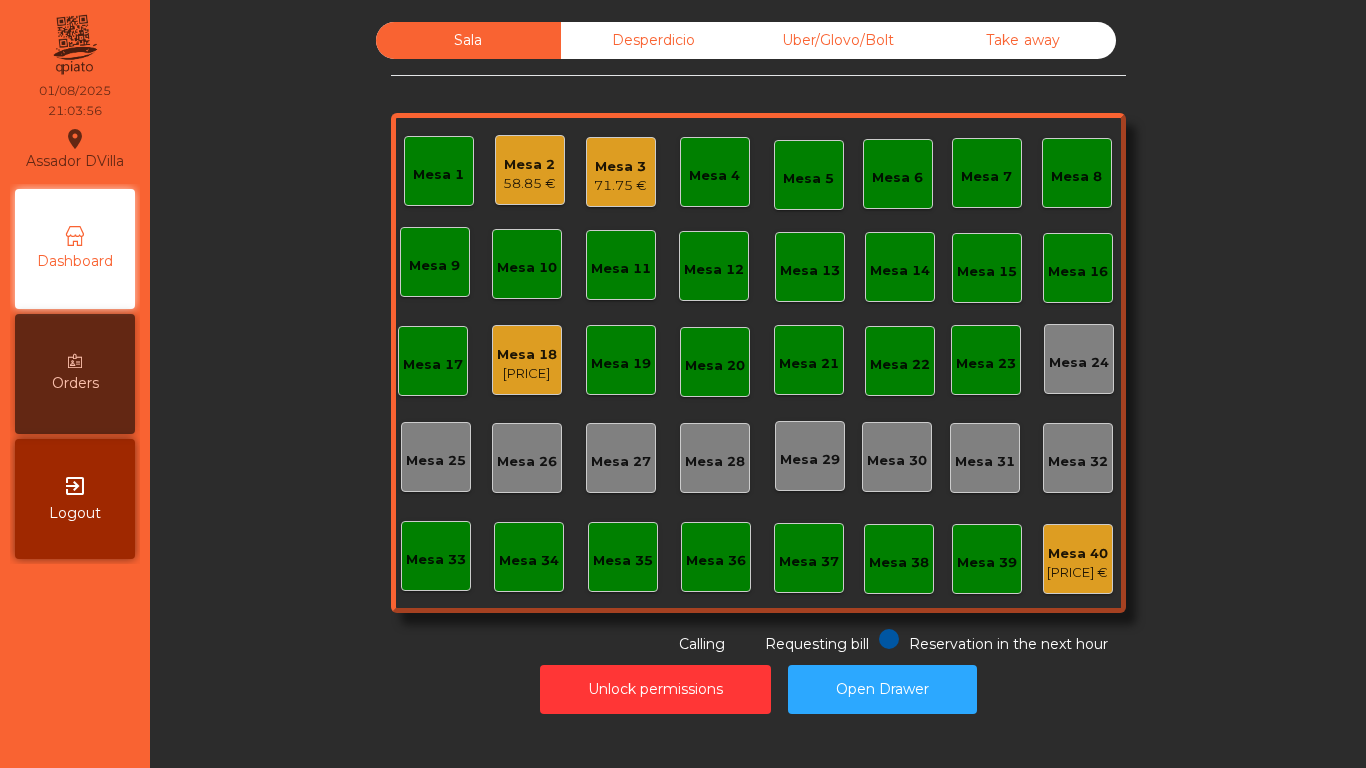 click on "71.75 €" 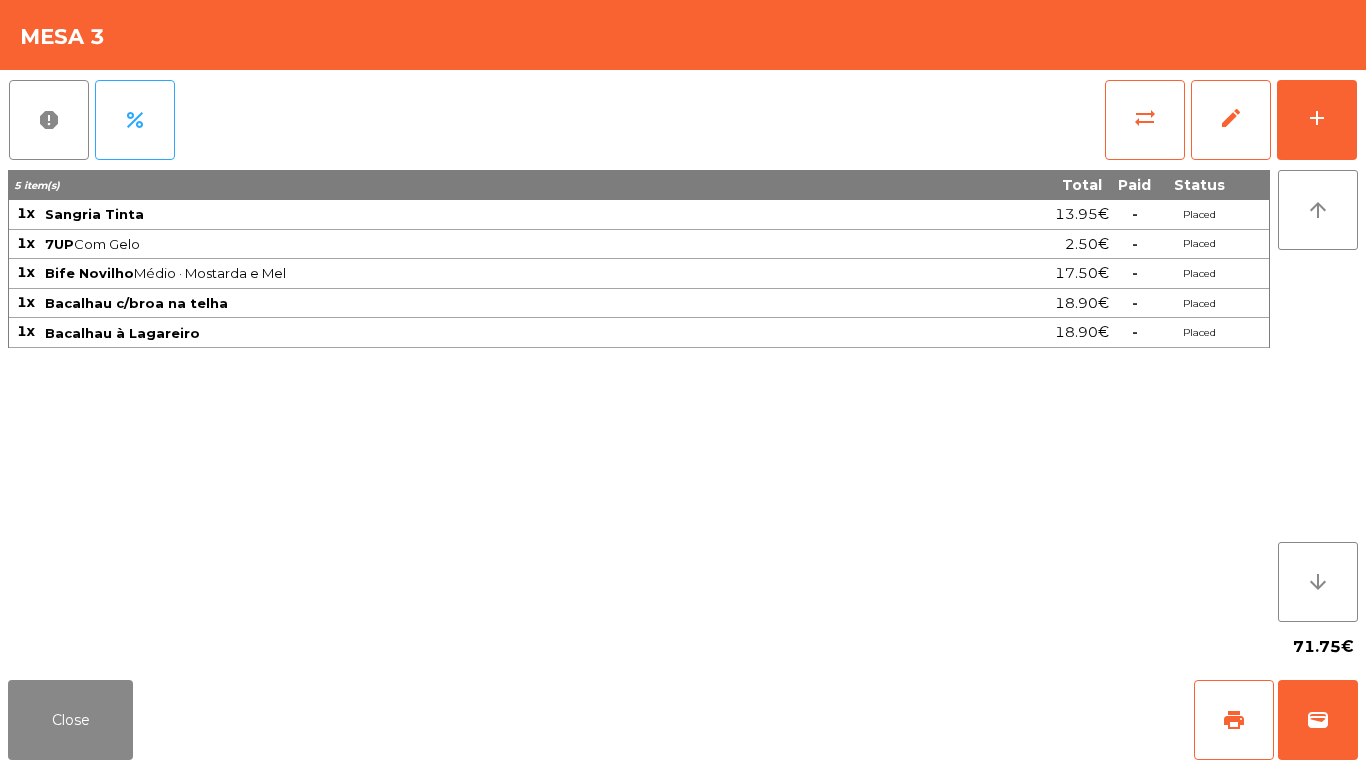 click on "report   percent   sync_alt   edit   add  5 item(s) Total Paid Status 1x Sangria Tinta 13.95€  -  Placed 1x 7UP  Com Gelo  2.50€  -  Placed 1x Bife Novilho  Médio · Mostarda e Mel  17.50€  -  Placed 1x Bacalhau c/broa na telha 18.90€  -  Placed 1x Bacalhau à Lagareiro 18.90€  -  Placed arrow_upward arrow_downward  71.75€" 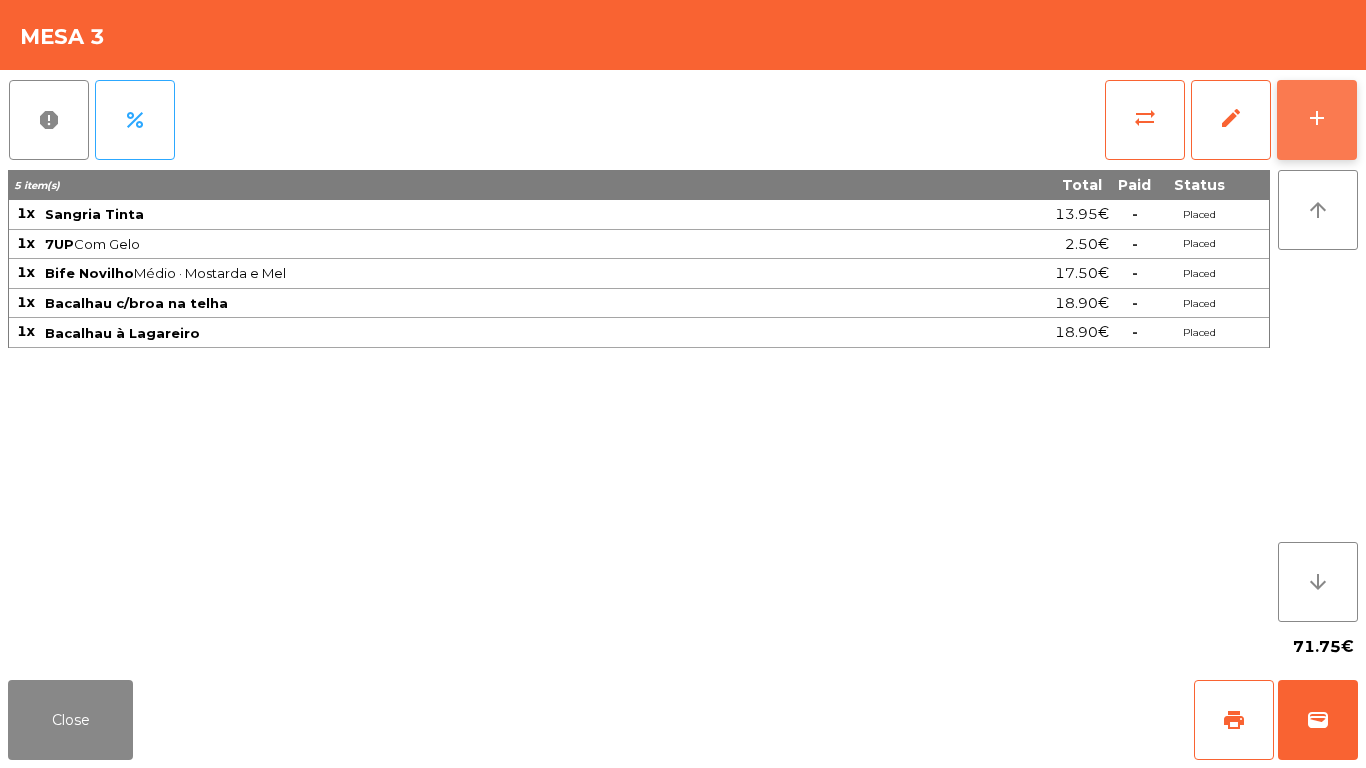 click on "add" 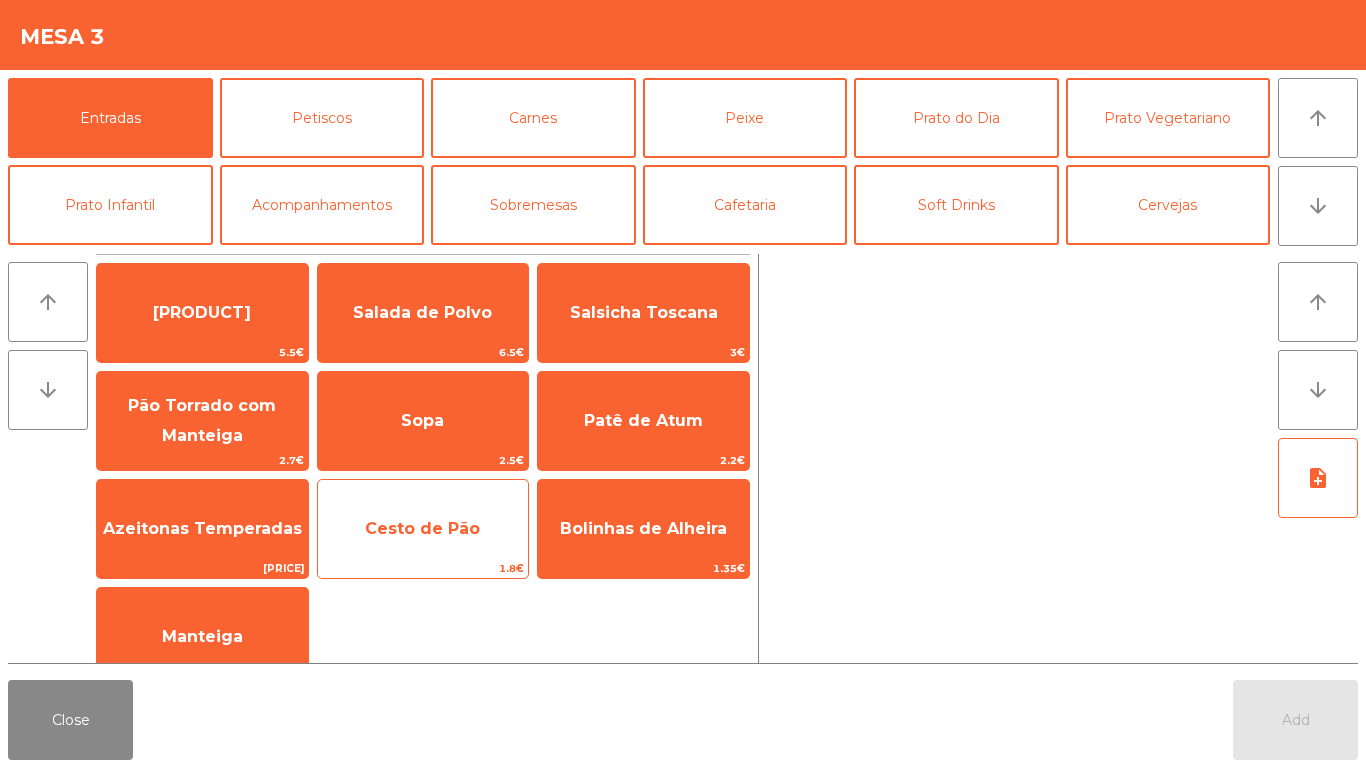 click on "Cesto de Pão" 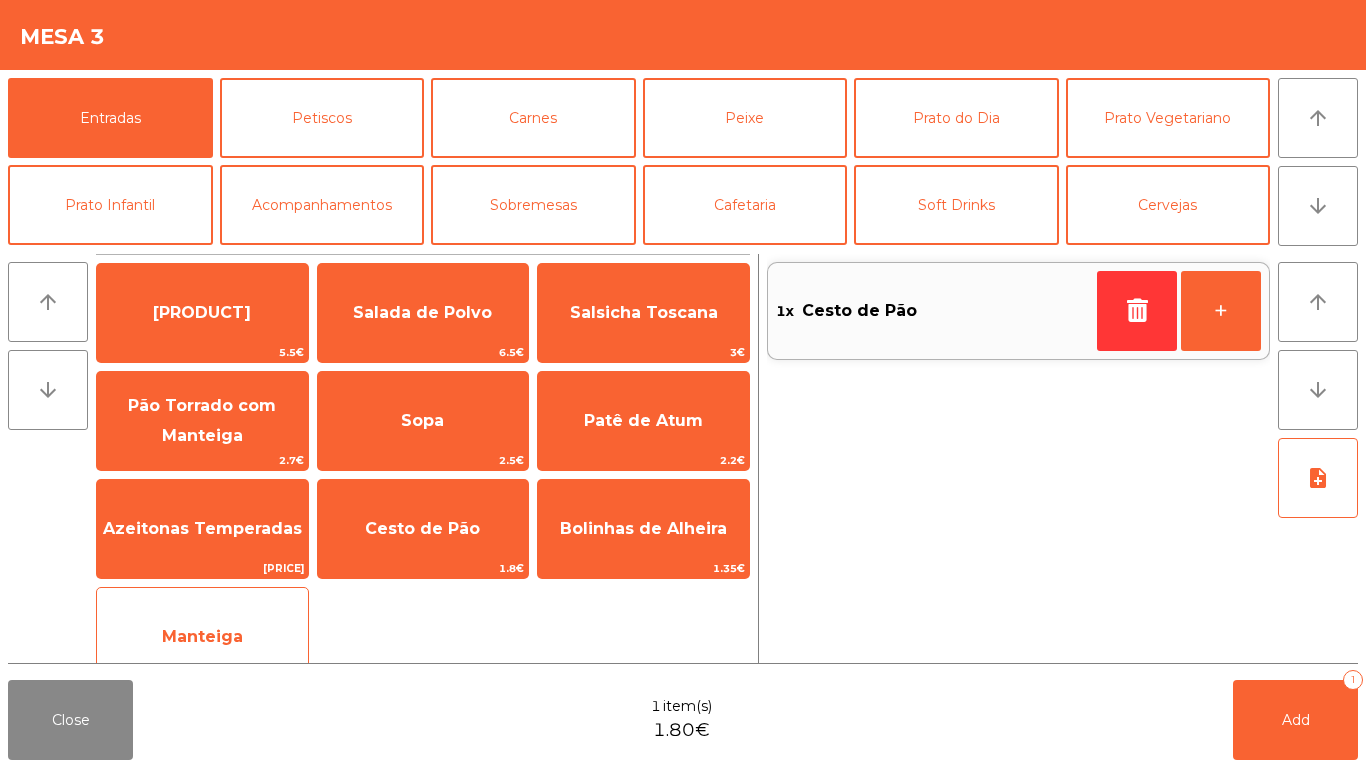 click on "Manteiga" 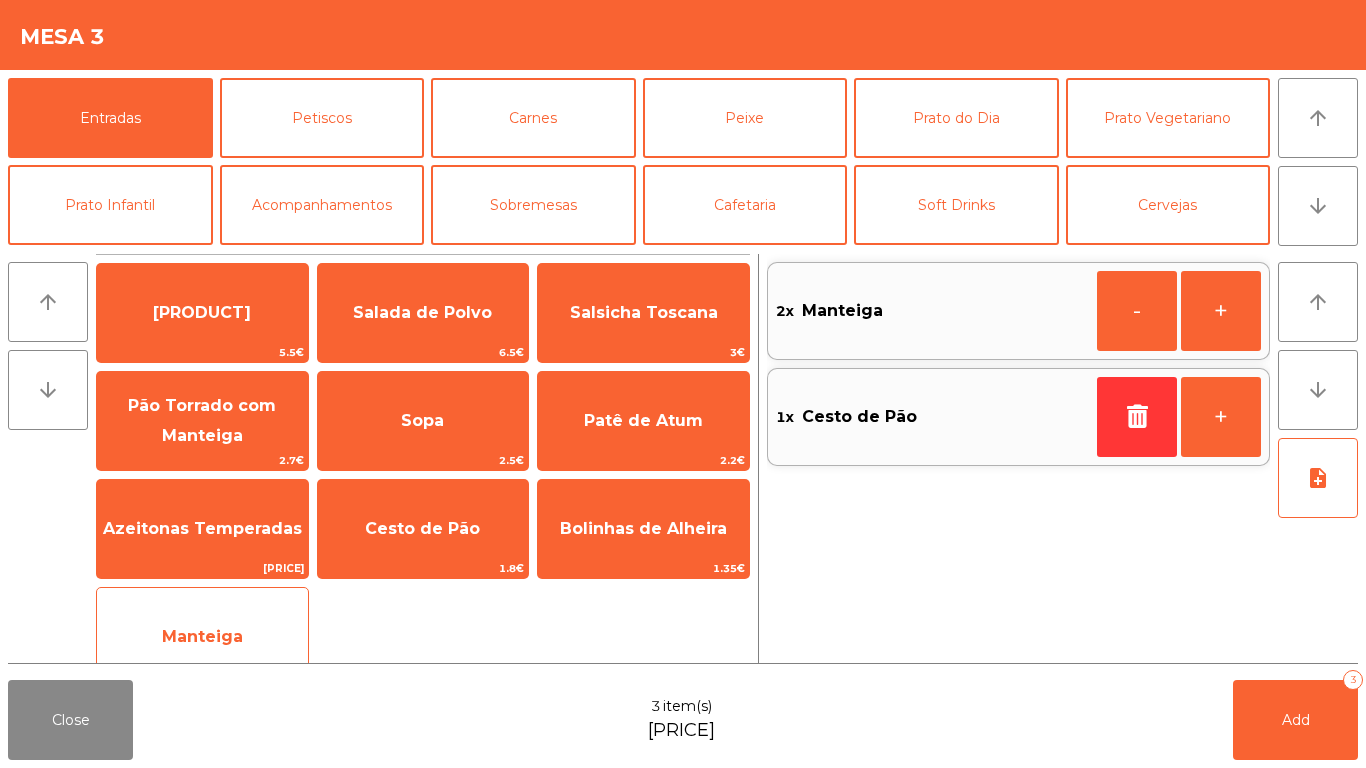 click on "[PRODUCT]   [PRICE]" 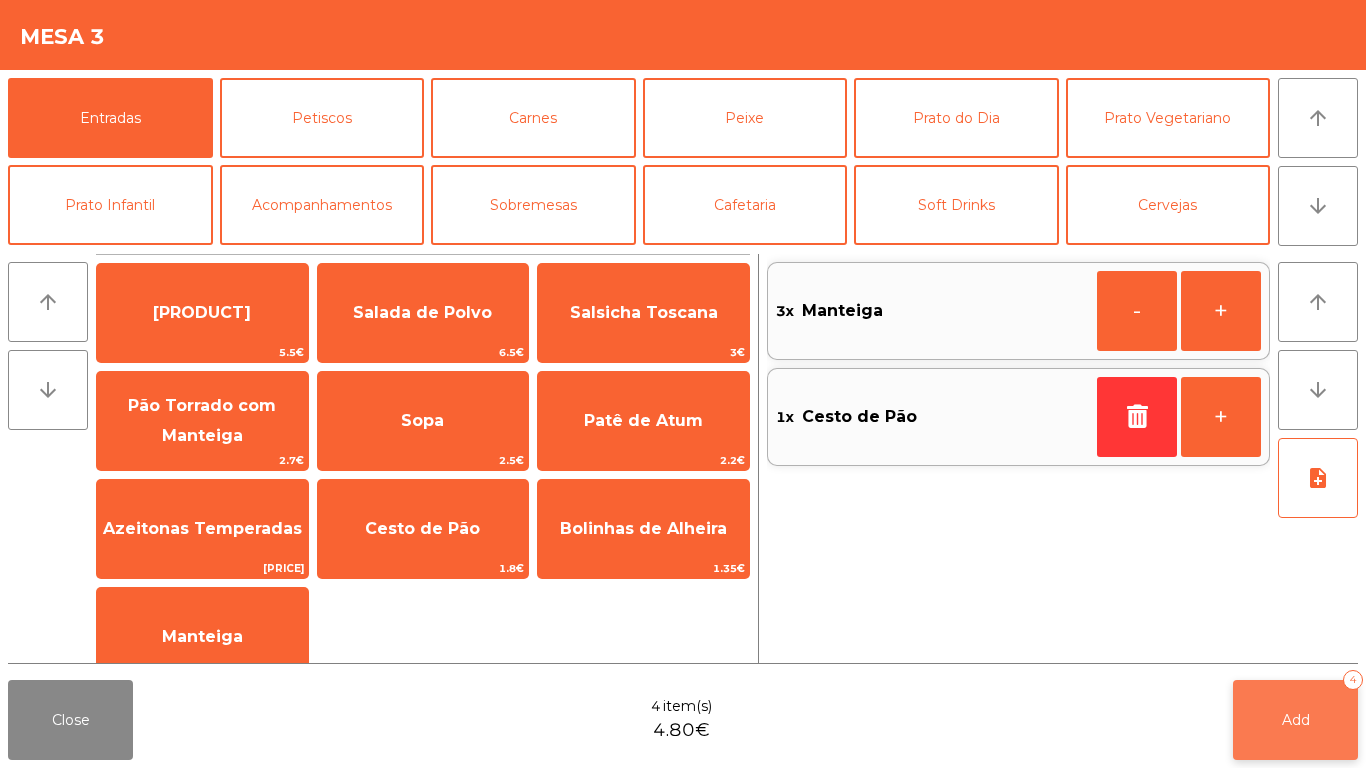click on "Add" 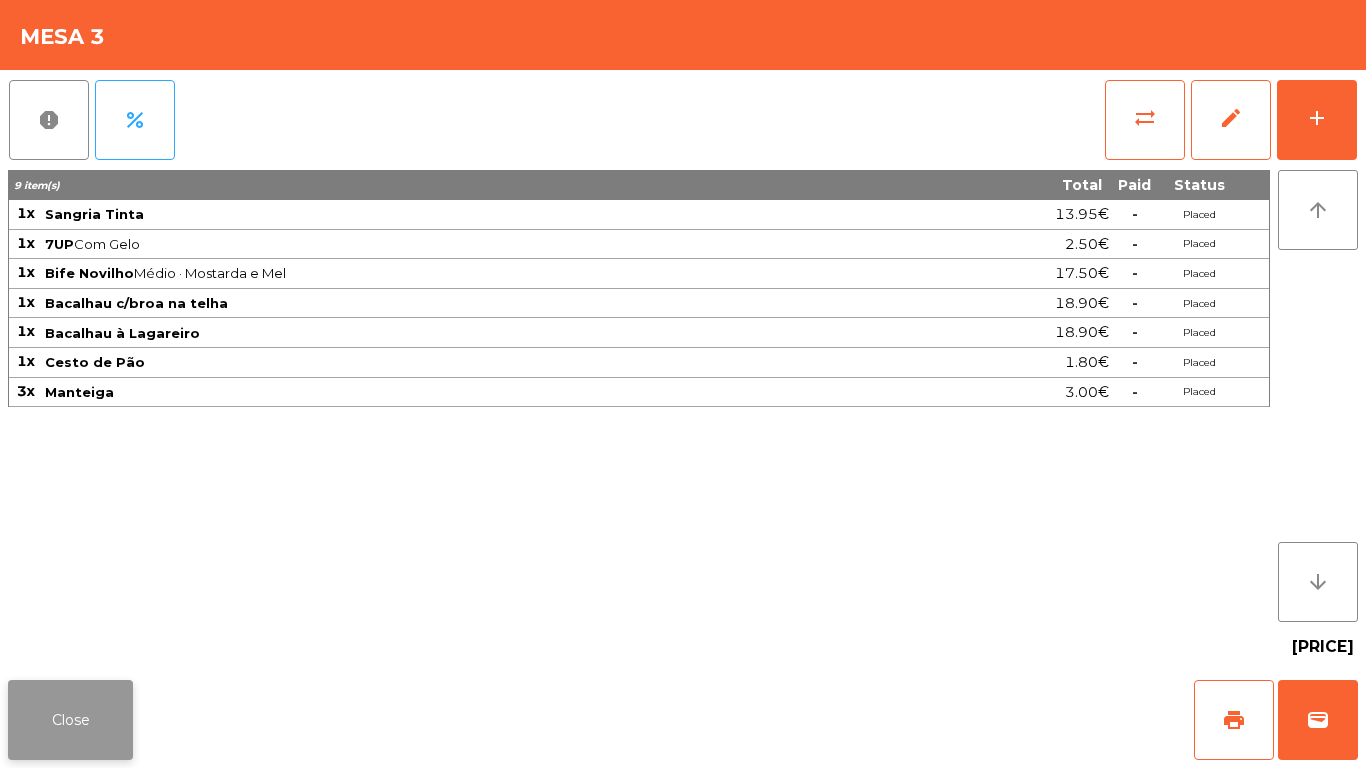 click on "Close" 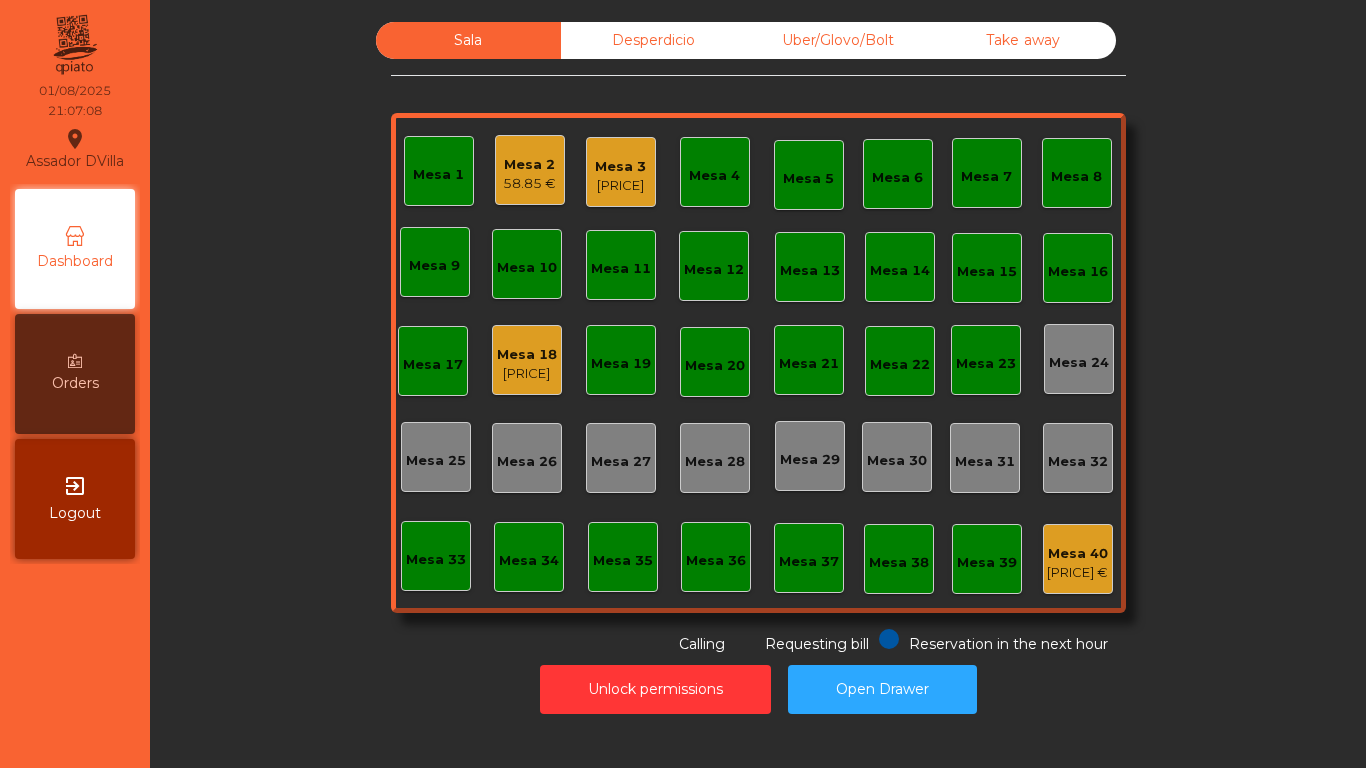 click on "58.85 €" 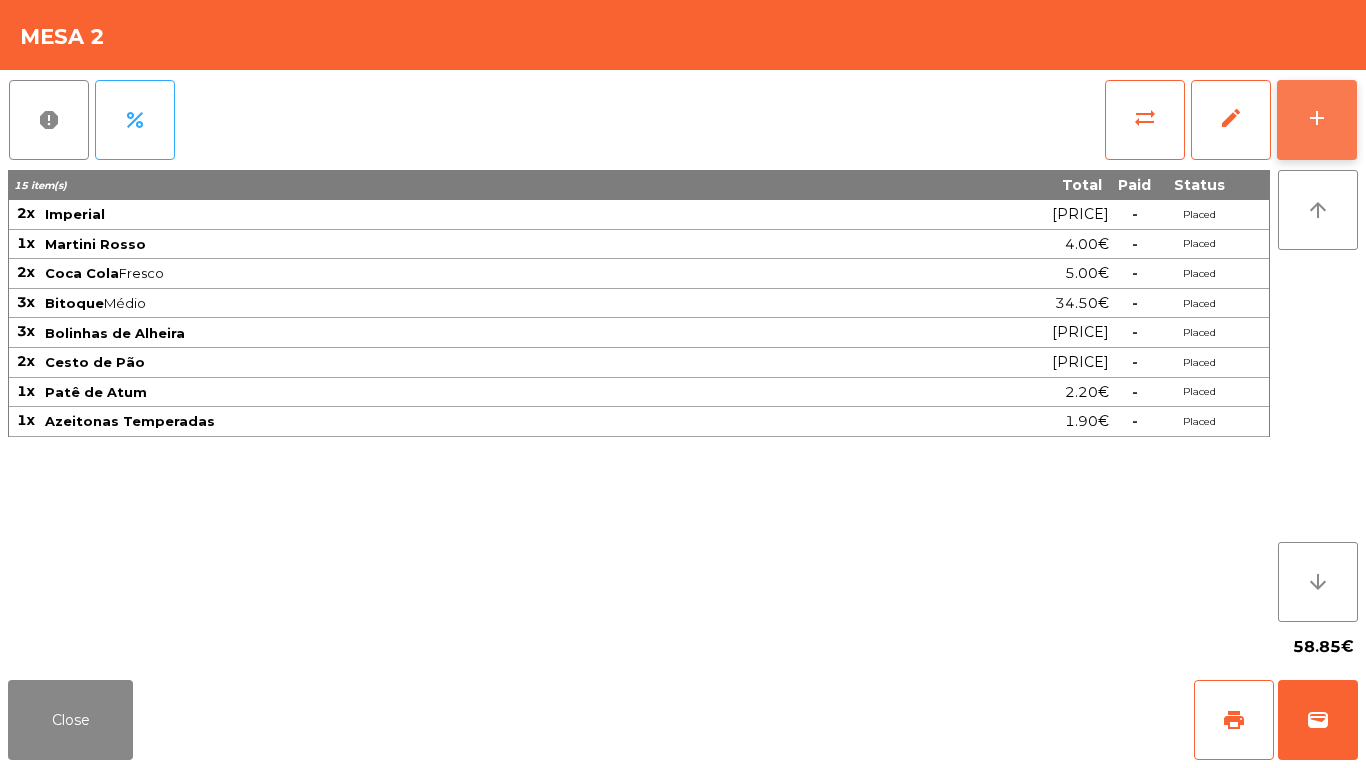 click on "add" 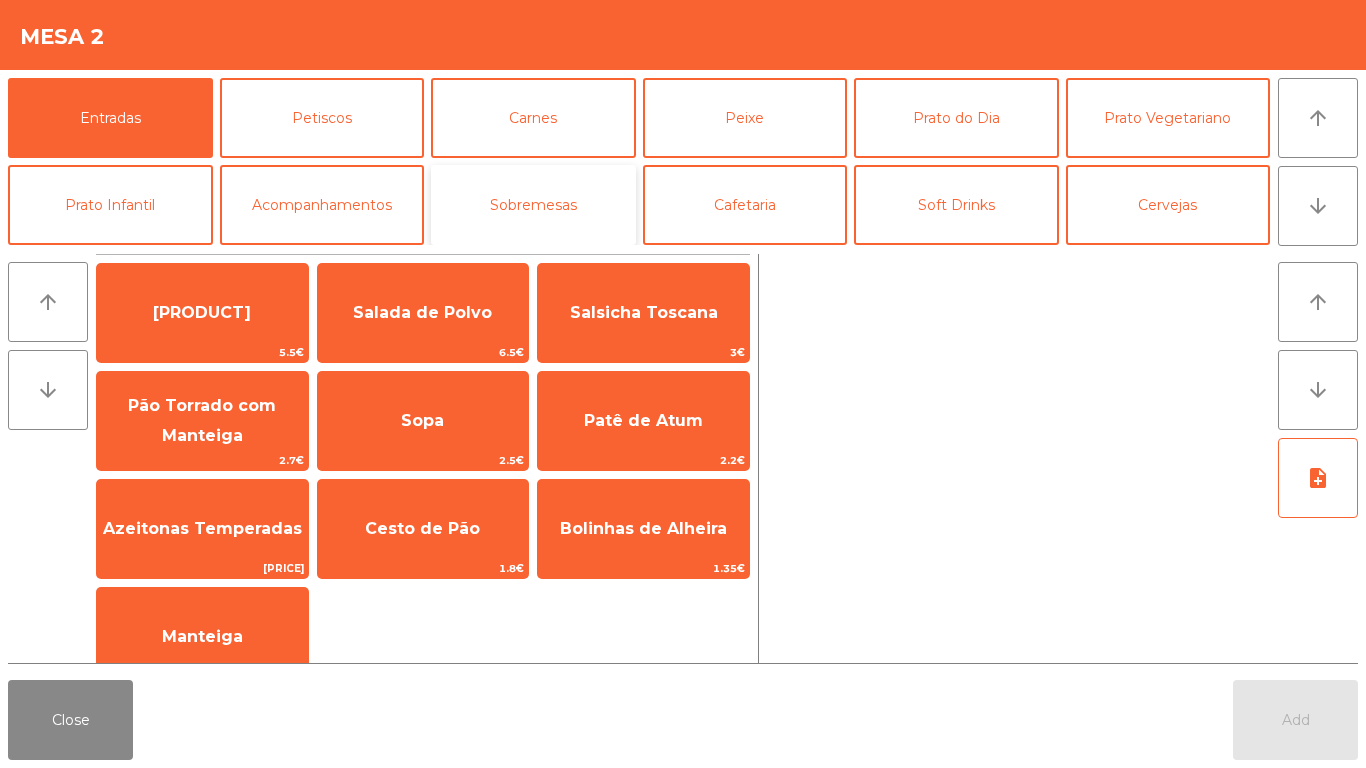 click on "Sobremesas" 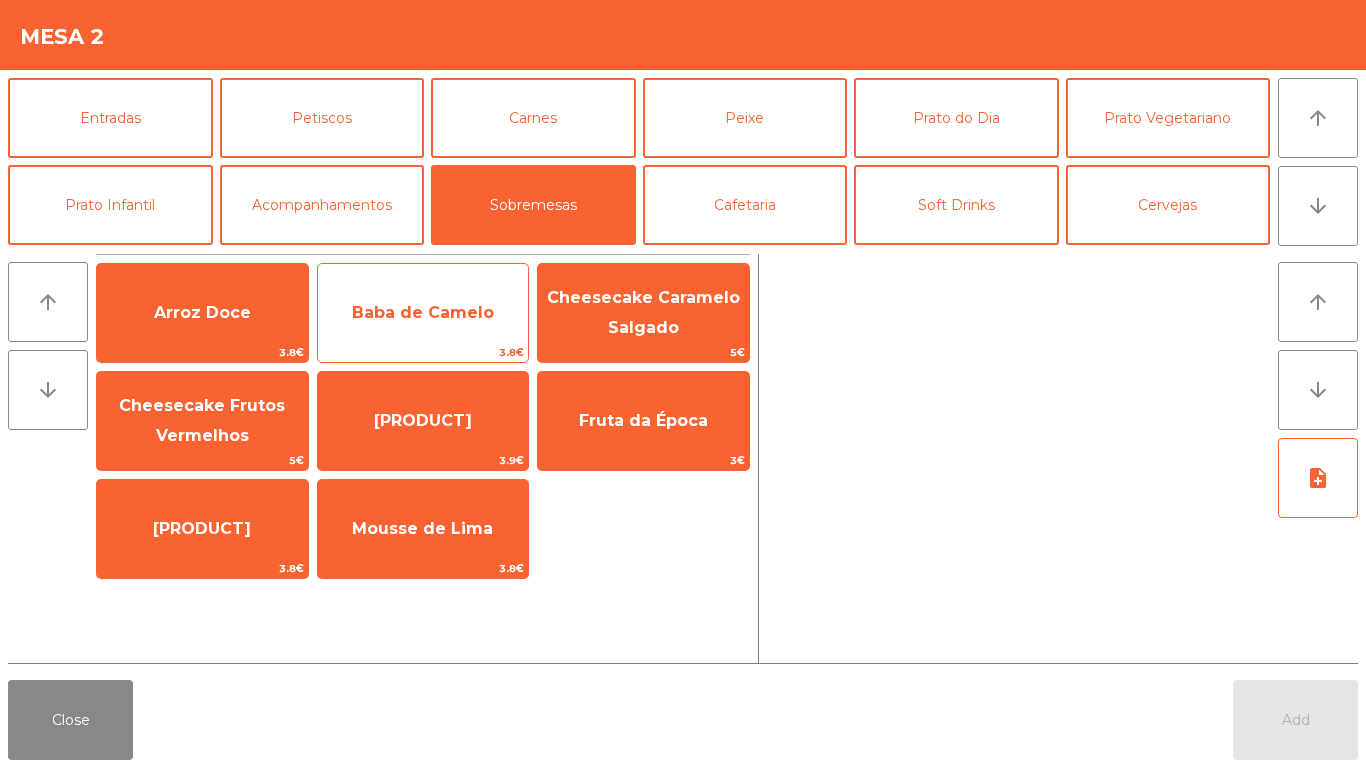 click on "Baba de Camelo" 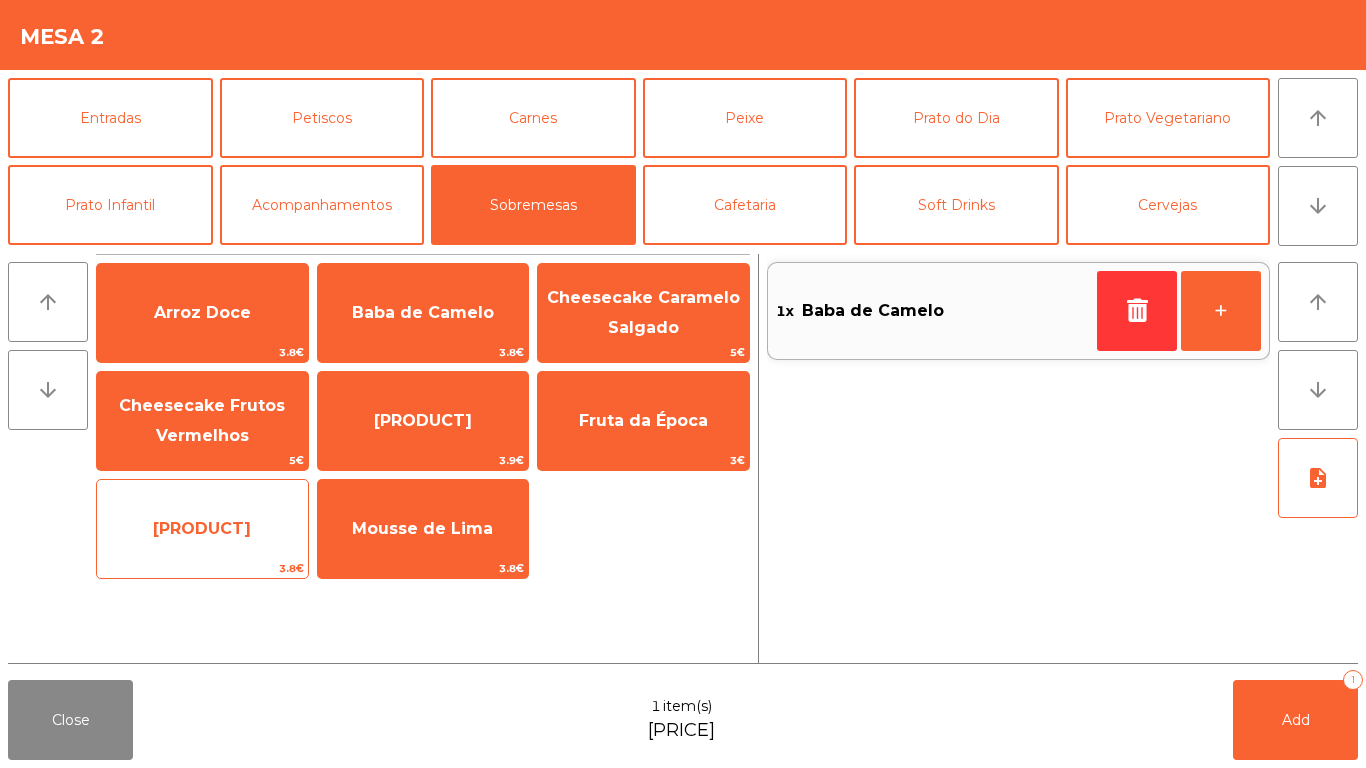 click on "[PRODUCT]" 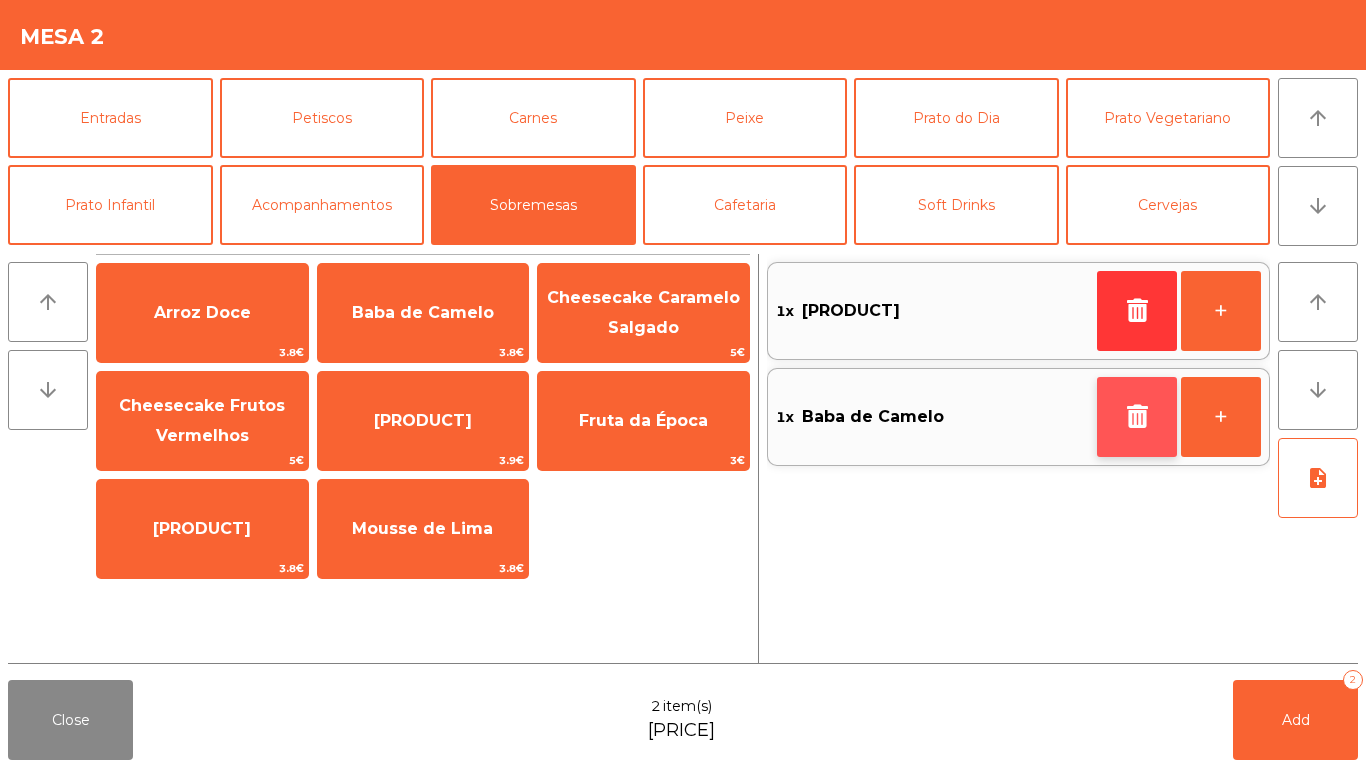 click 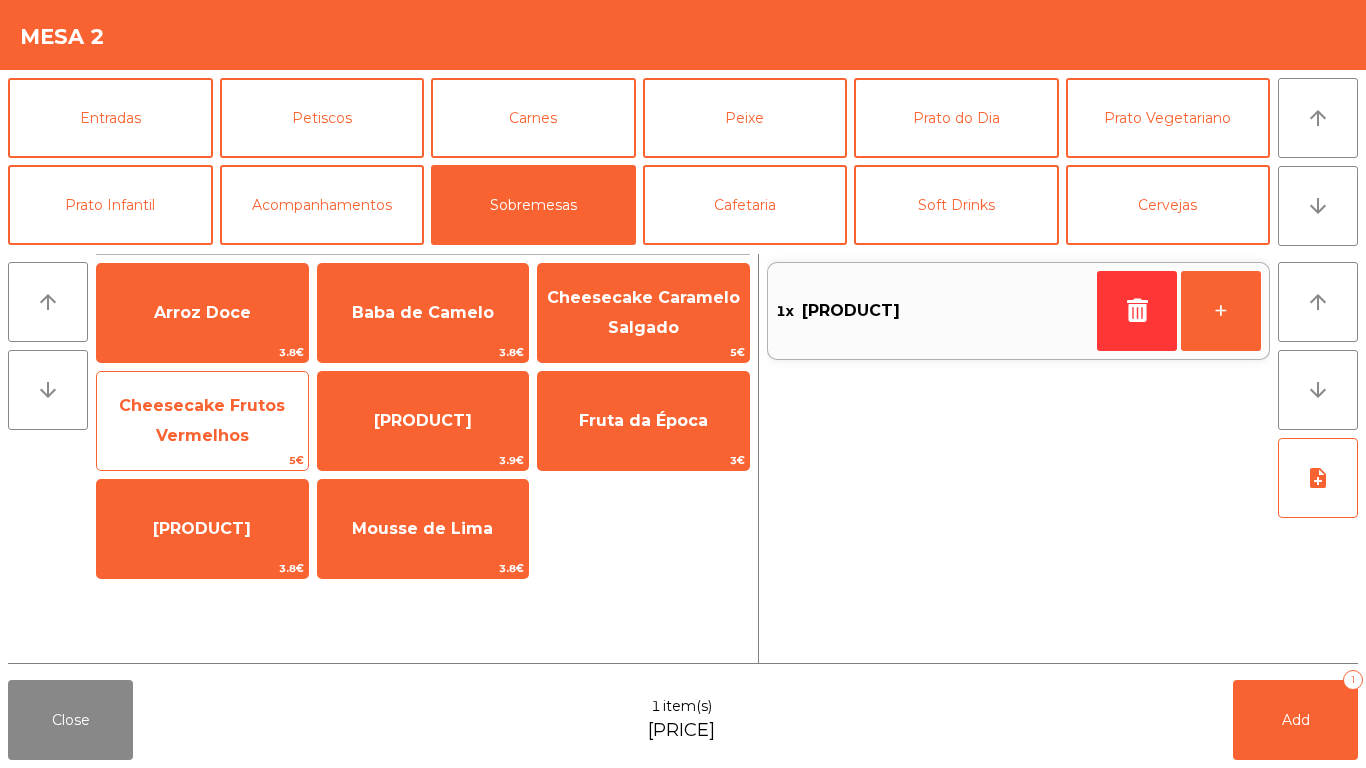 click on "Cheesecake Frutos Vermelhos" 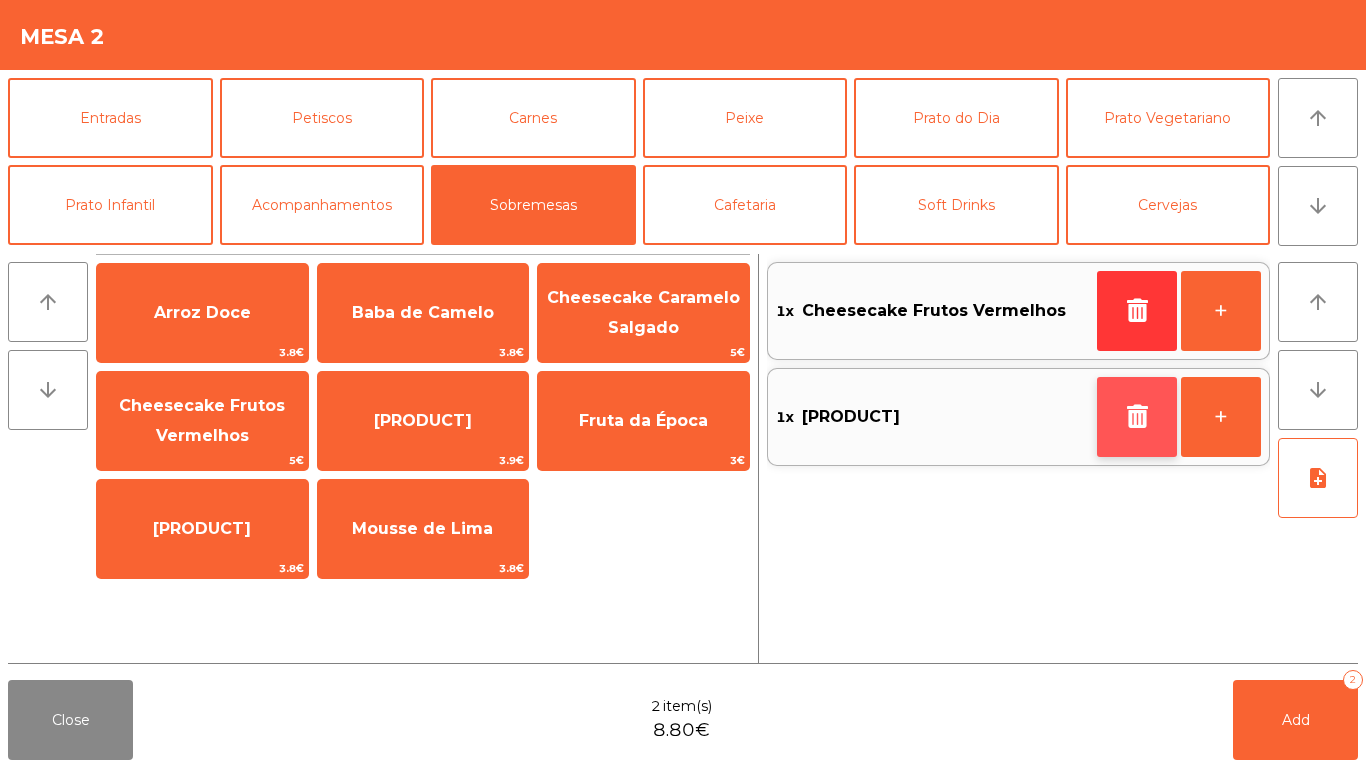 click 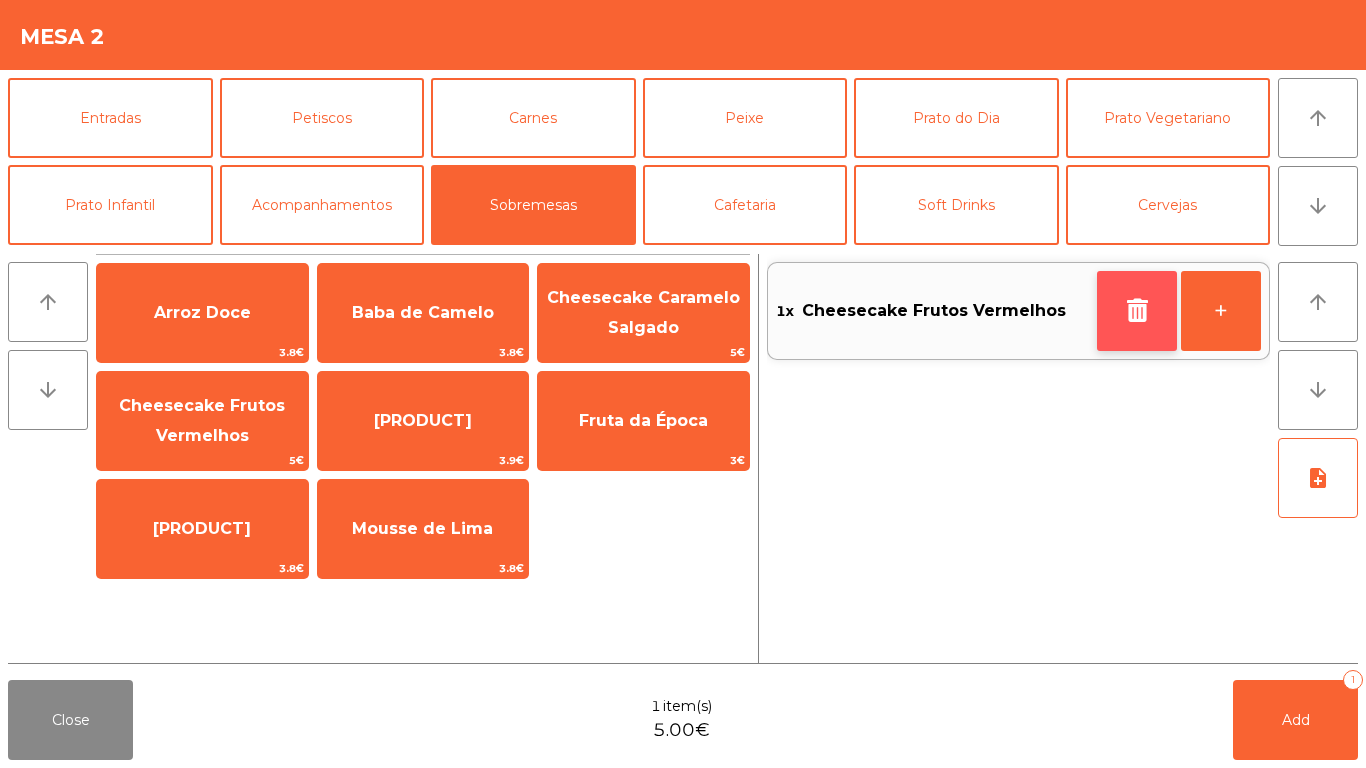click 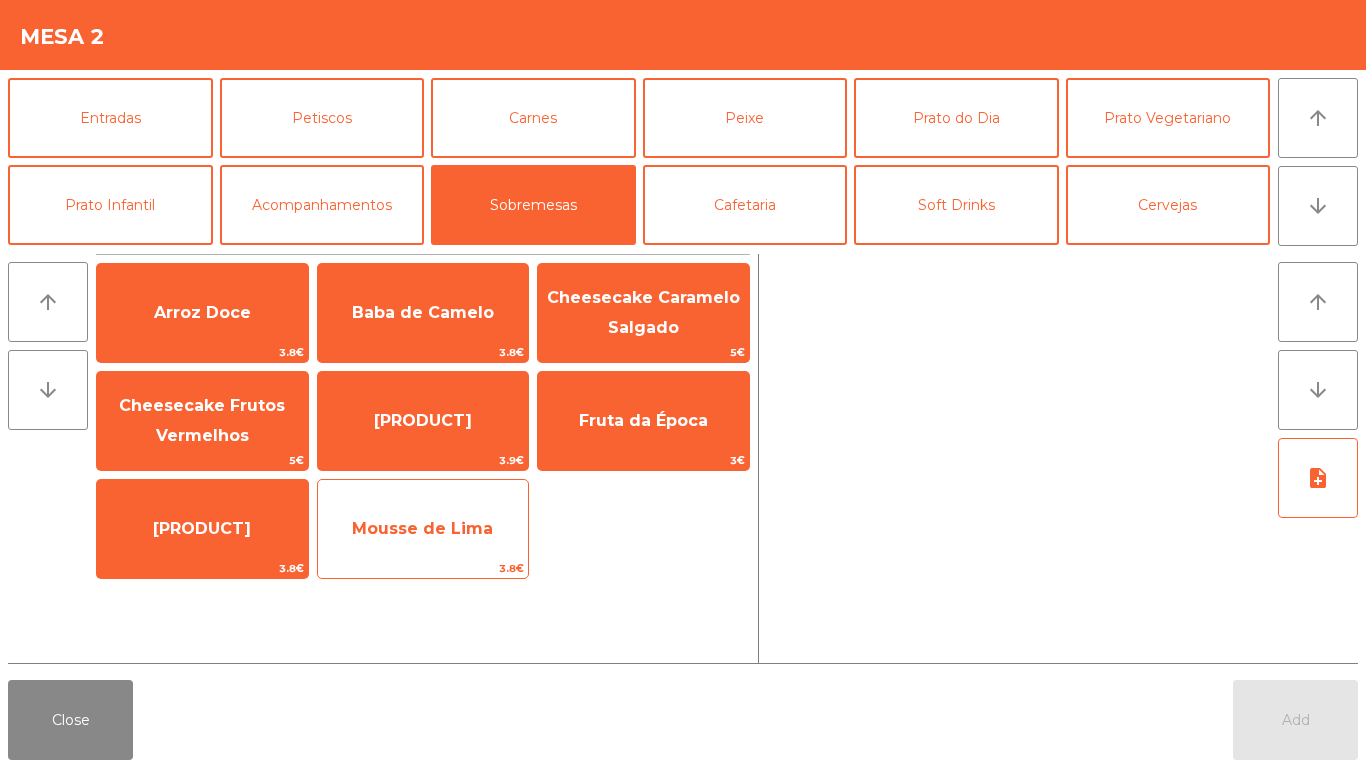 click on "Mousse de Lima" 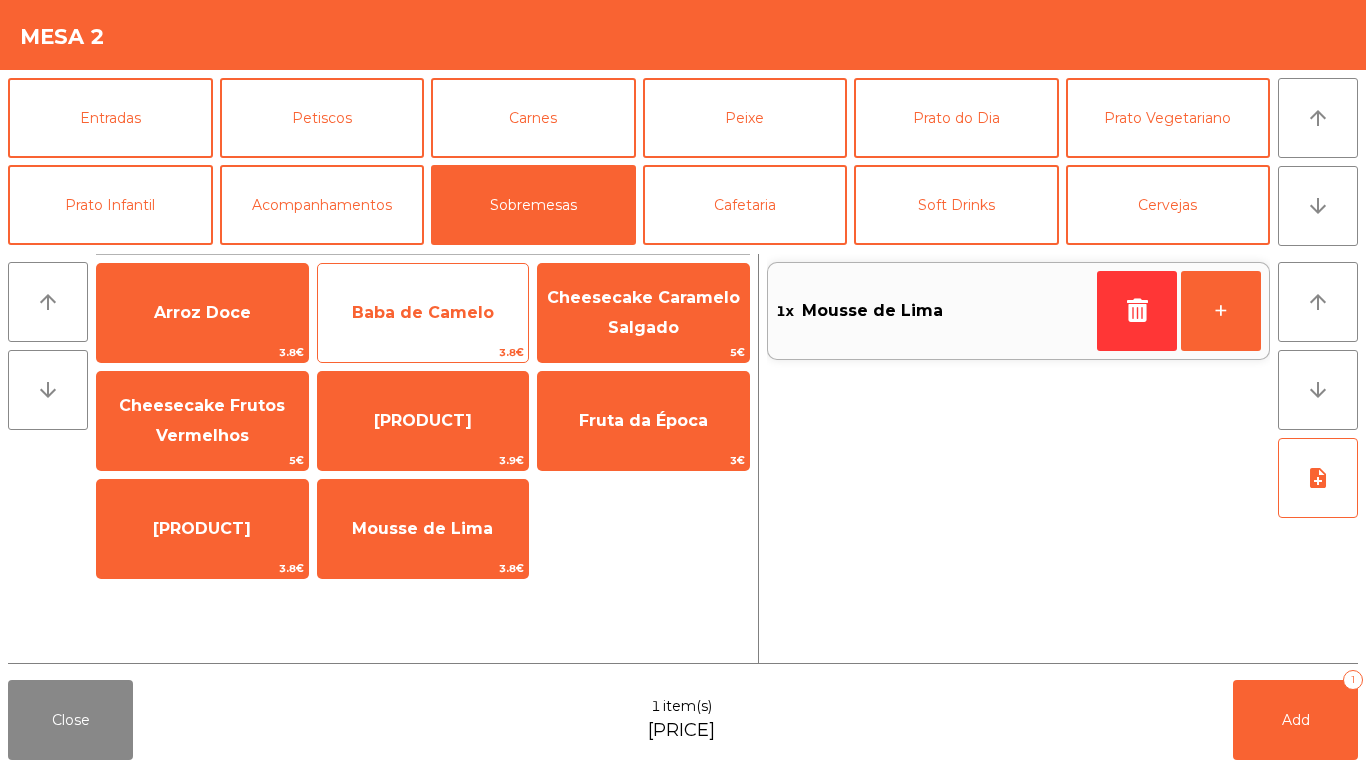 click on "Baba de Camelo" 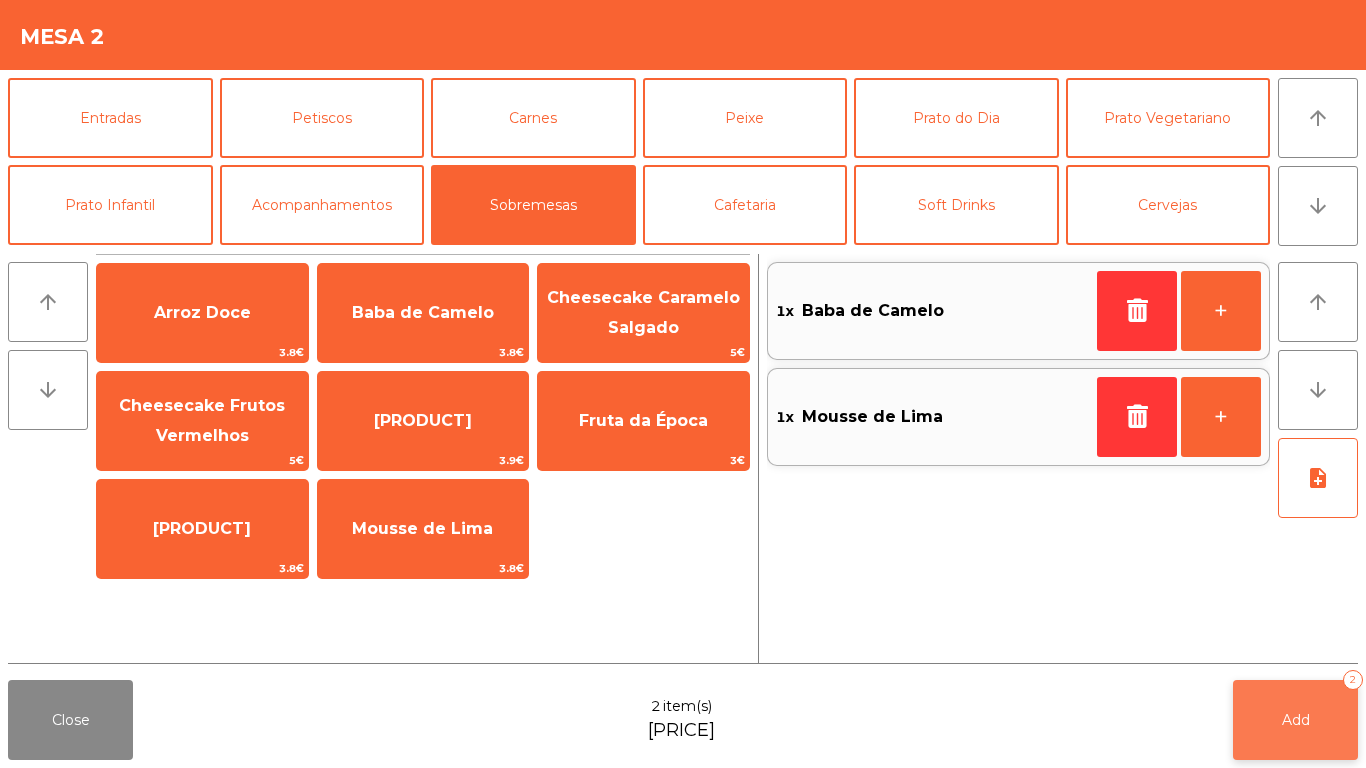 click on "Add 2" 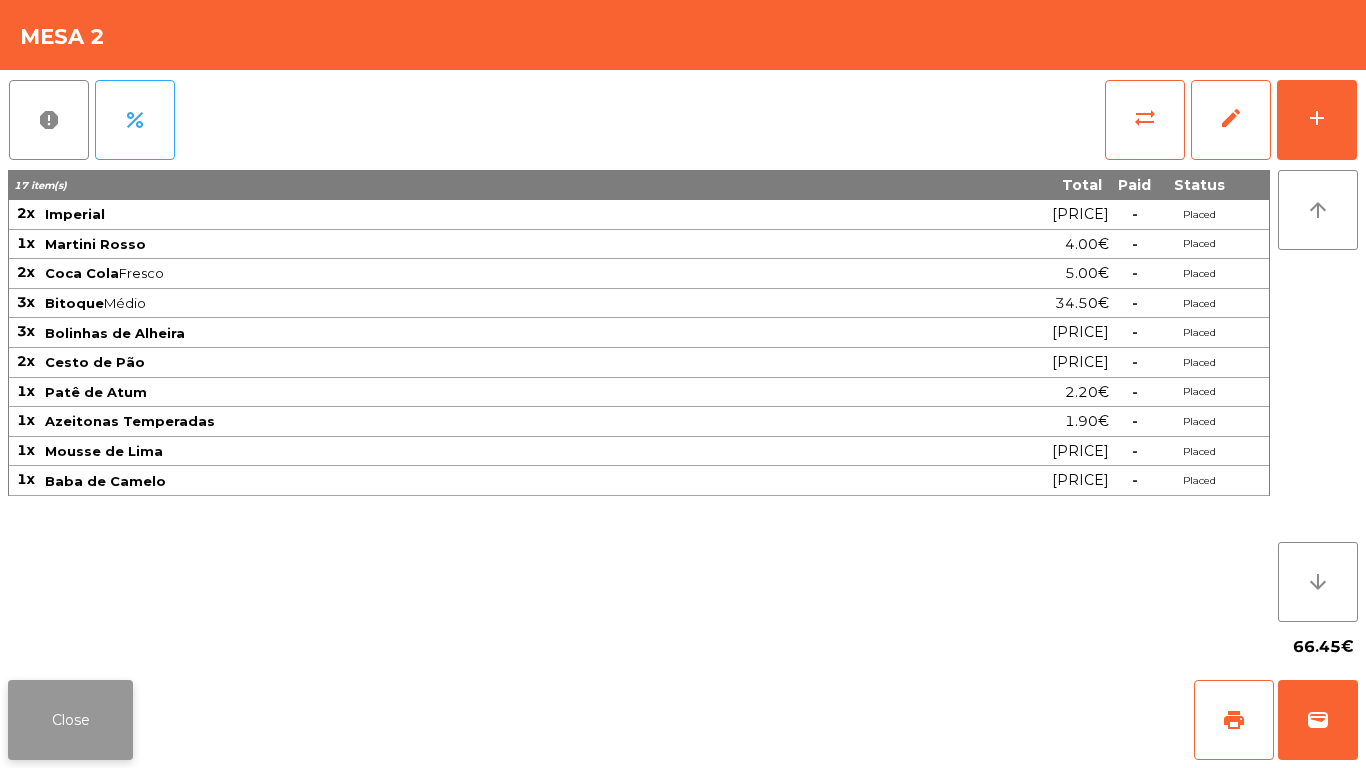 click on "Close" 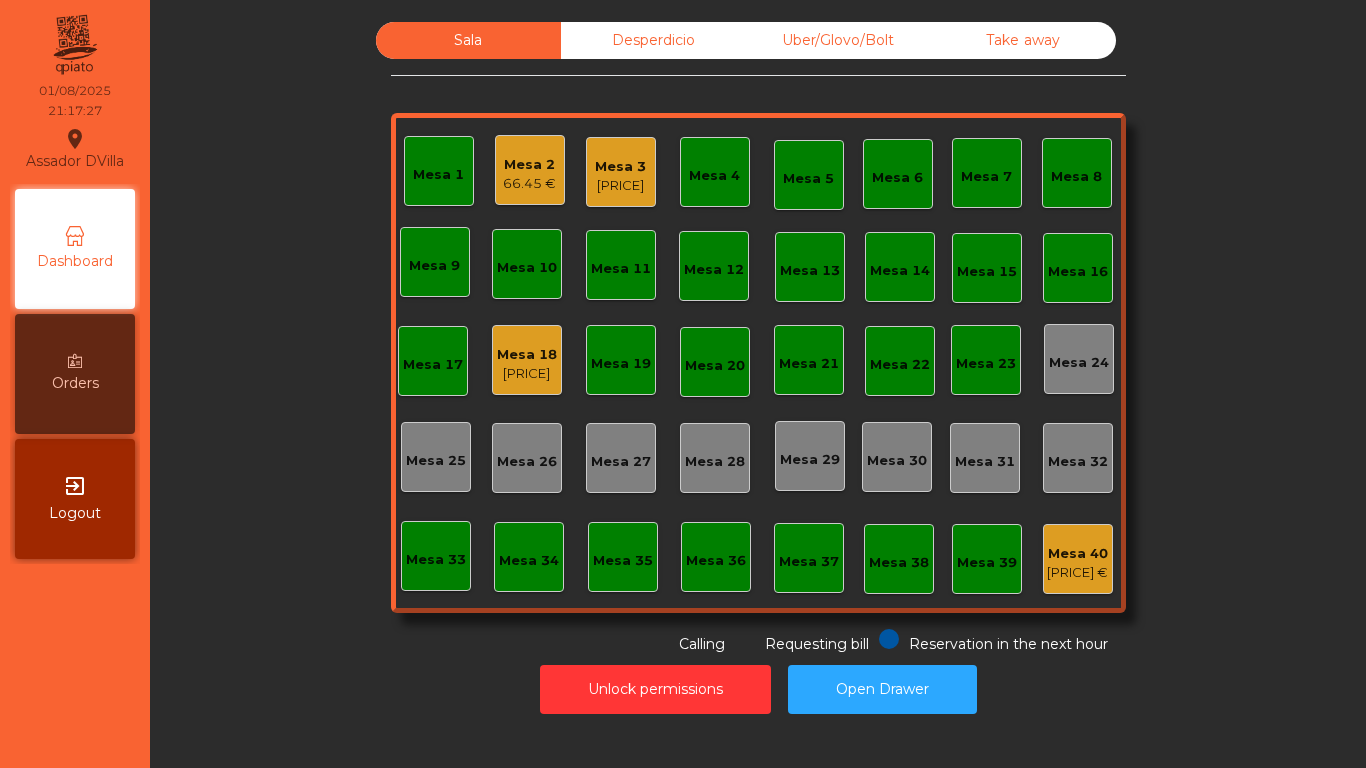 click on "[PRICE]" 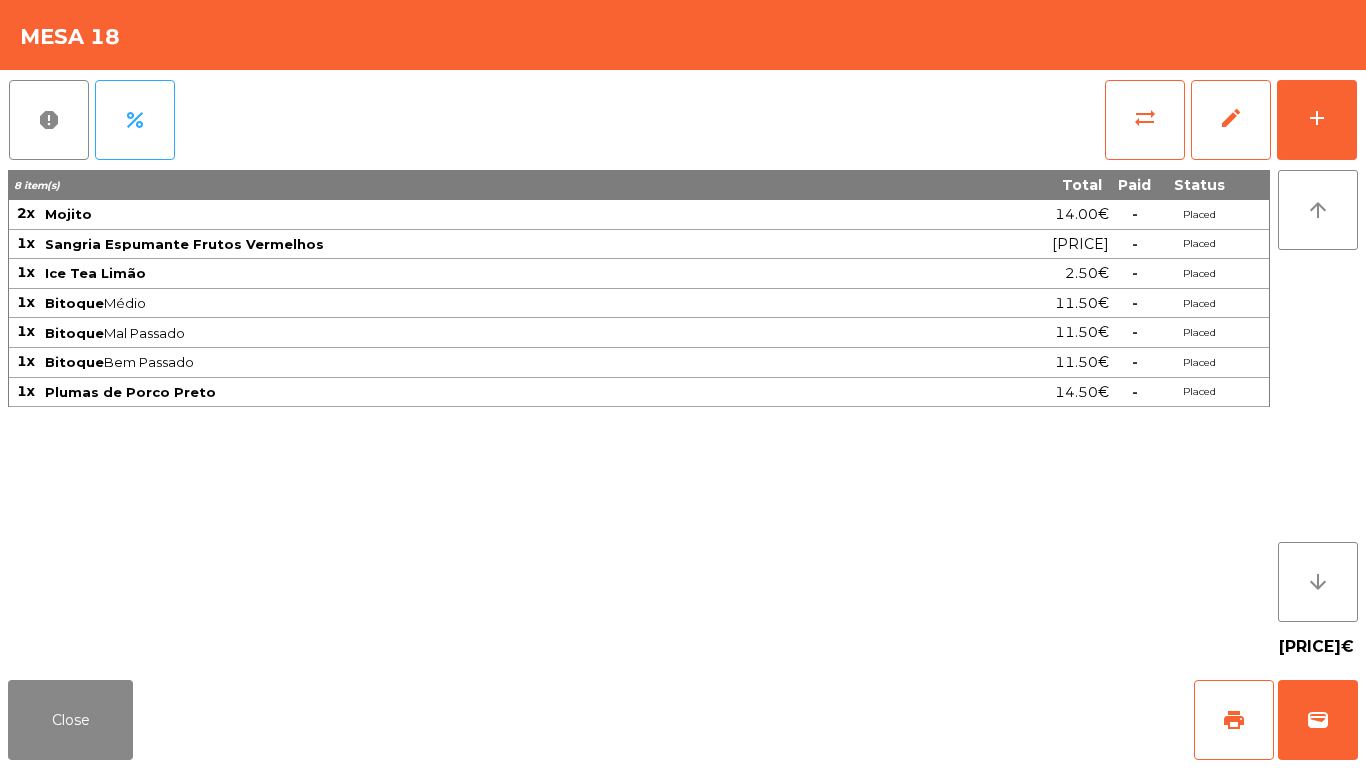 click on "report   percent   sync_alt   edit   add  [NUMBER] item(s) Total Paid Status 2x Mojito [PRICE]€  -  Placed 1x Sangria Espumante Frutos Vermelhos [PRICE]€  -  Placed 1x Ice Tea Limão [PRICE]€  -  Placed 1x Bitoque  Médio  [PRICE]€  -  Placed 1x Bitoque  Mal Passado  [PRICE]€  -  Placed 1x Bitoque  Bem Passado  [PRICE]€  -  Placed 1x Plumas de Porco Preto [PRICE]€  -  Placed arrow_upward arrow_downward  [PRICE]€" 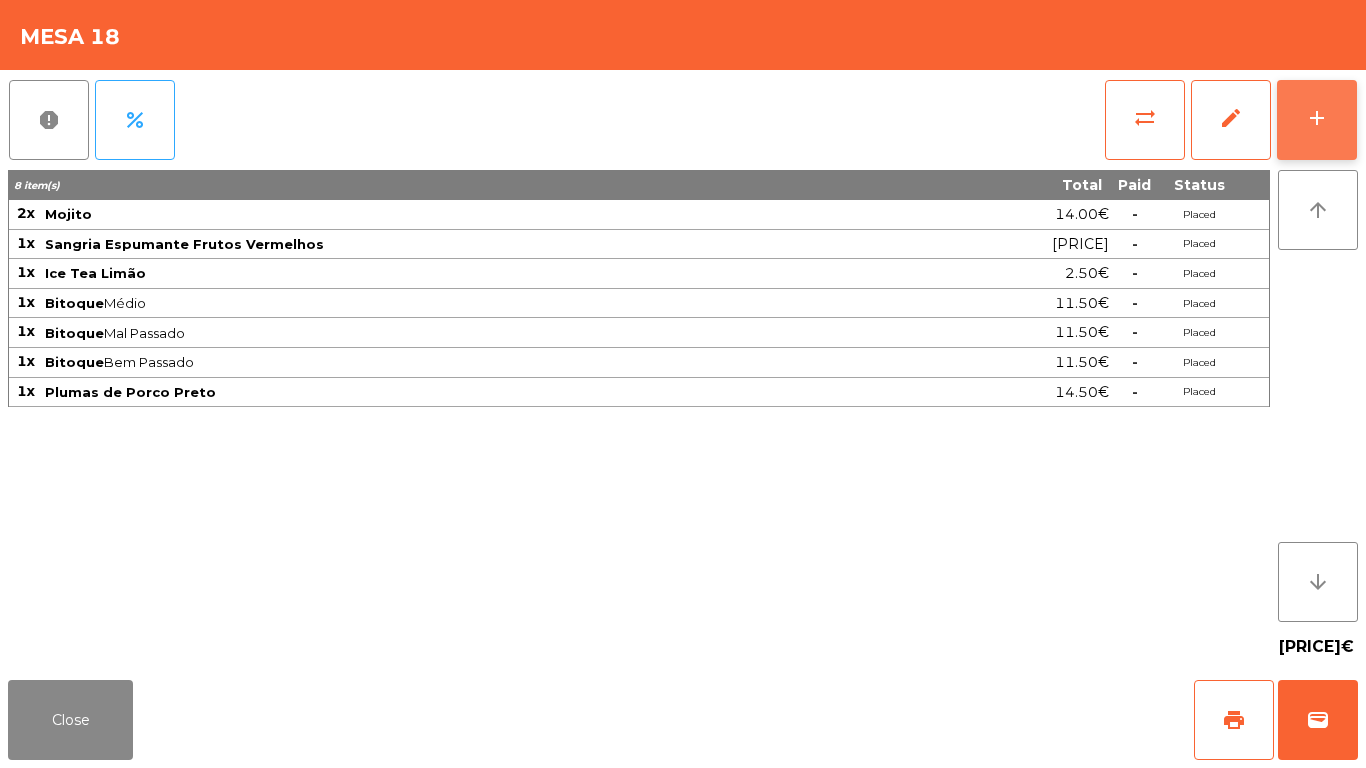 click on "add" 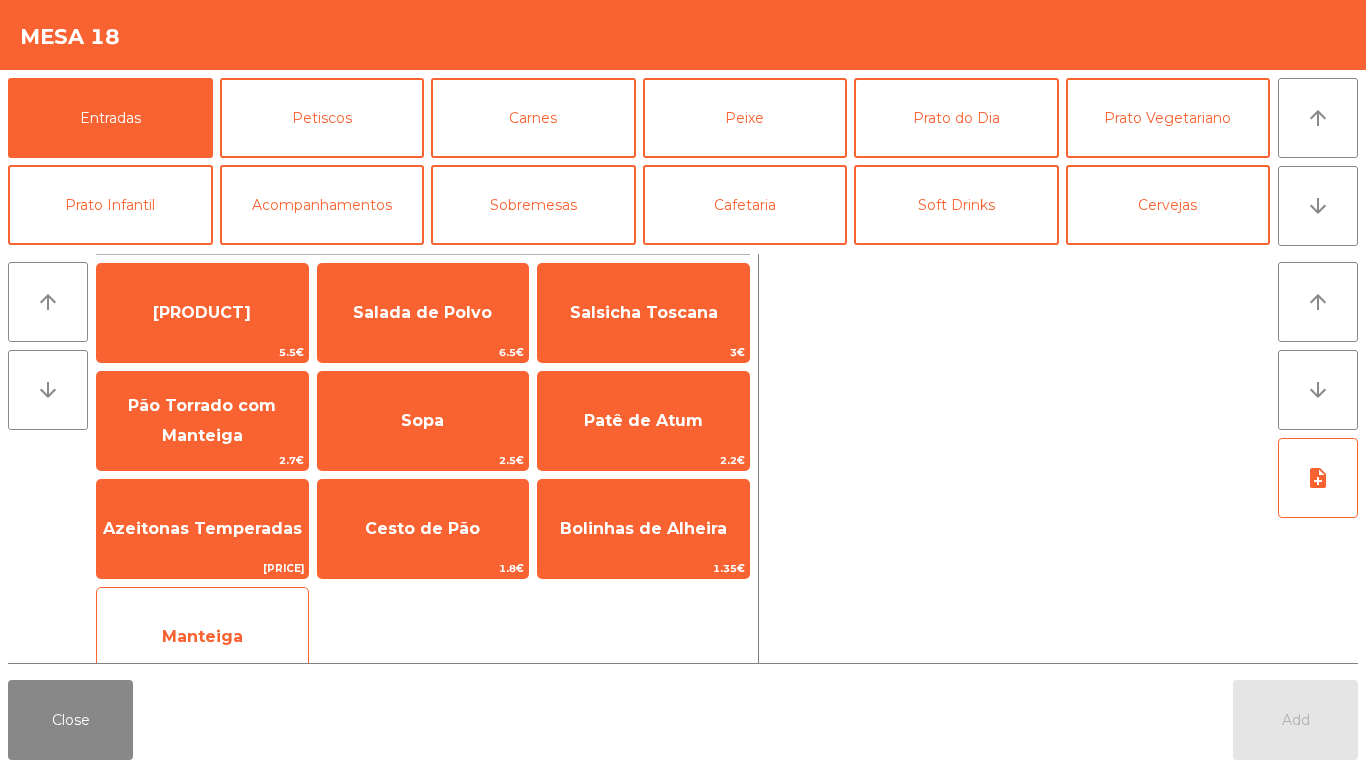 click on "Manteiga" 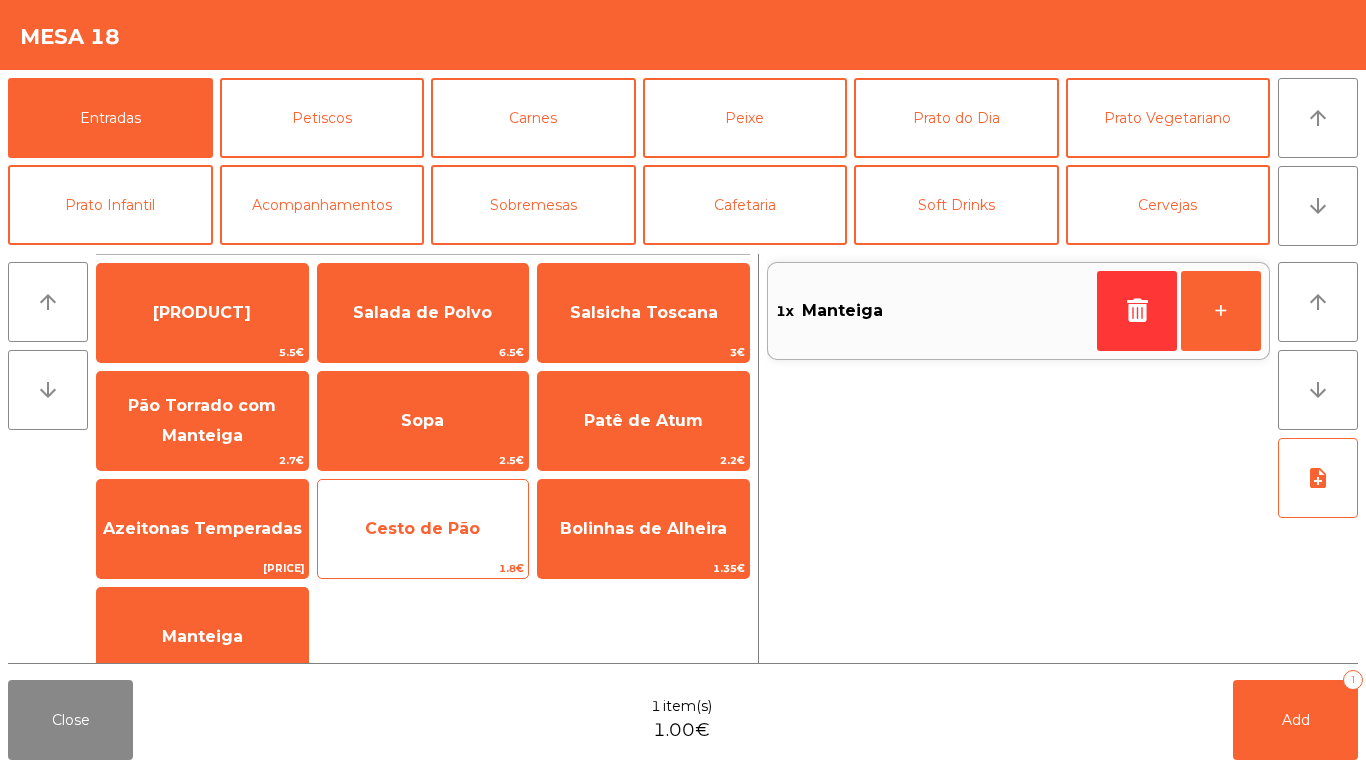 click on "Cesto de Pão" 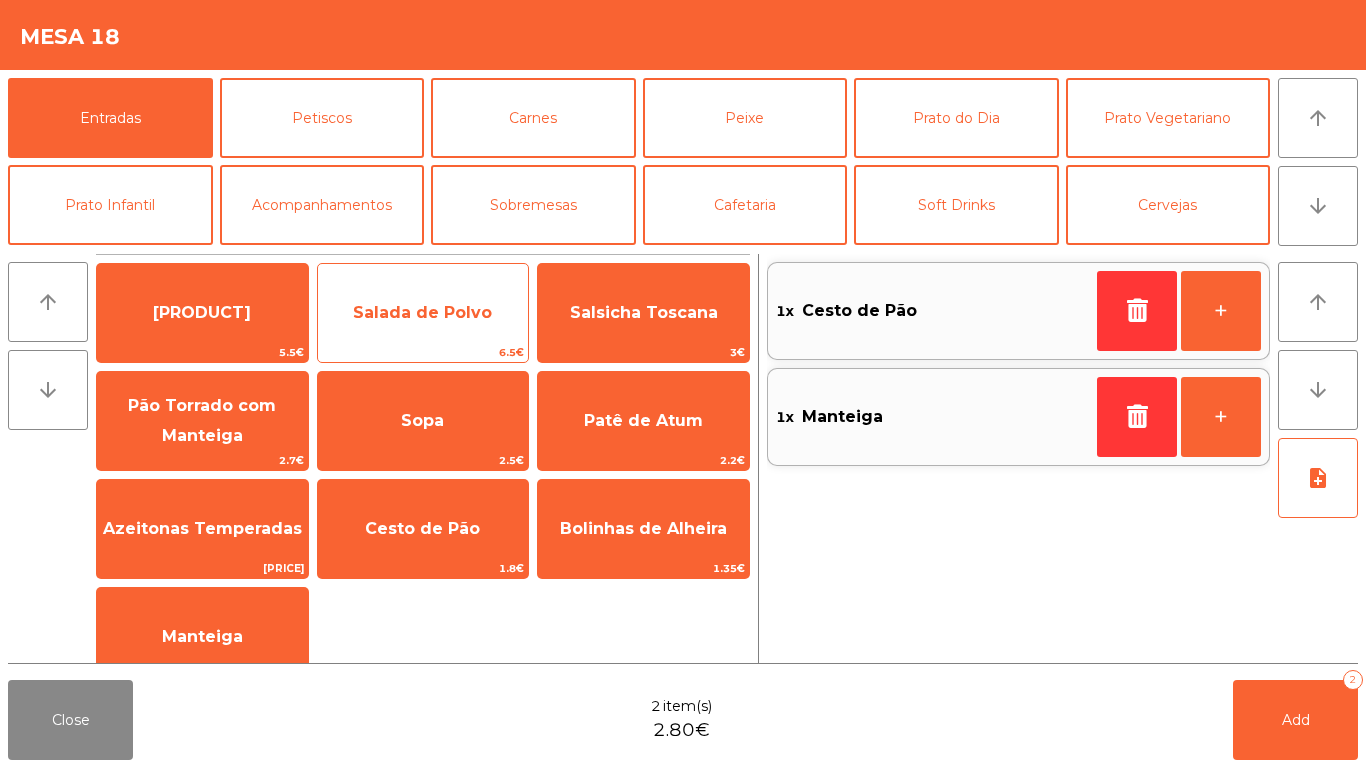 click on "Salada de Polvo" 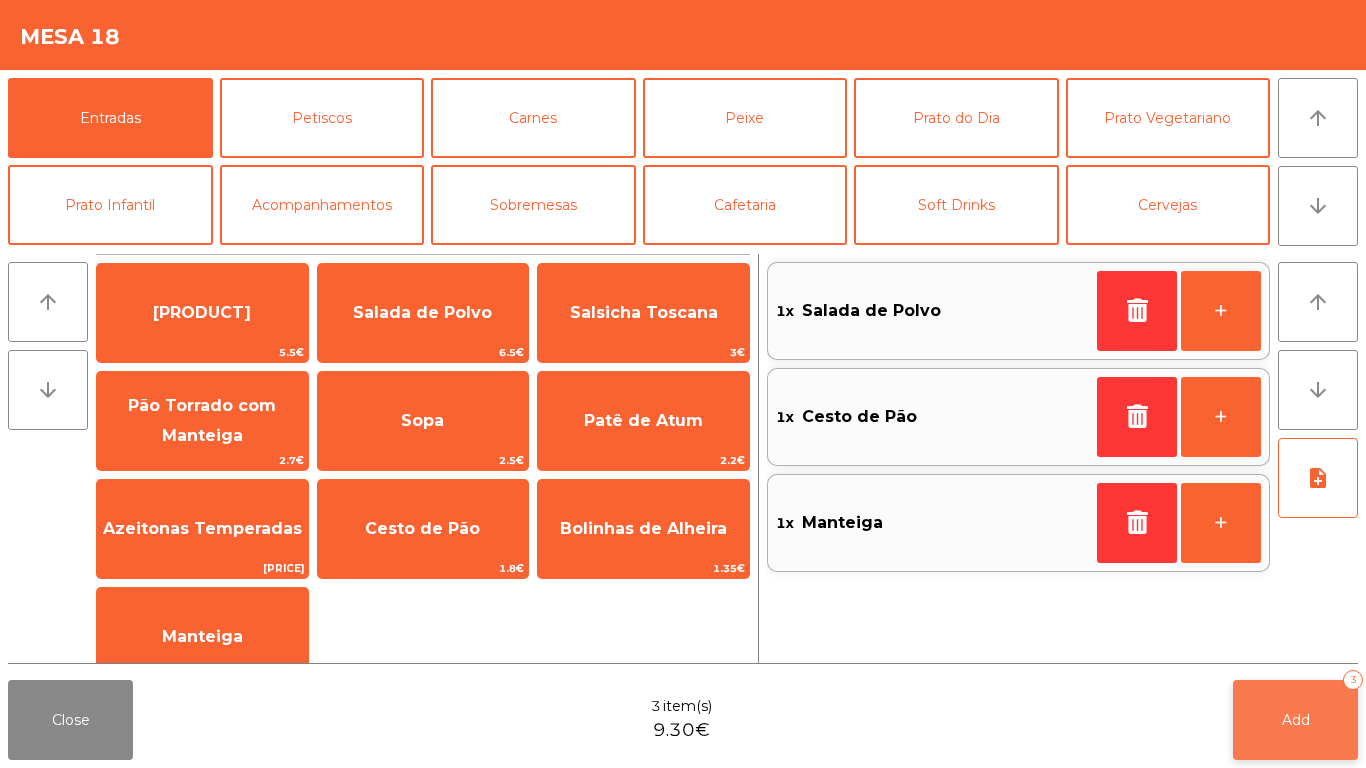 click on "Add 3" 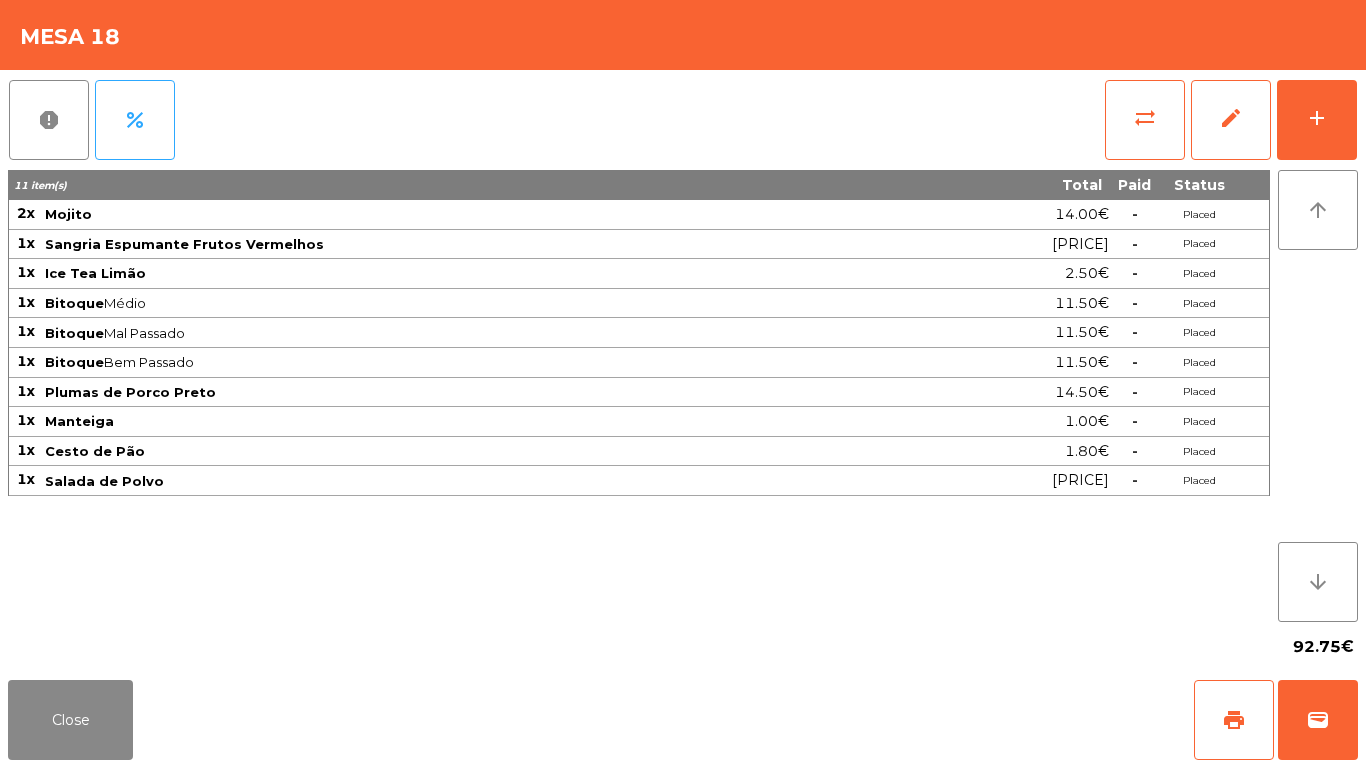 click on "Close print wallet" 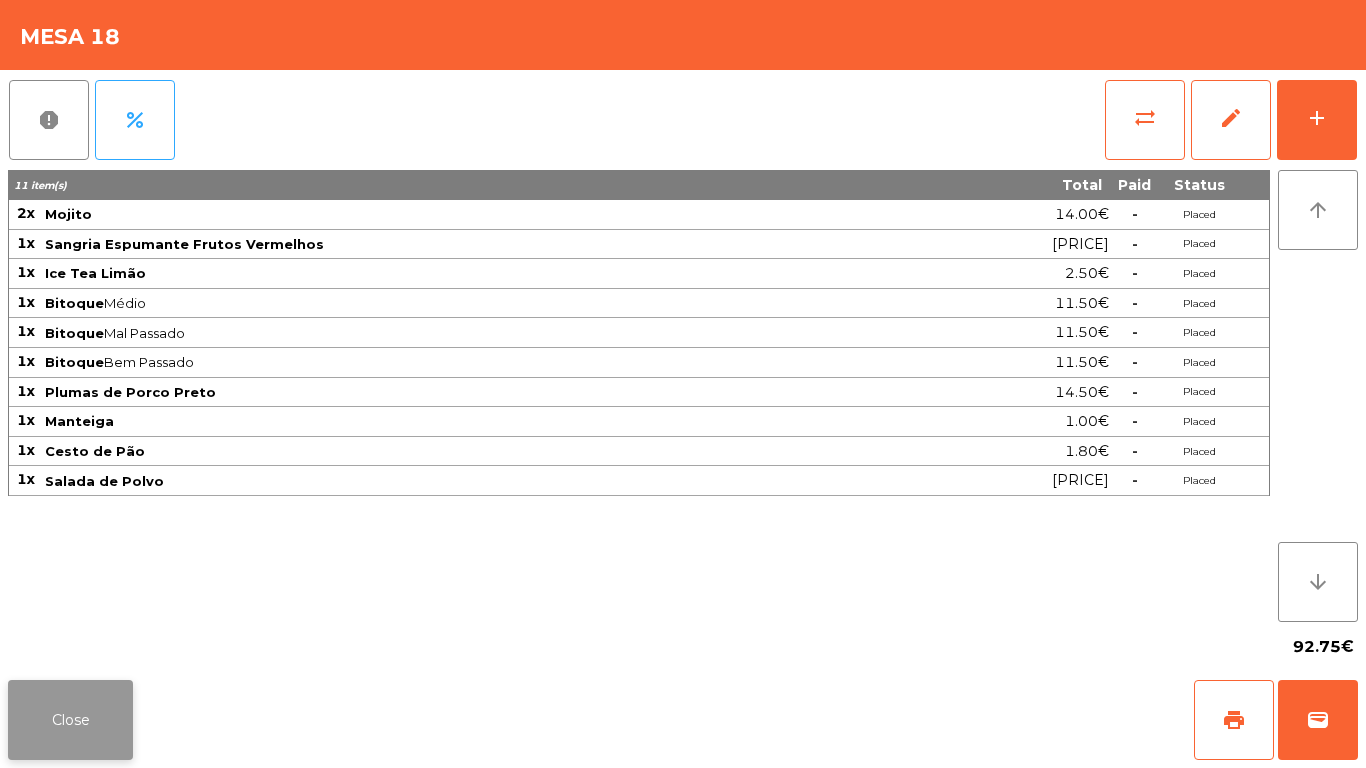click on "Close" 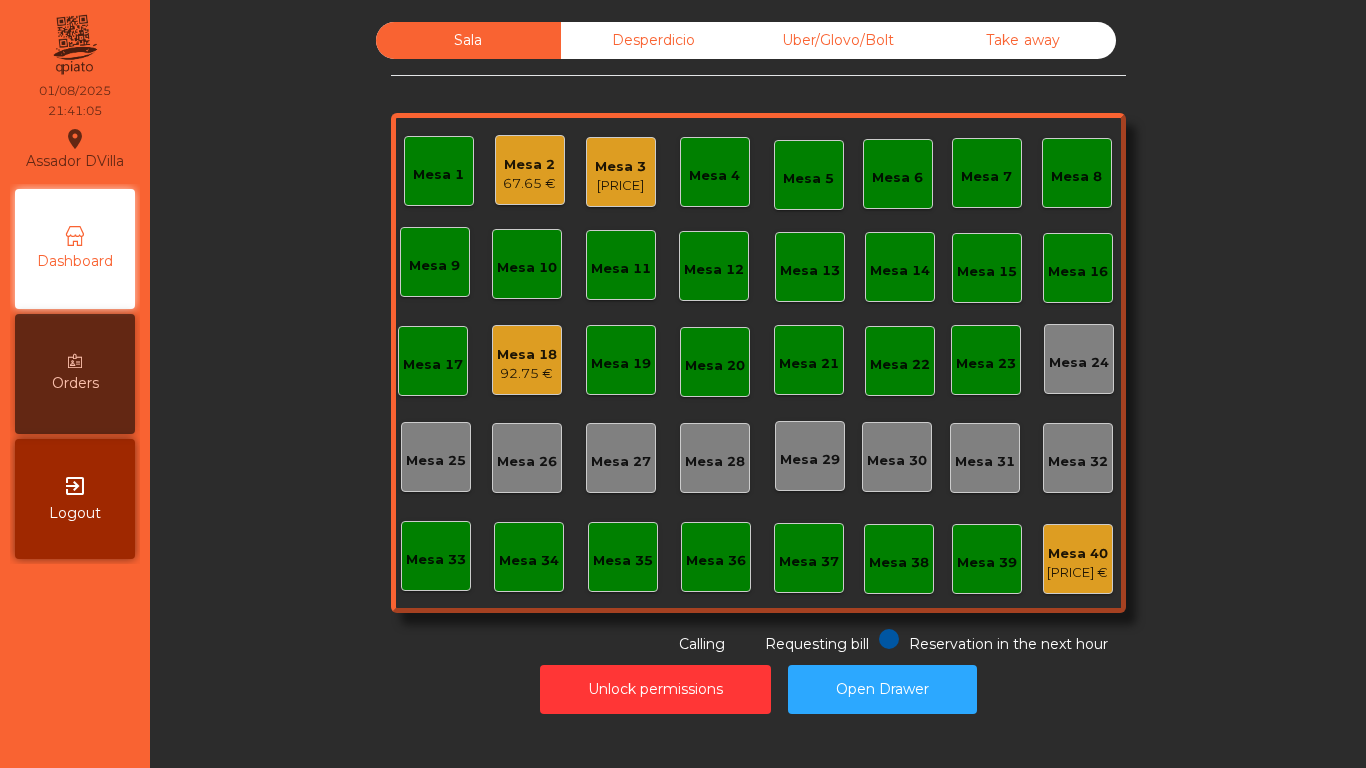 click on "Mesa 2" 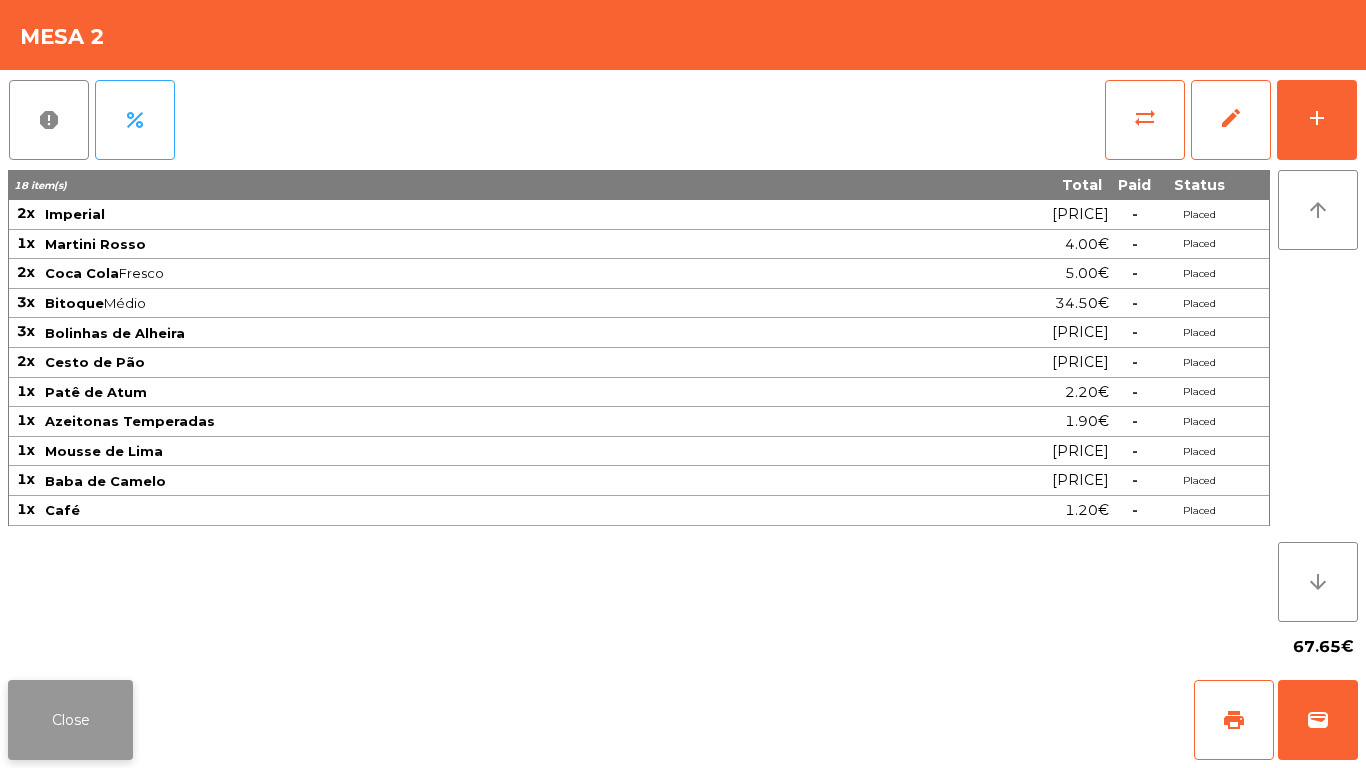 click on "Close" 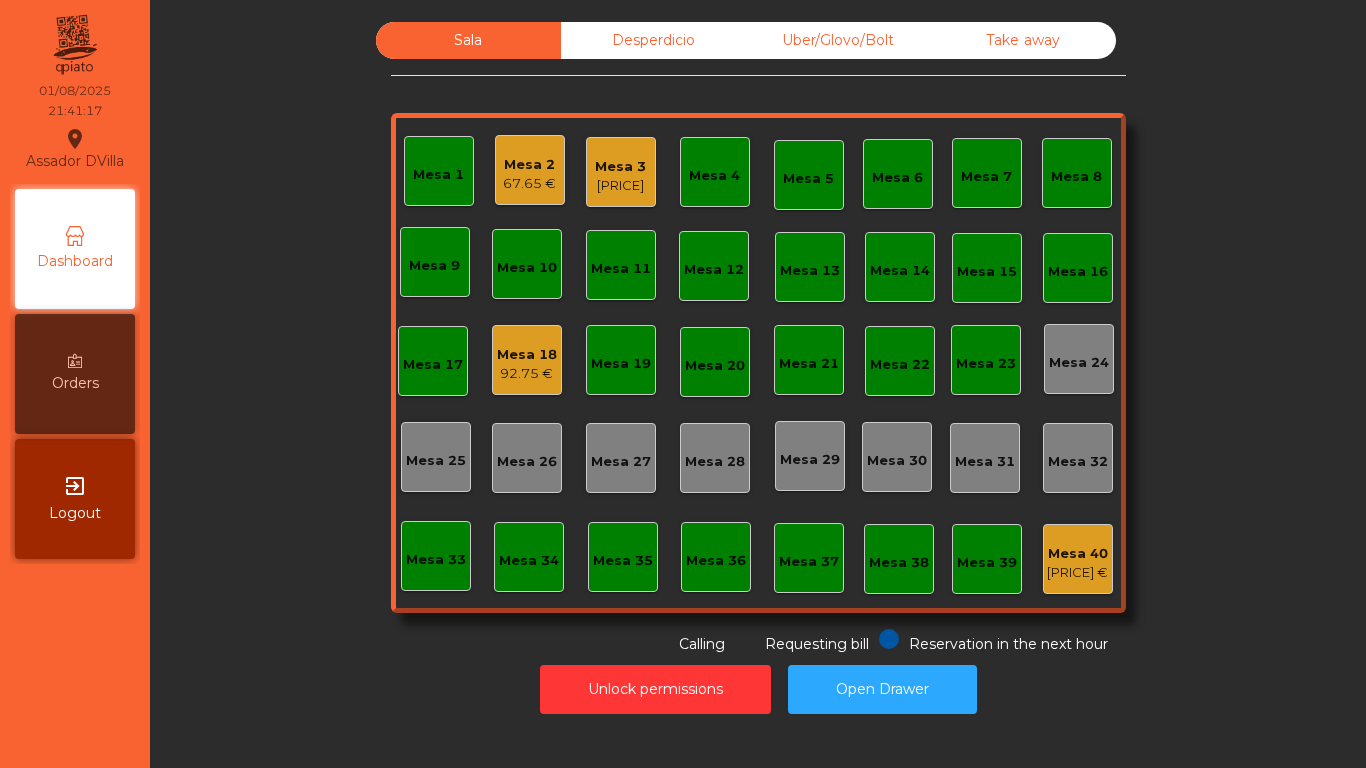 click on "Mesa 3" 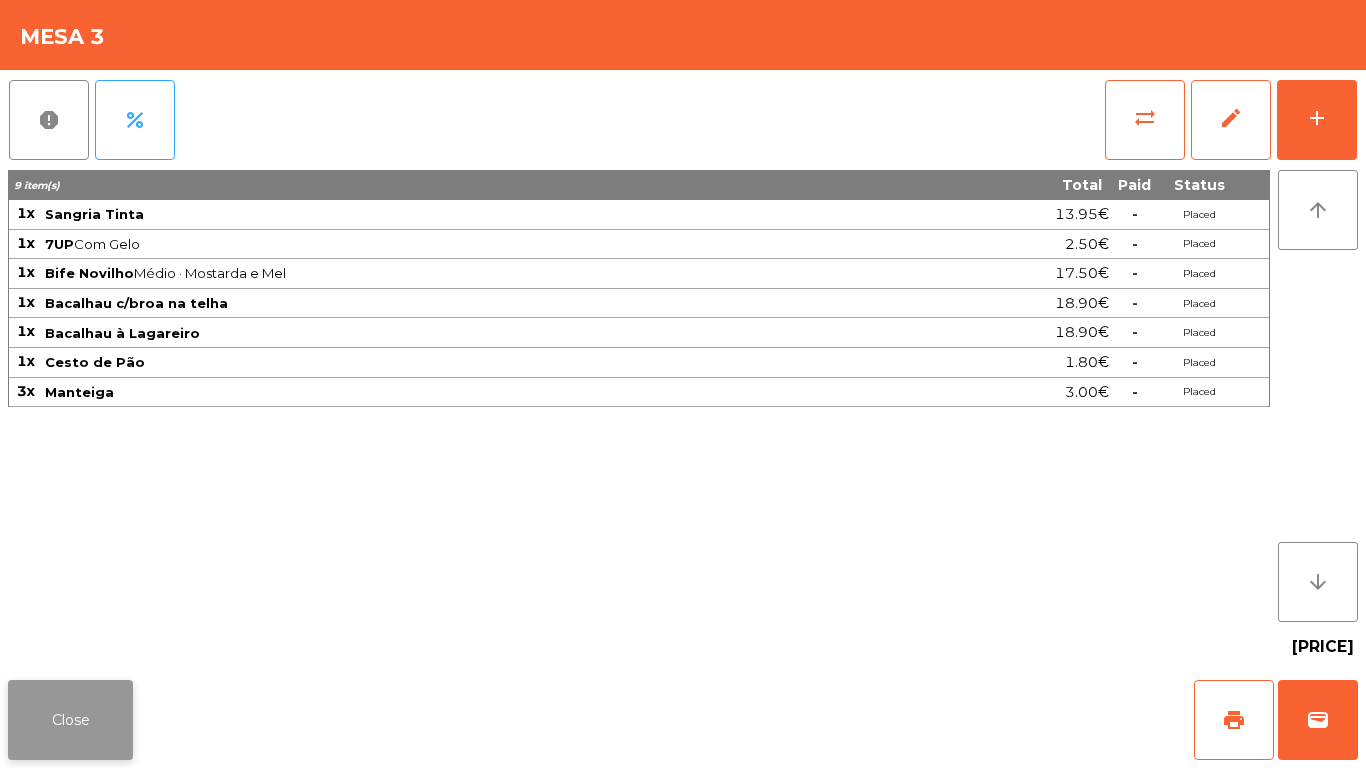 click on "Close" 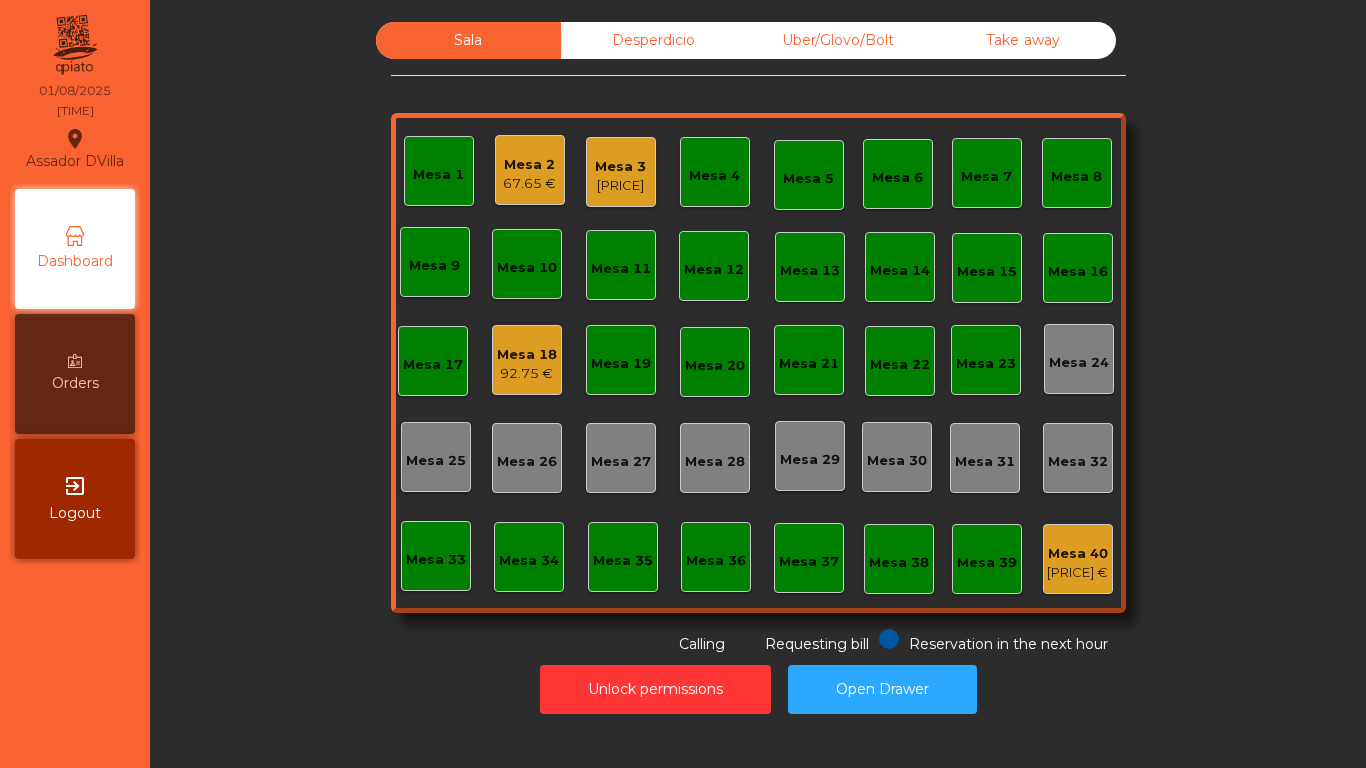 click on "[PRICE]" 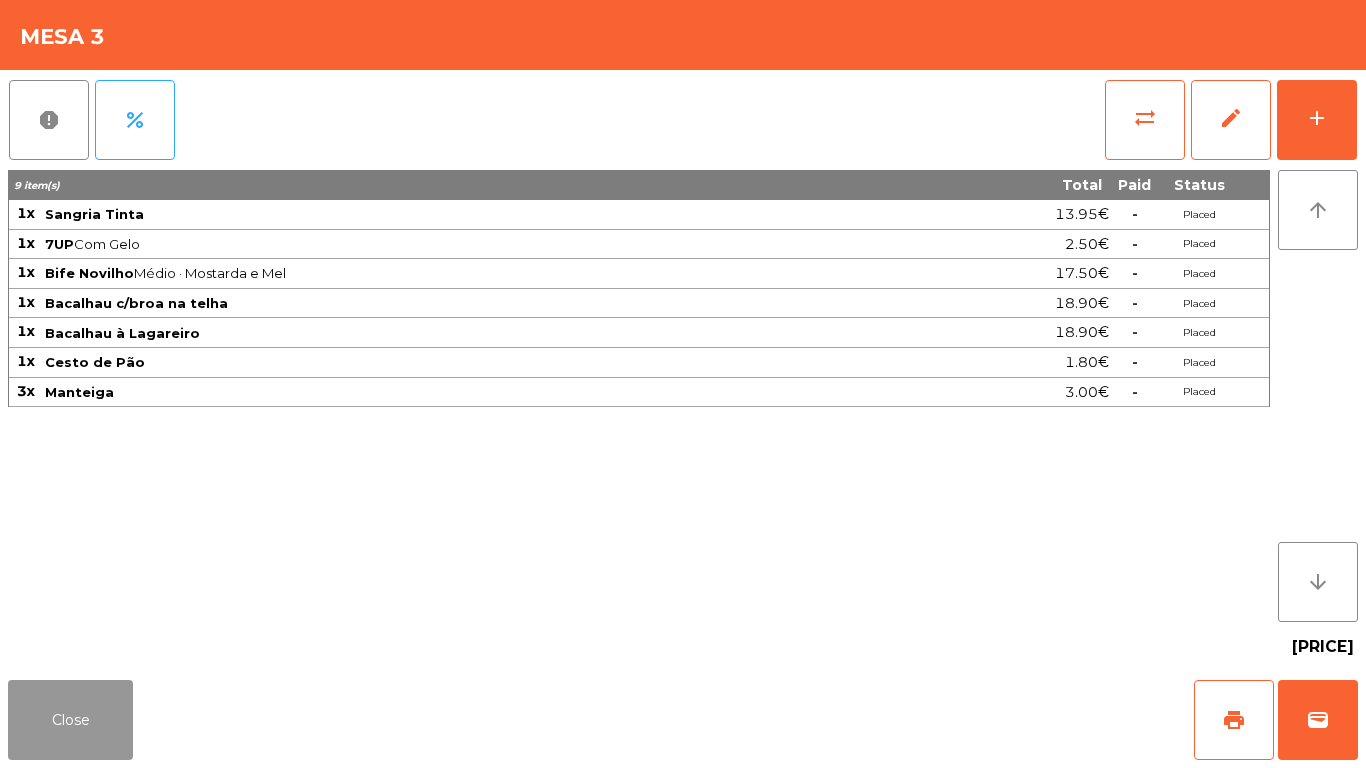 drag, startPoint x: 82, startPoint y: 743, endPoint x: 112, endPoint y: 613, distance: 133.41664 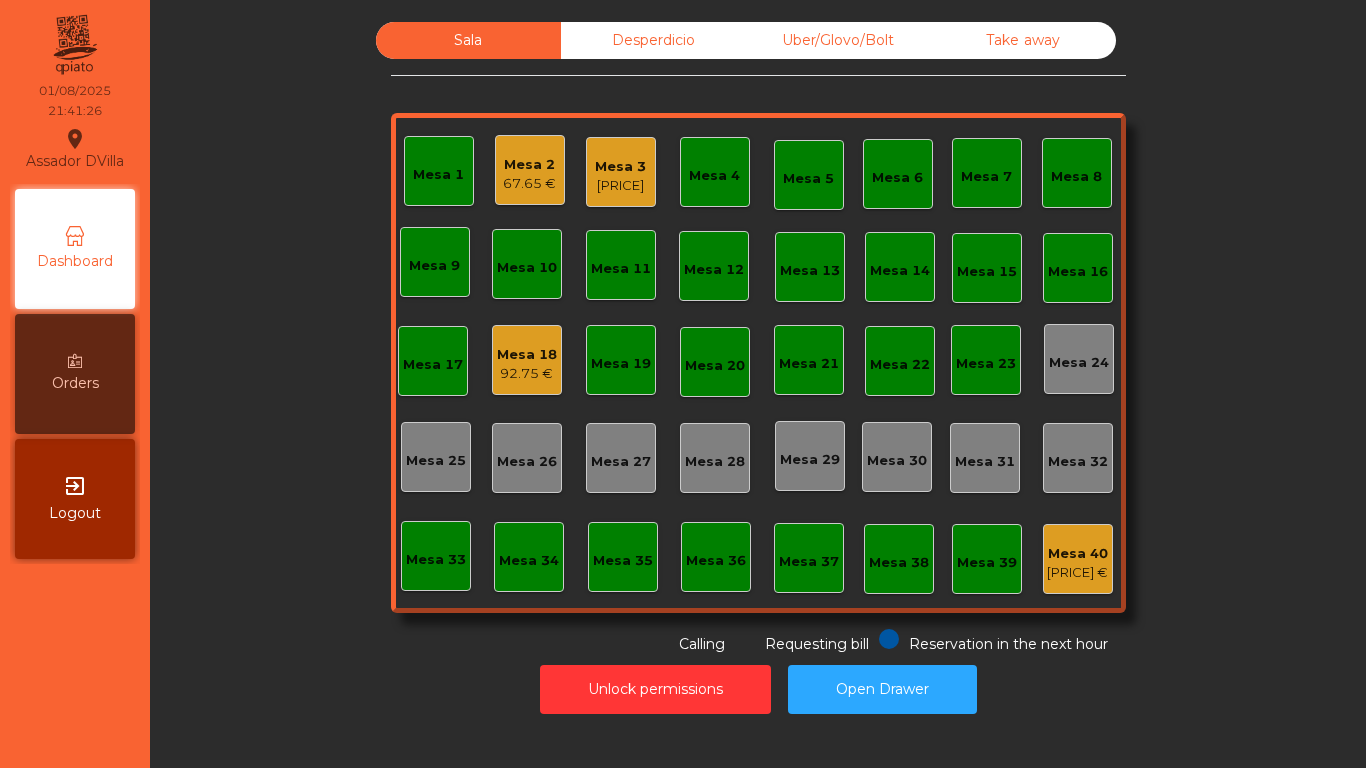 click on "Mesa 2   67.65 €" 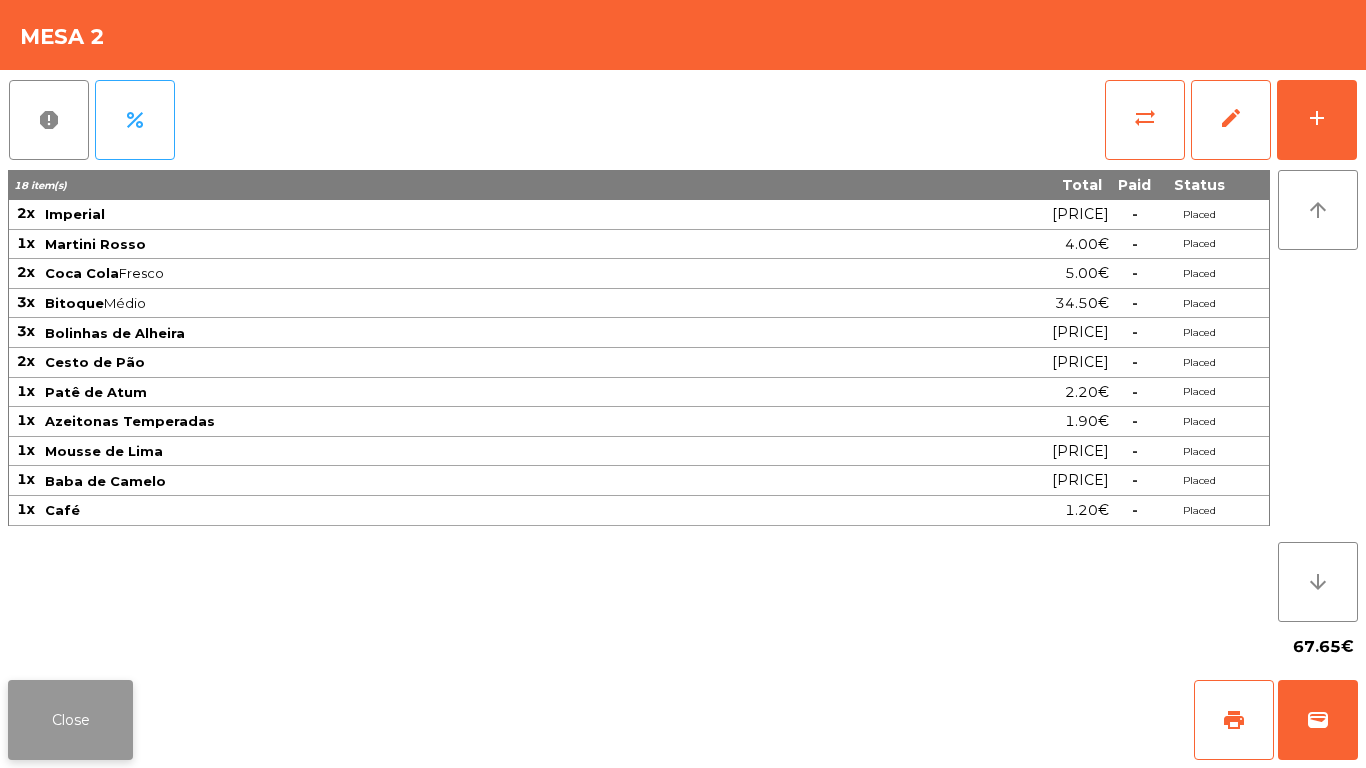 click on "Close" 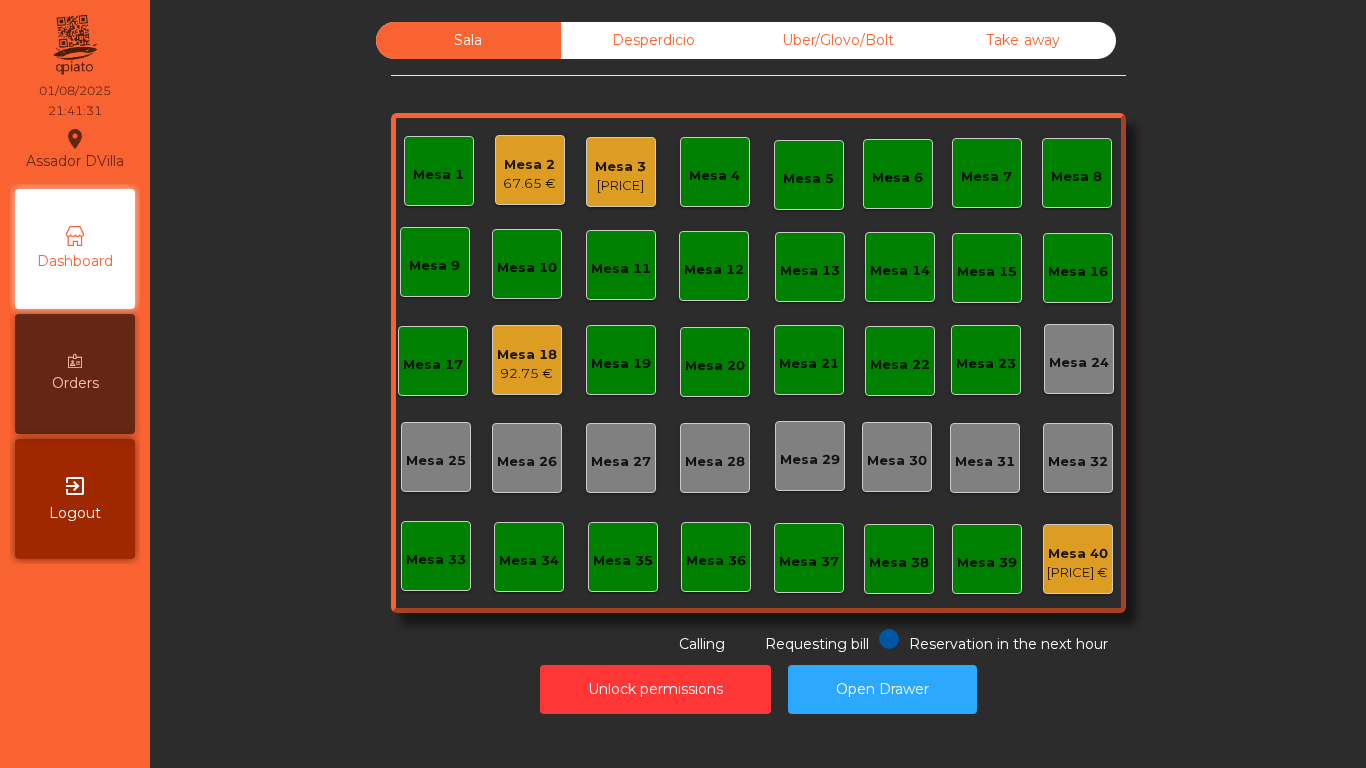 click on "92.75 €" 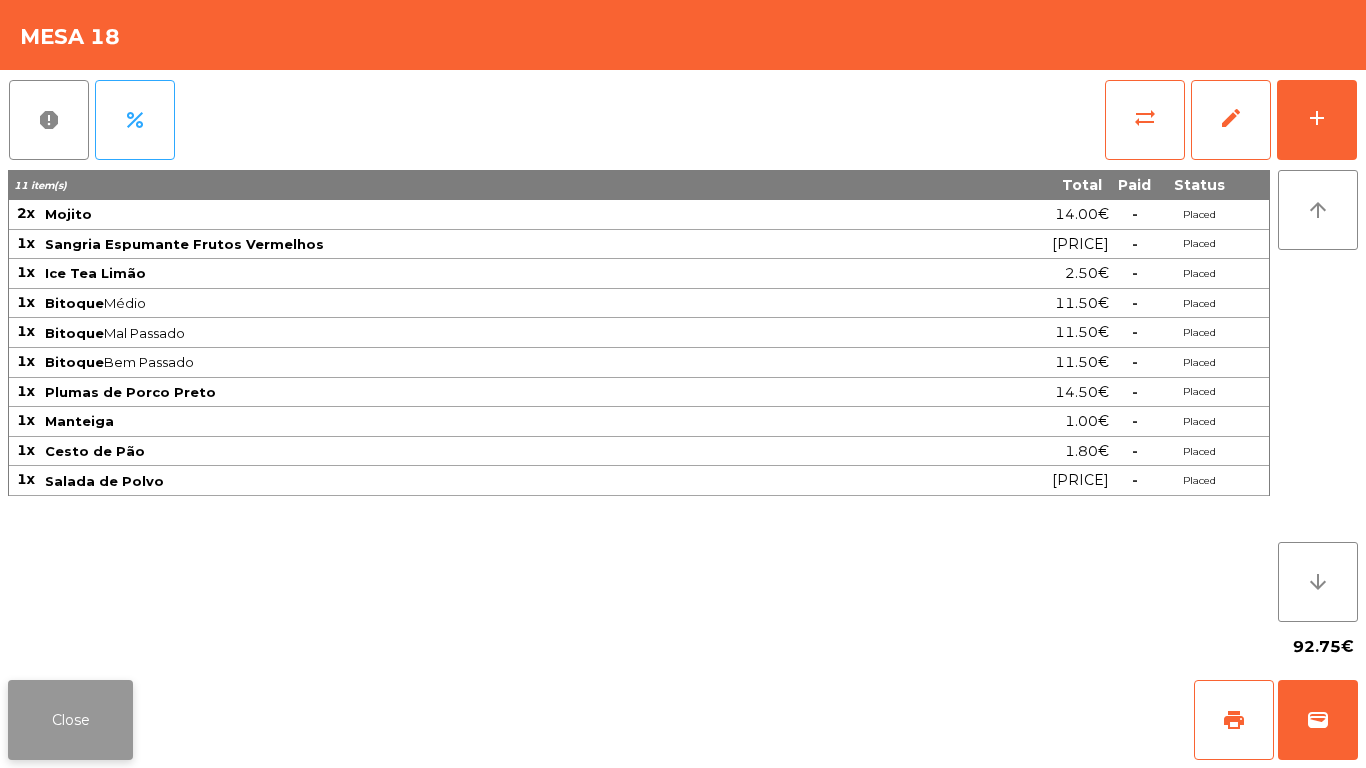 click on "Close" 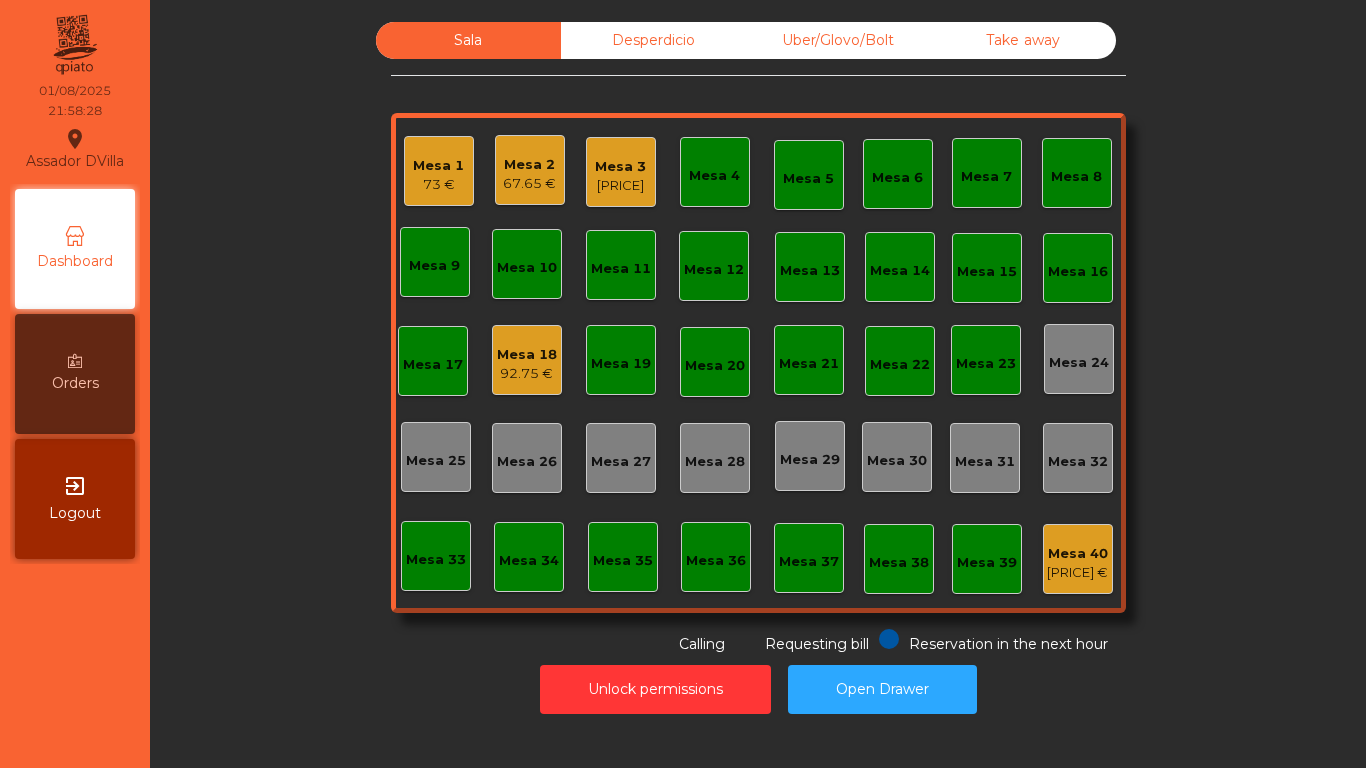 click on "Desperdicio" 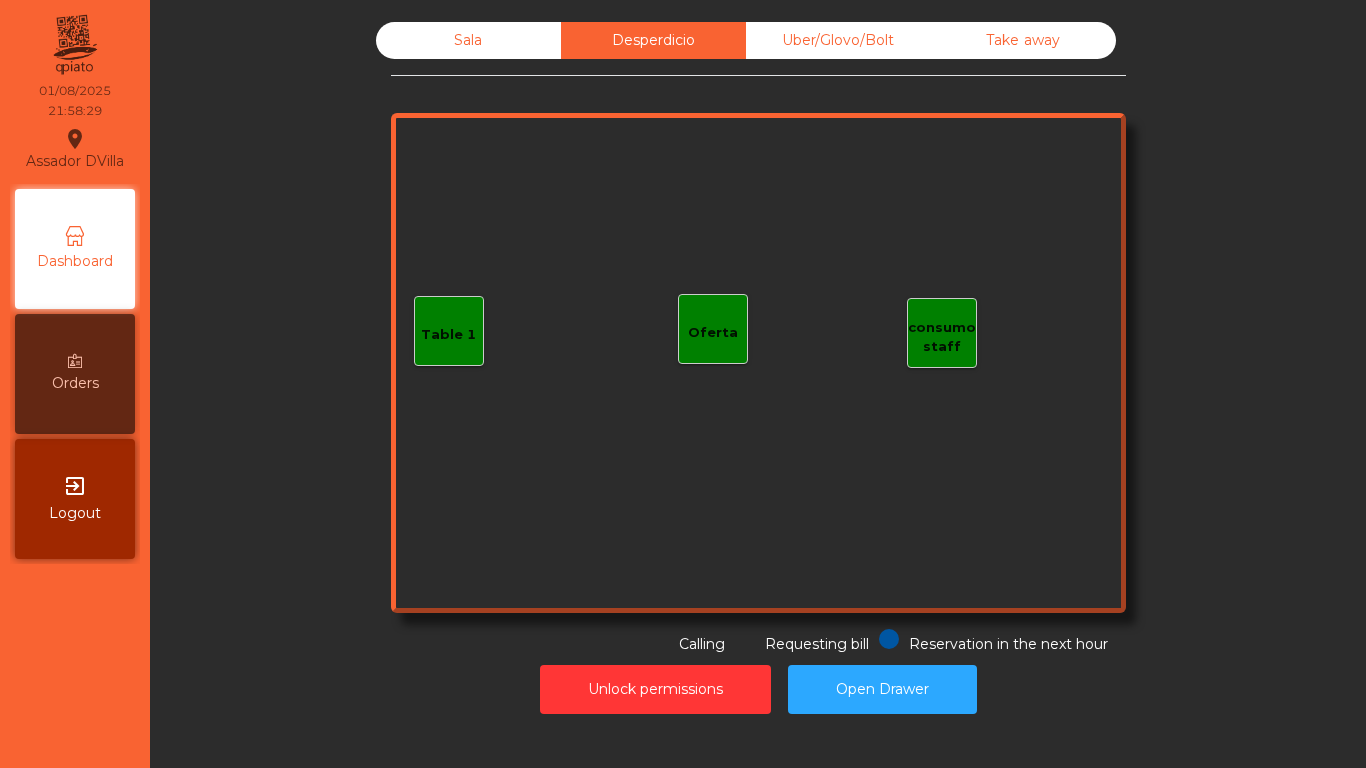 click on "Uber/Glovo/Bolt" 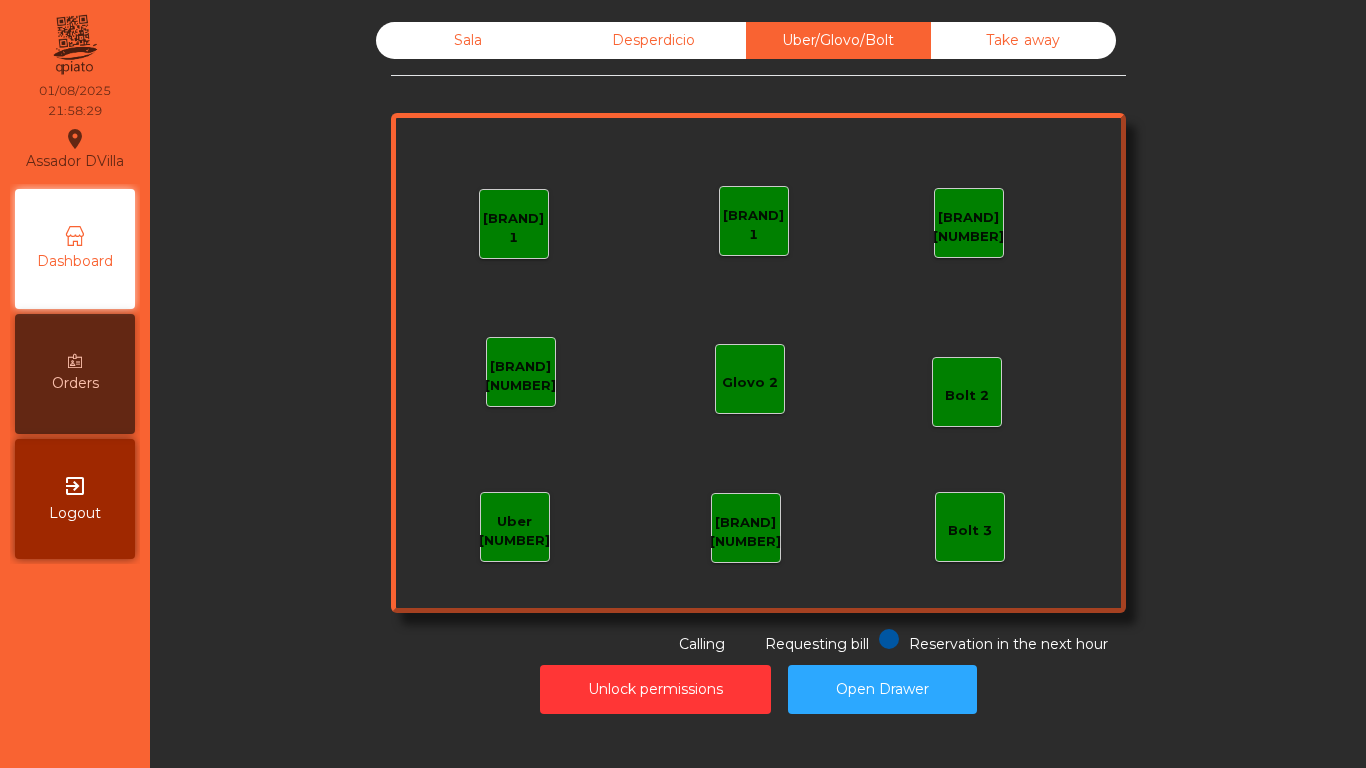 click on "Take away" 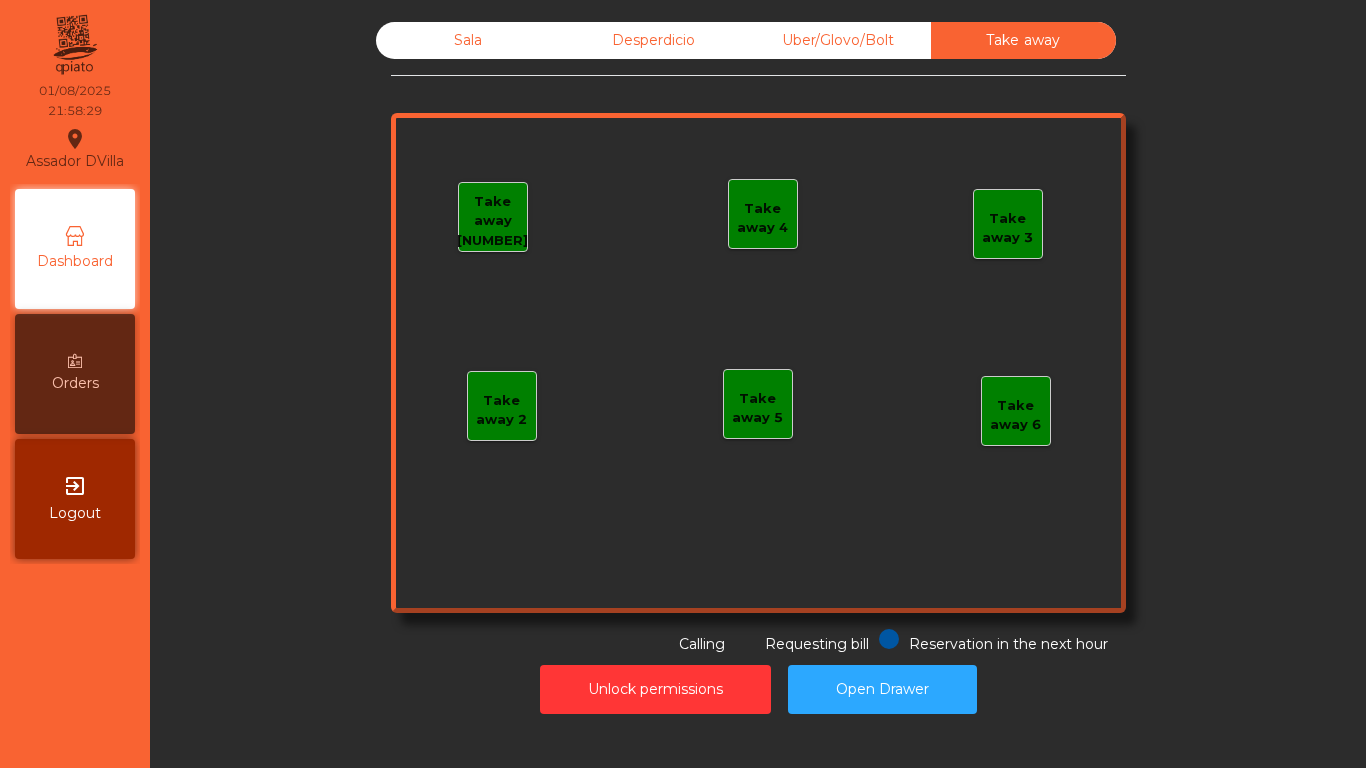 click on "Sala" 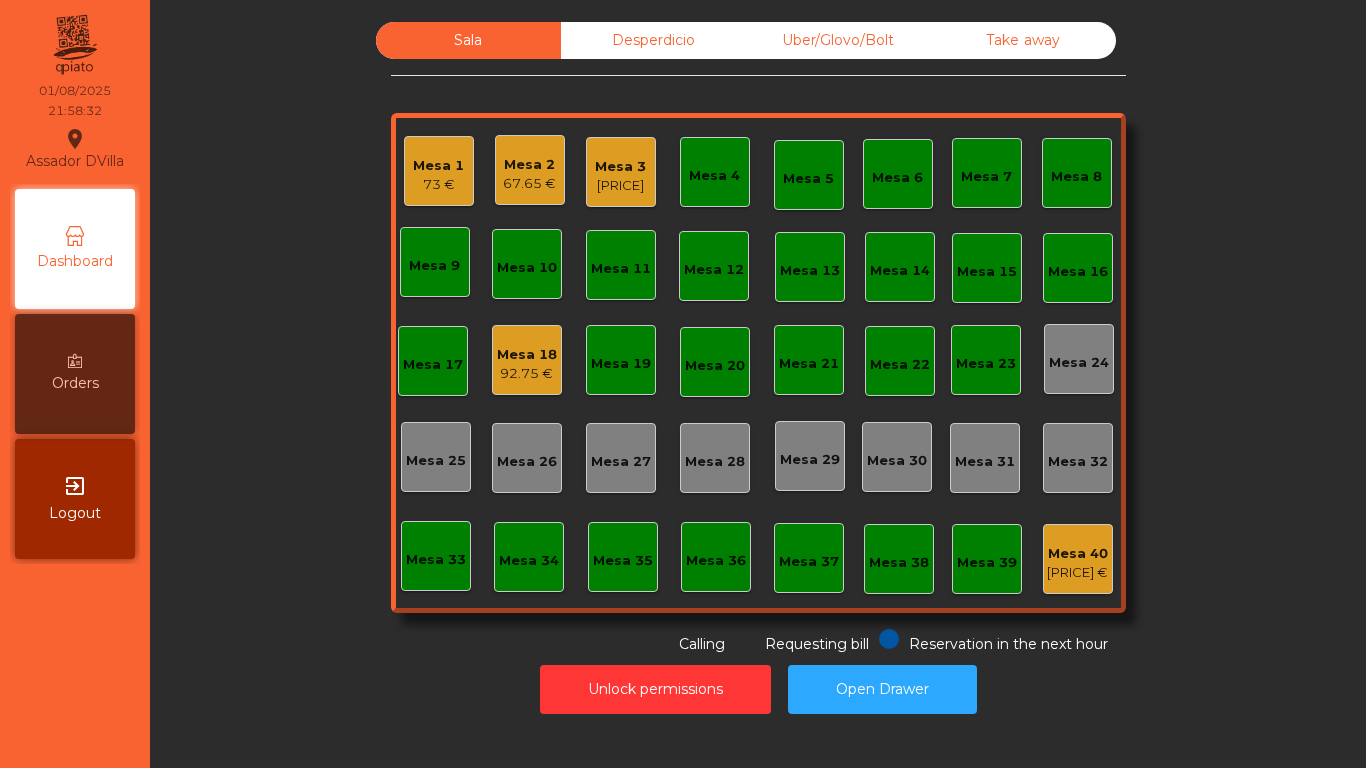 click on "Mesa 18" 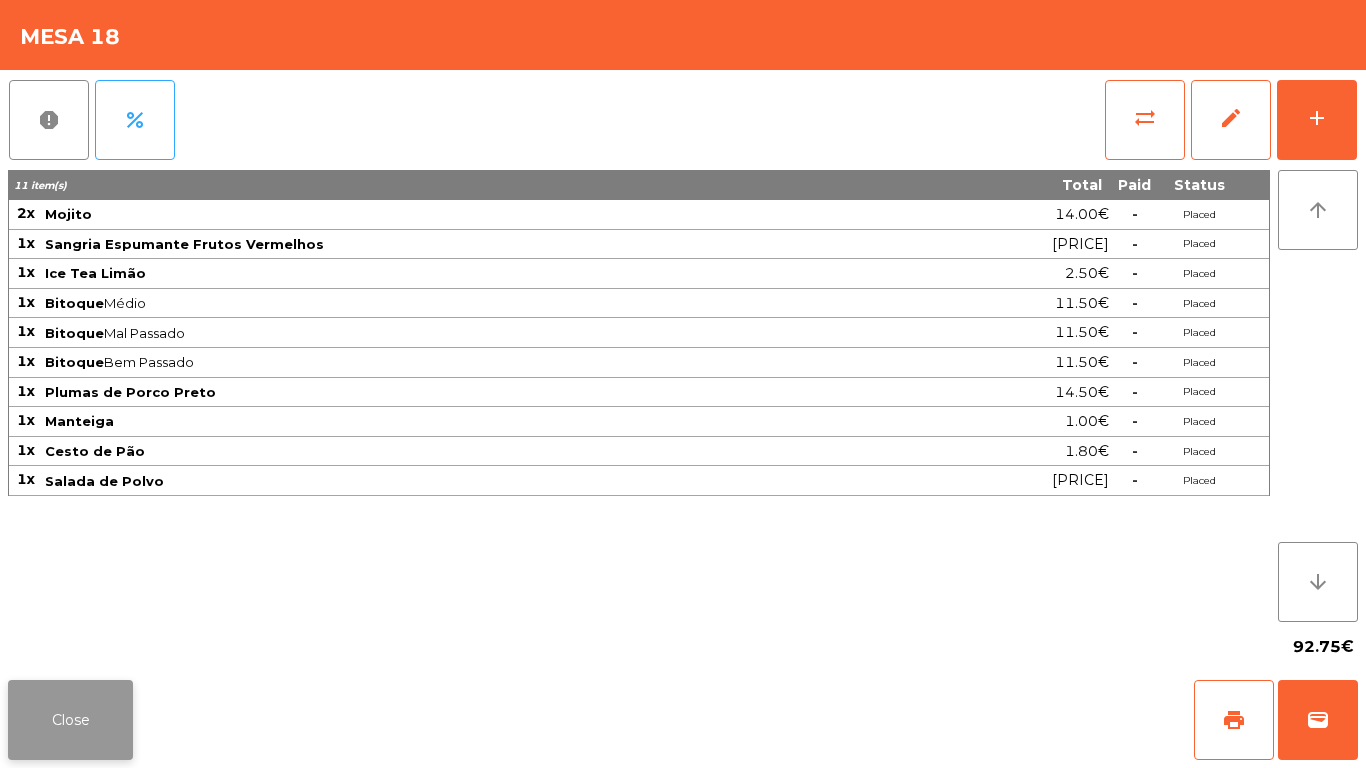 click on "Close" 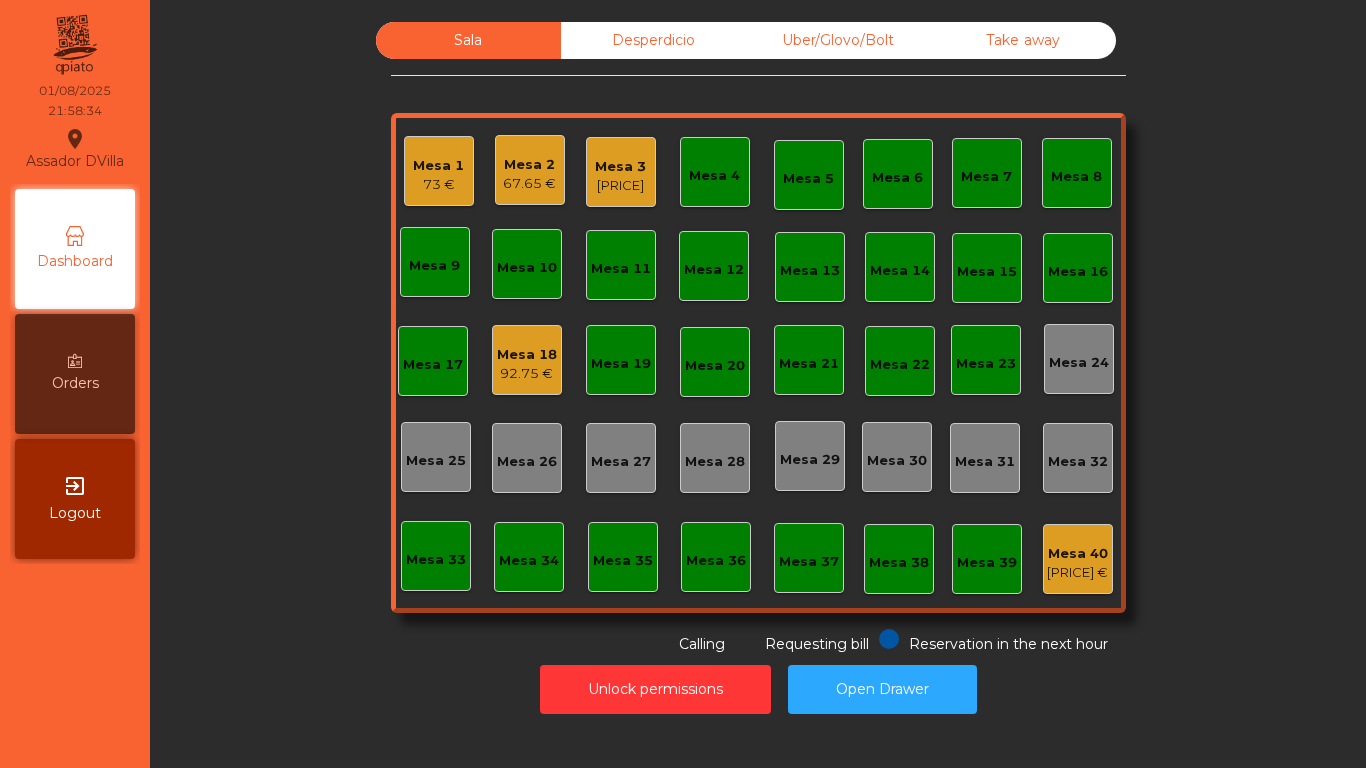 click on "[PRICE] €" 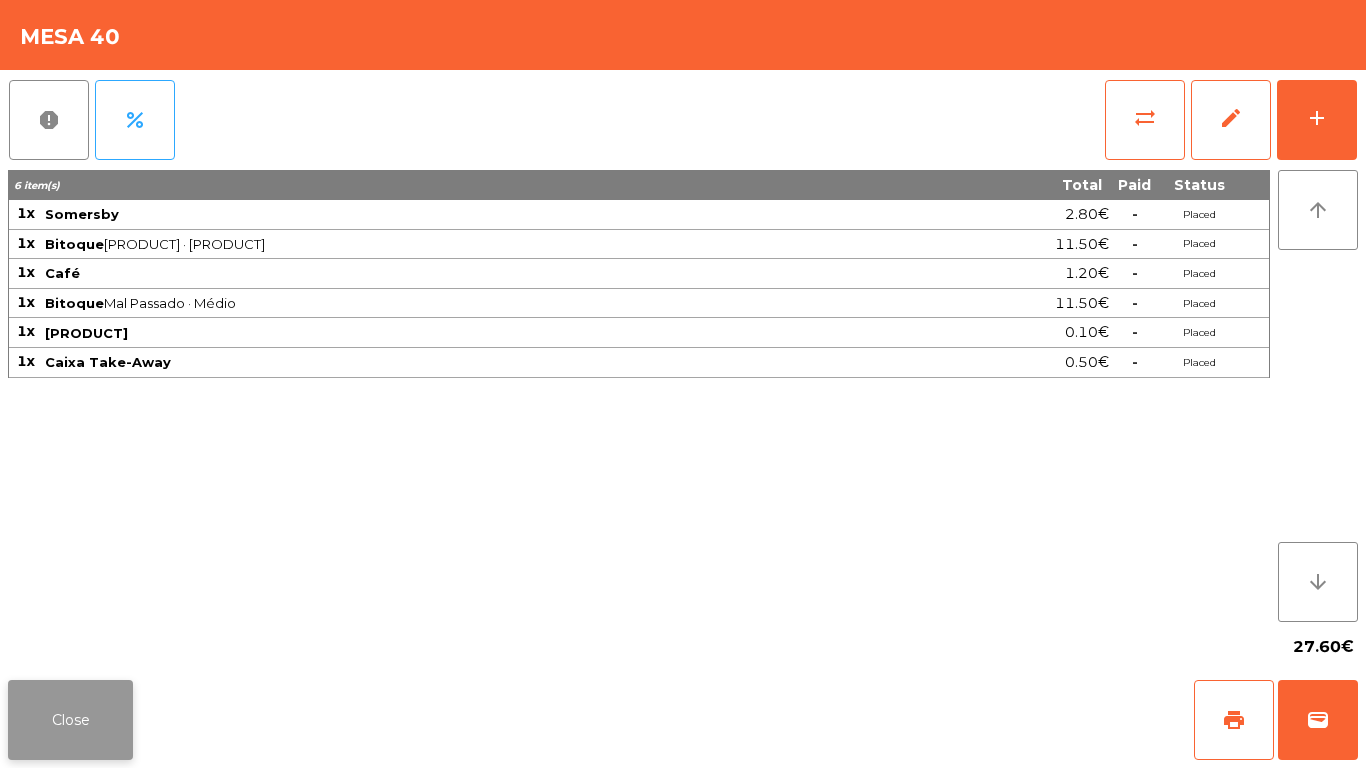 click on "Close" 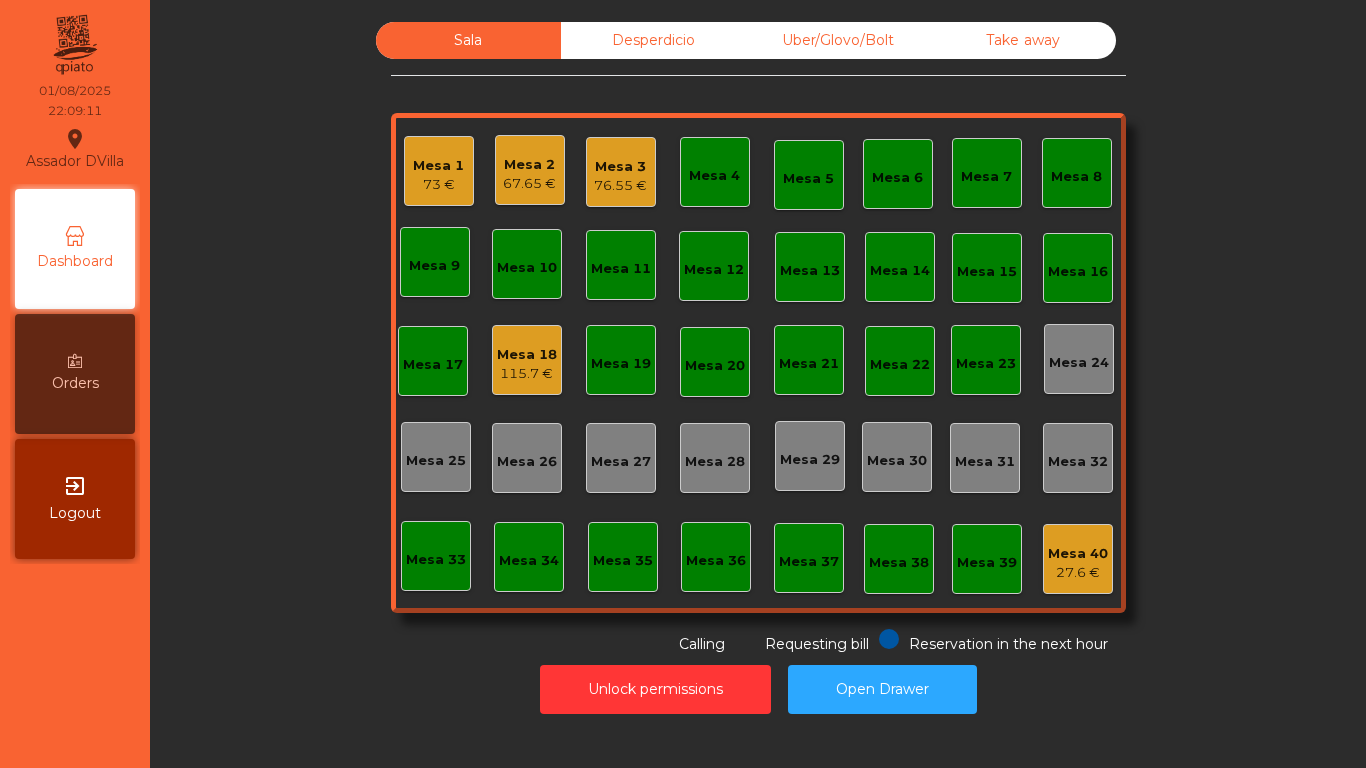 scroll, scrollTop: 0, scrollLeft: 0, axis: both 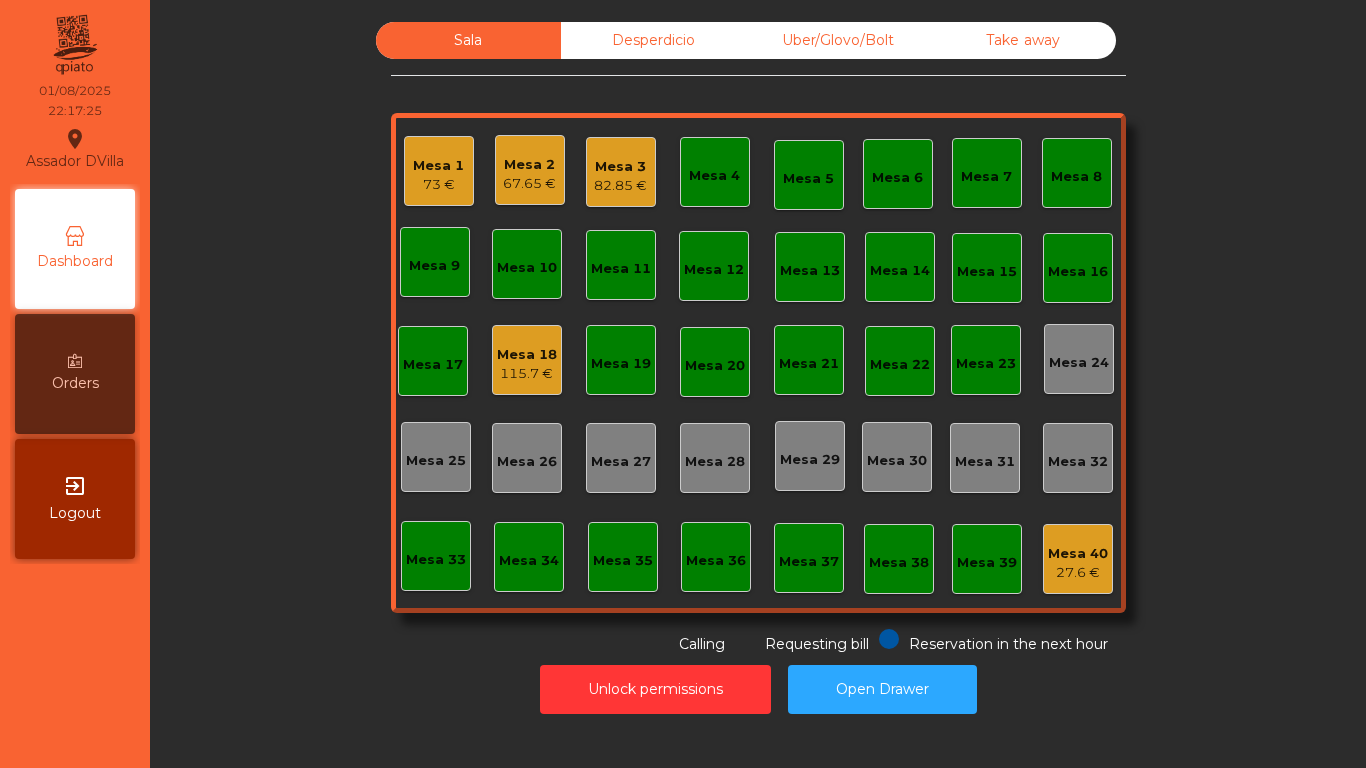 click on "Mesa 1" 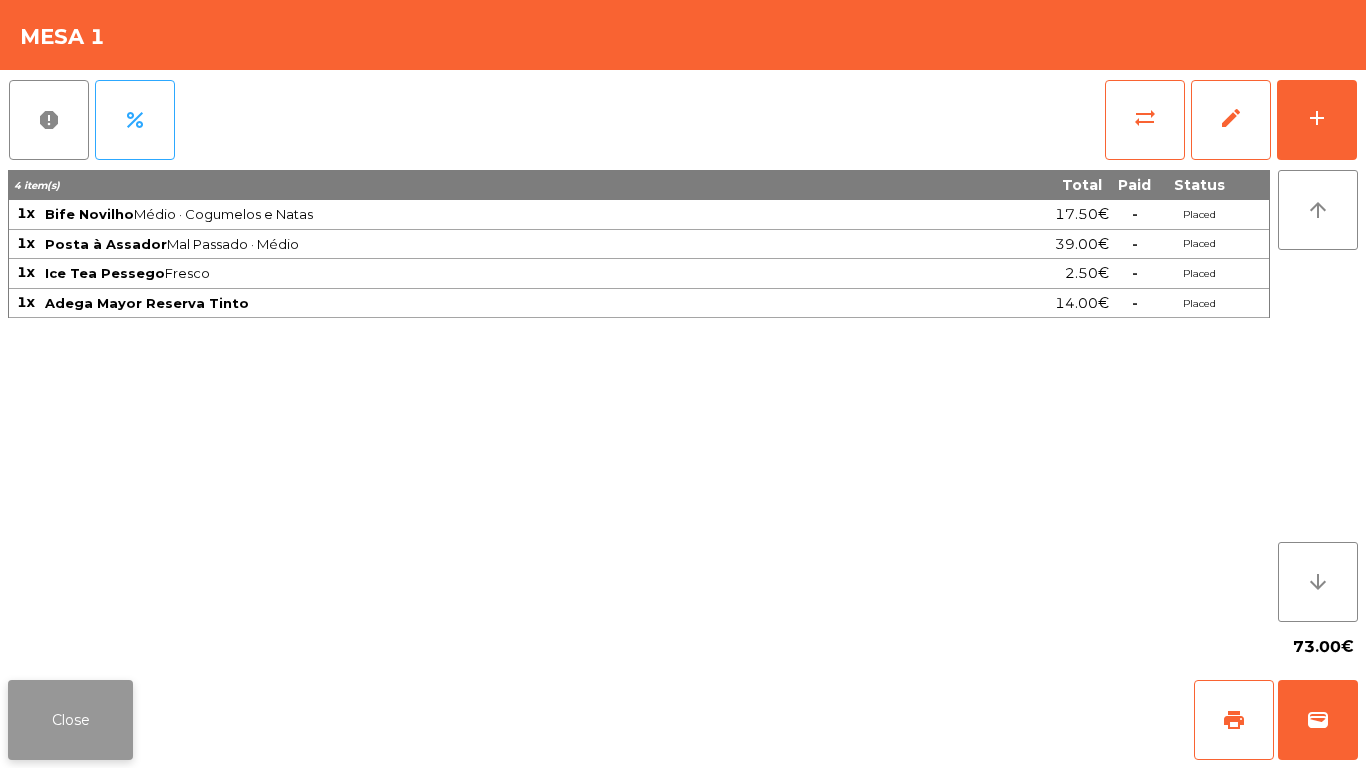 click on "Close" 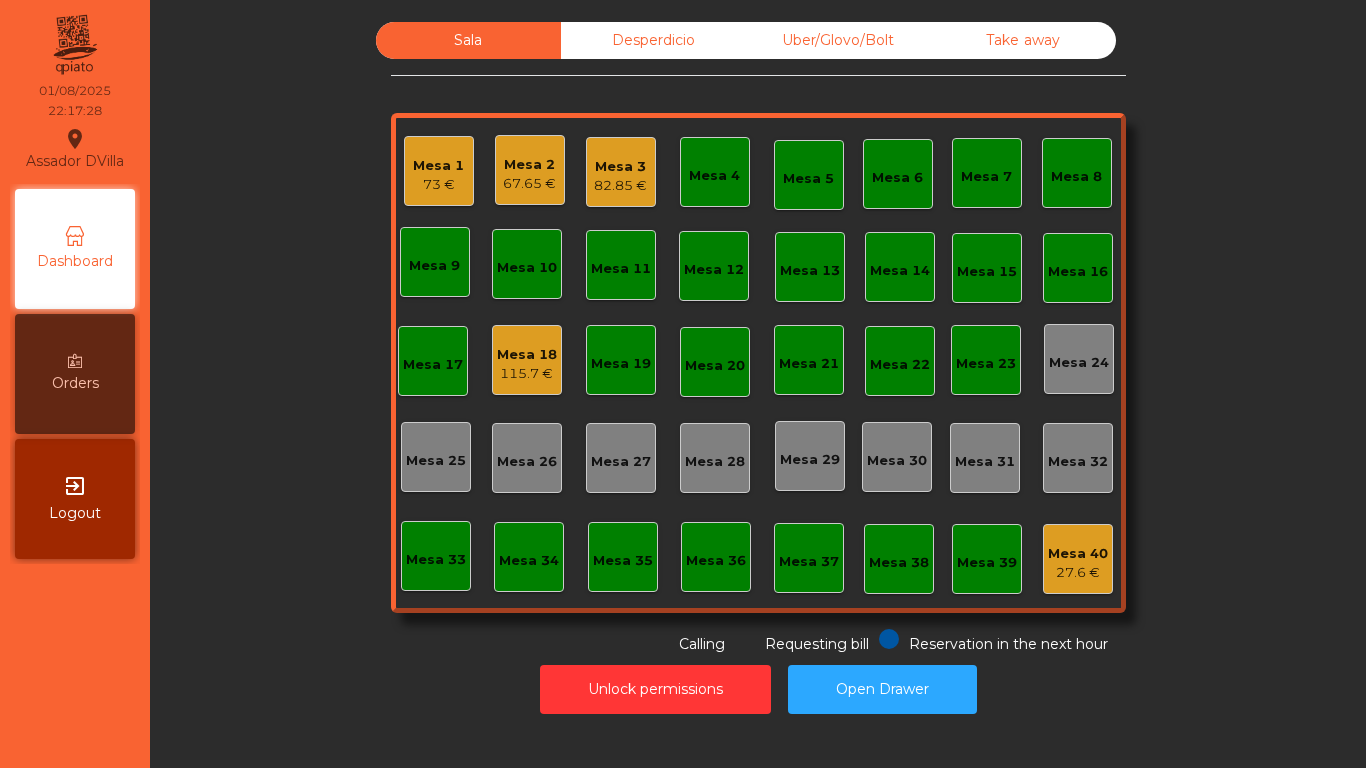 click on "Mesa 2" 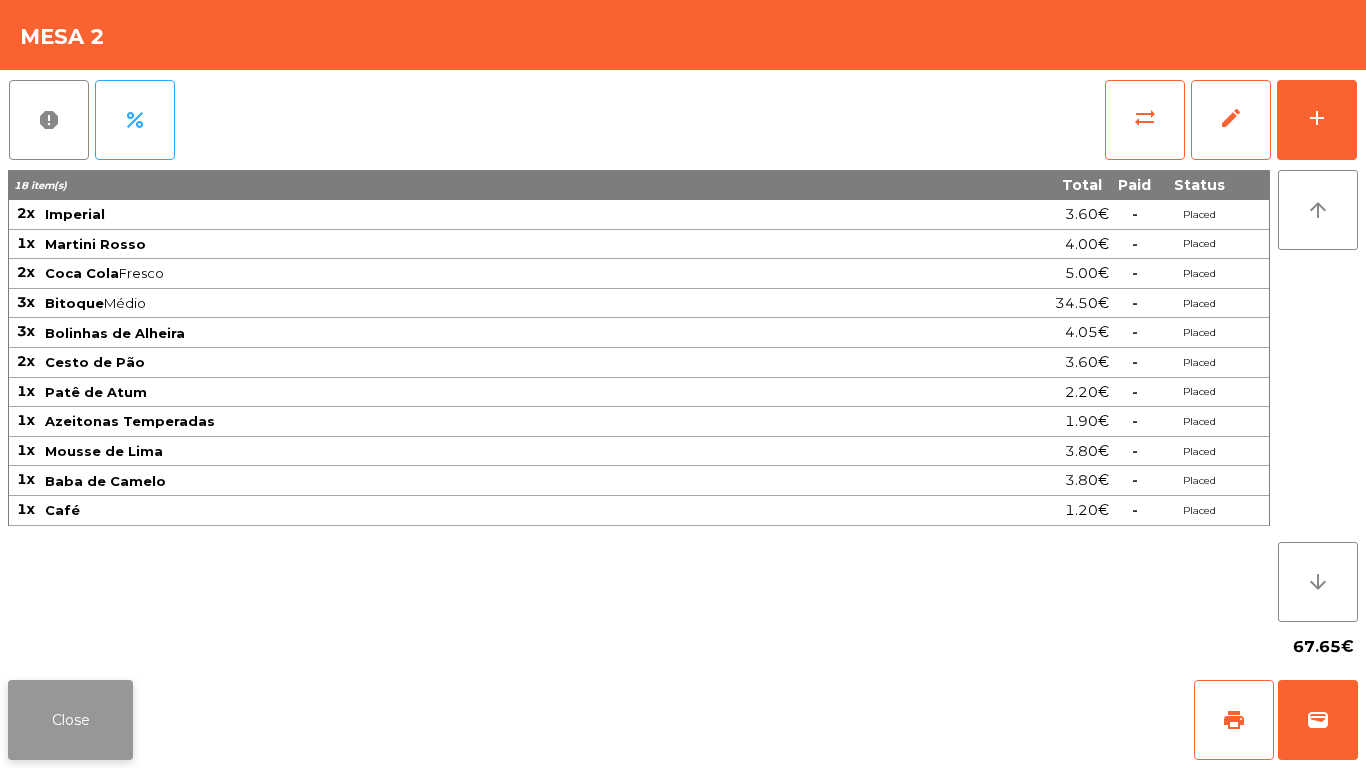 click on "Close" 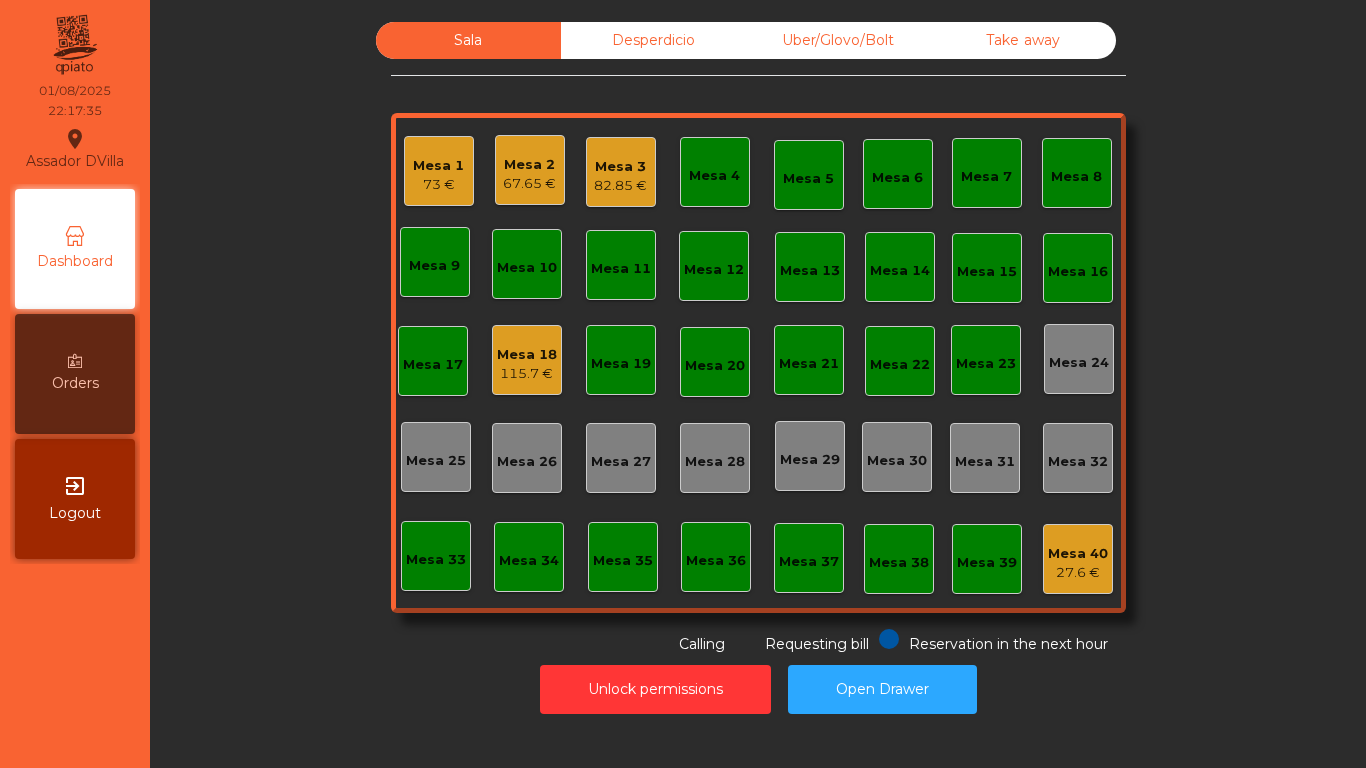 click on "Mesa 3" 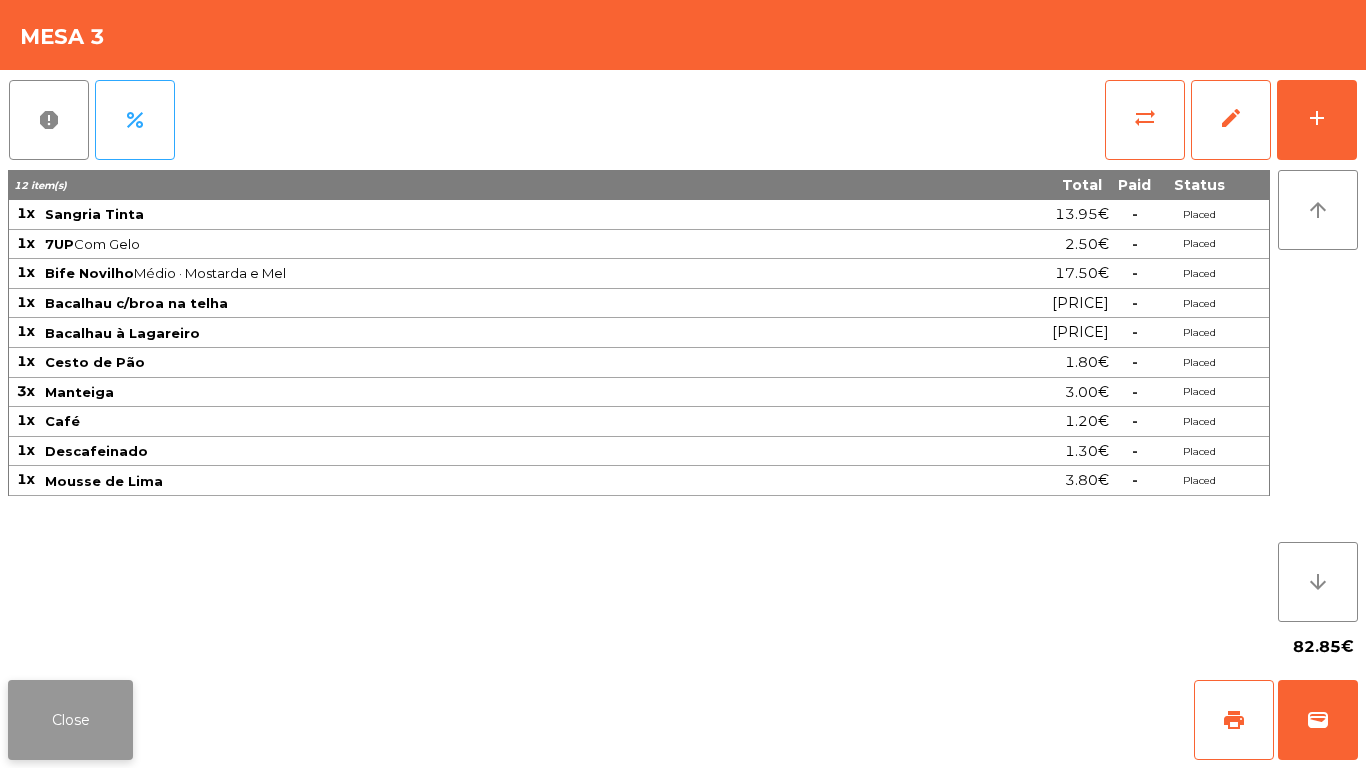click on "Close" 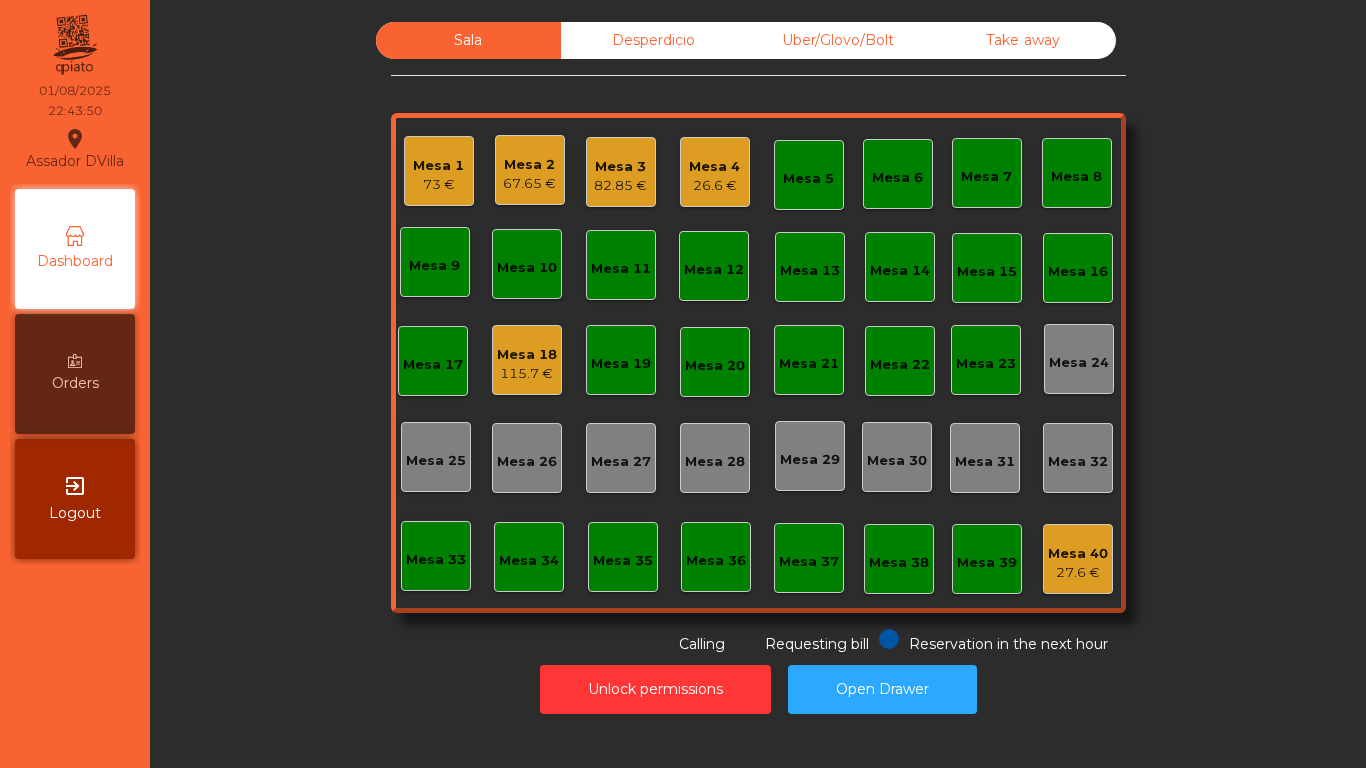 click on "Mesa 4" 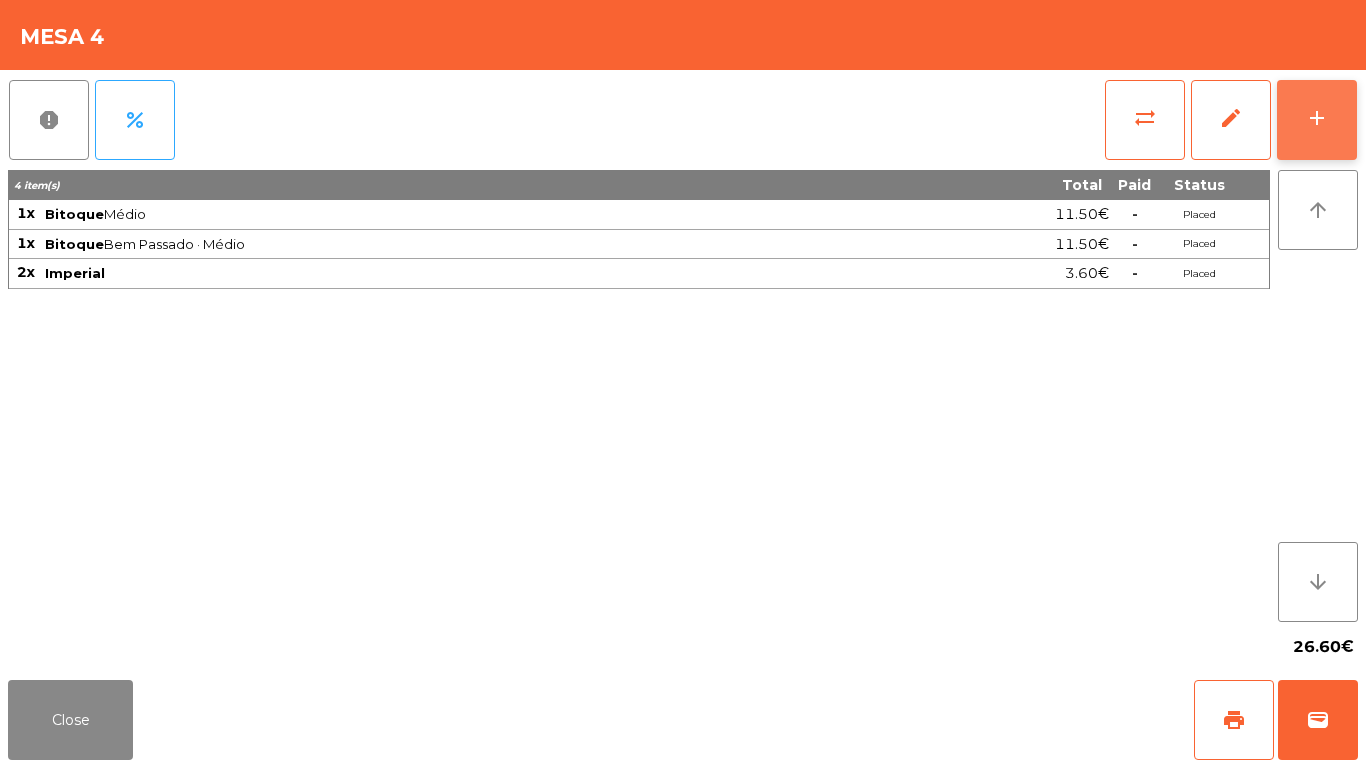click on "add" 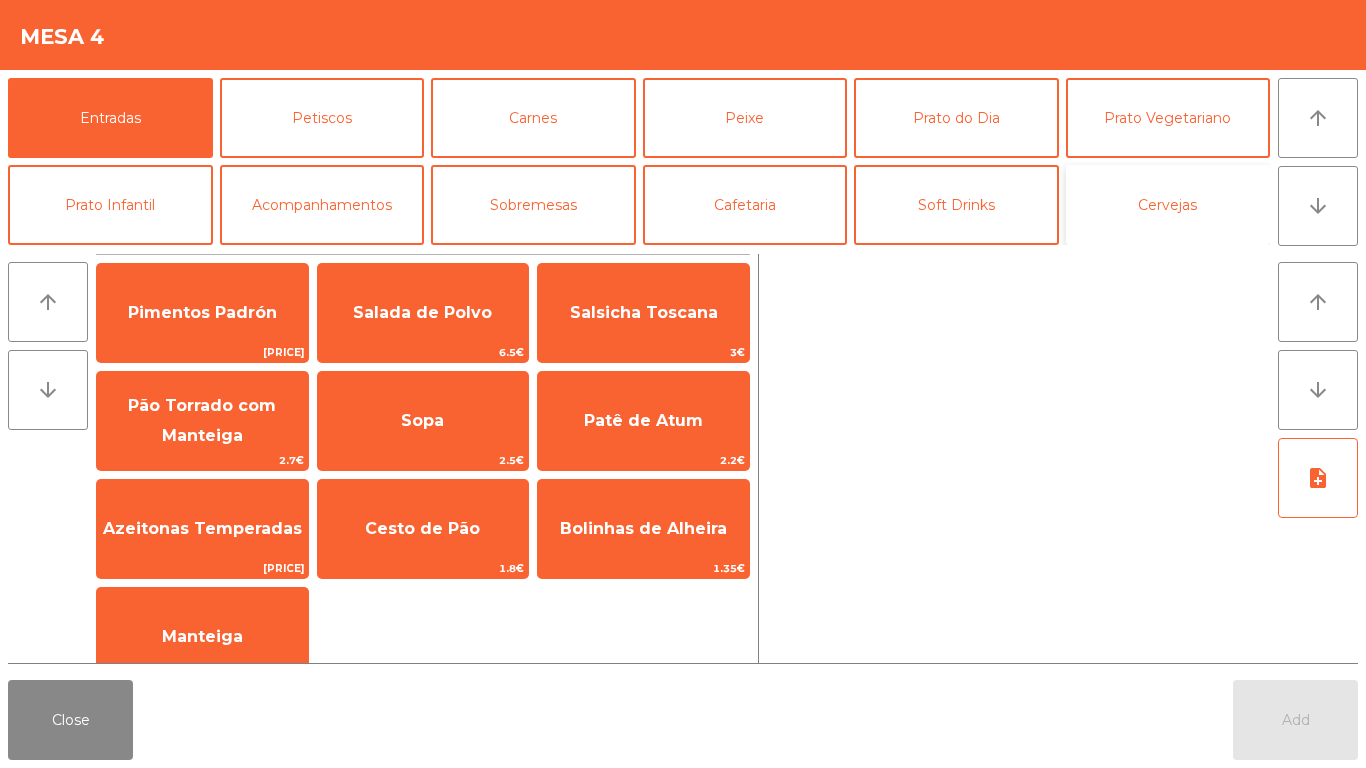 click on "Cervejas" 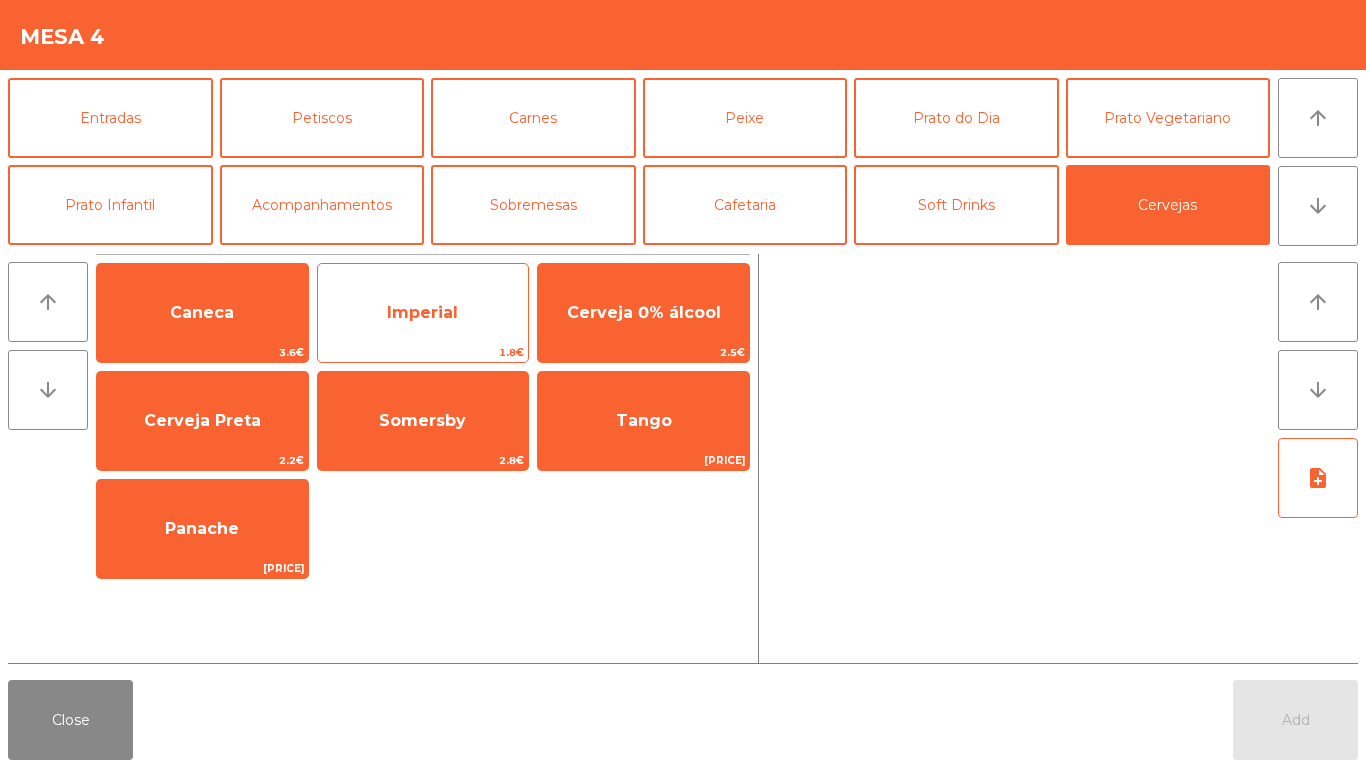 click on "Imperial" 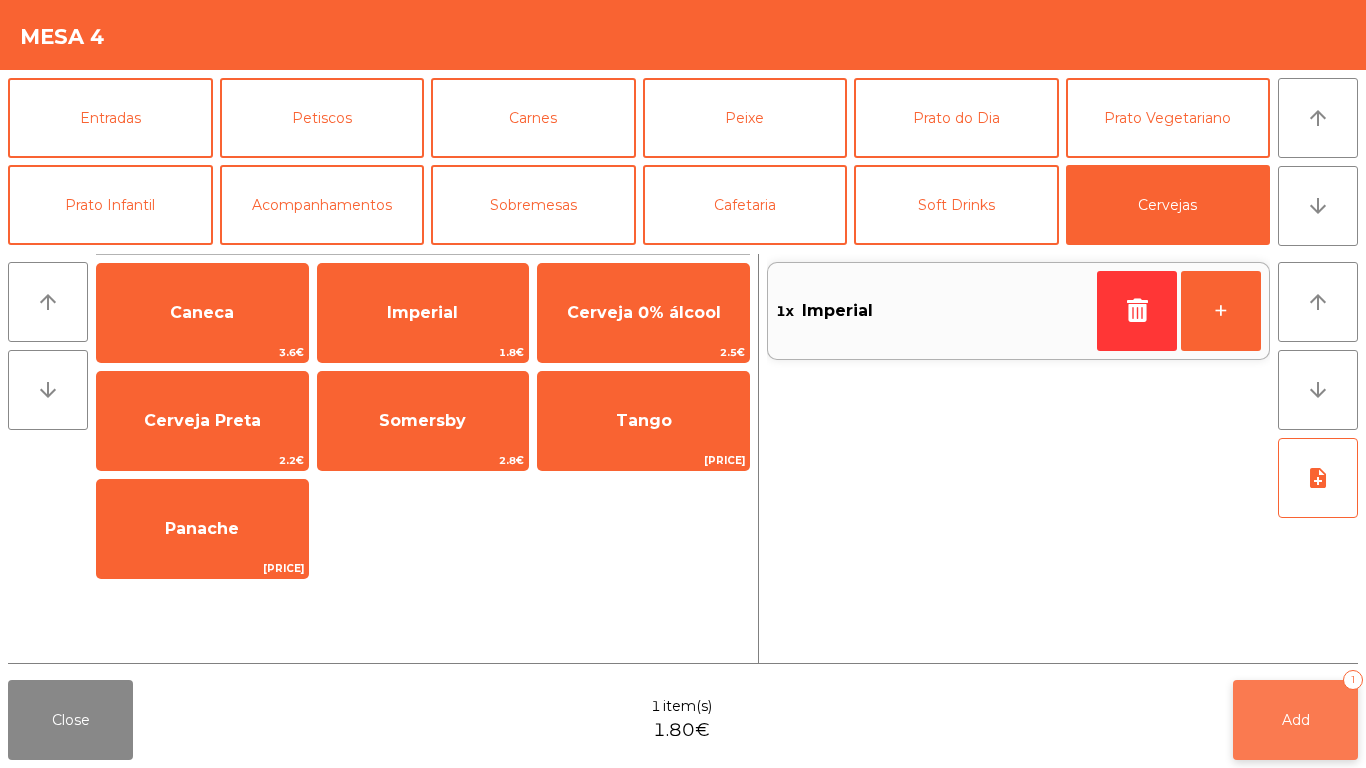 click on "Add   1" 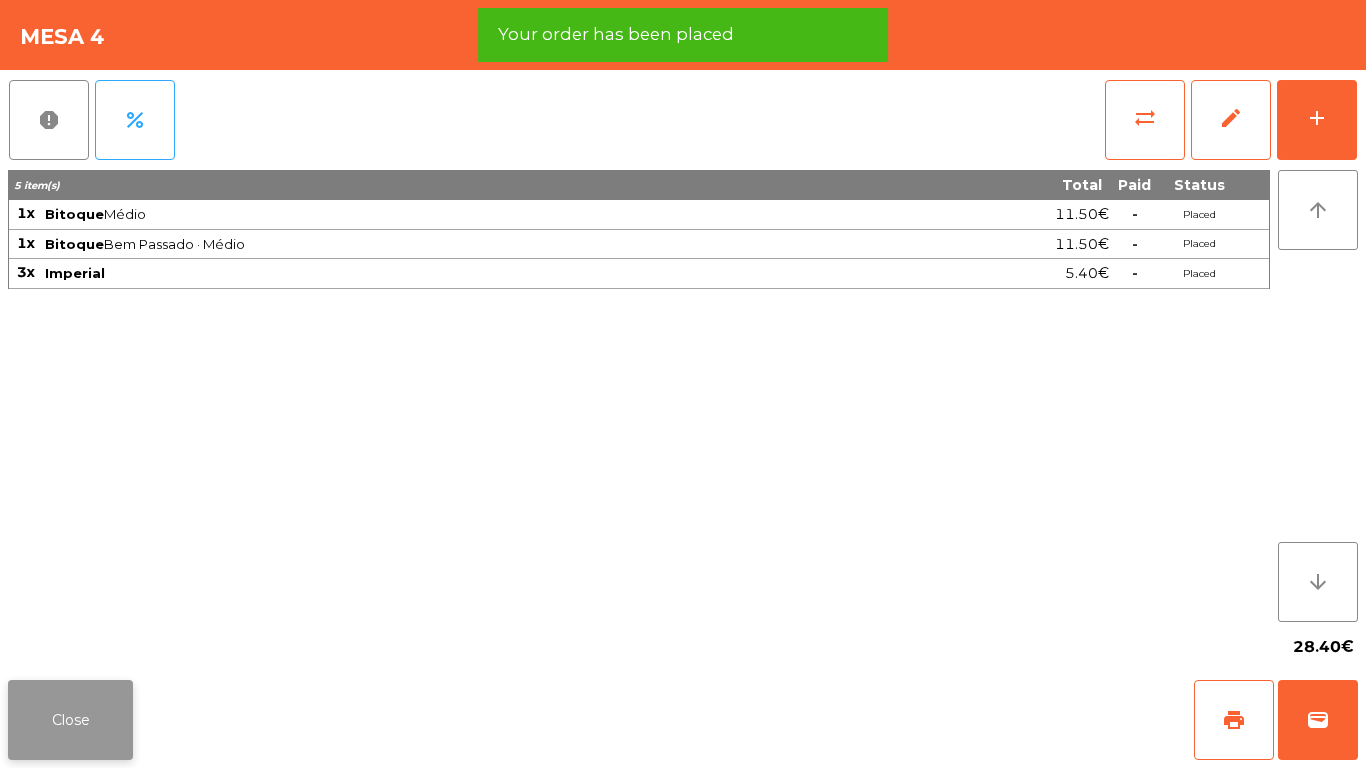 click on "Close" 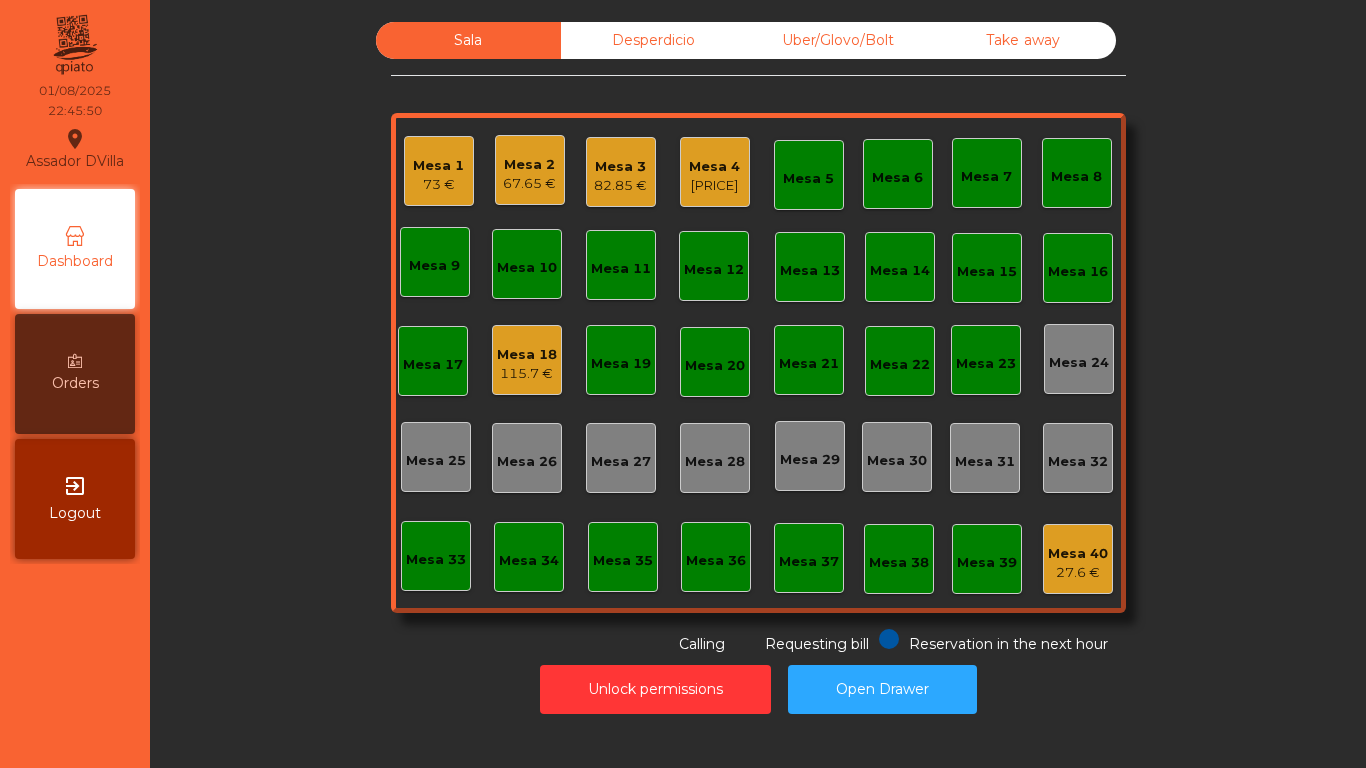 click on "Mesa 1   73 €" 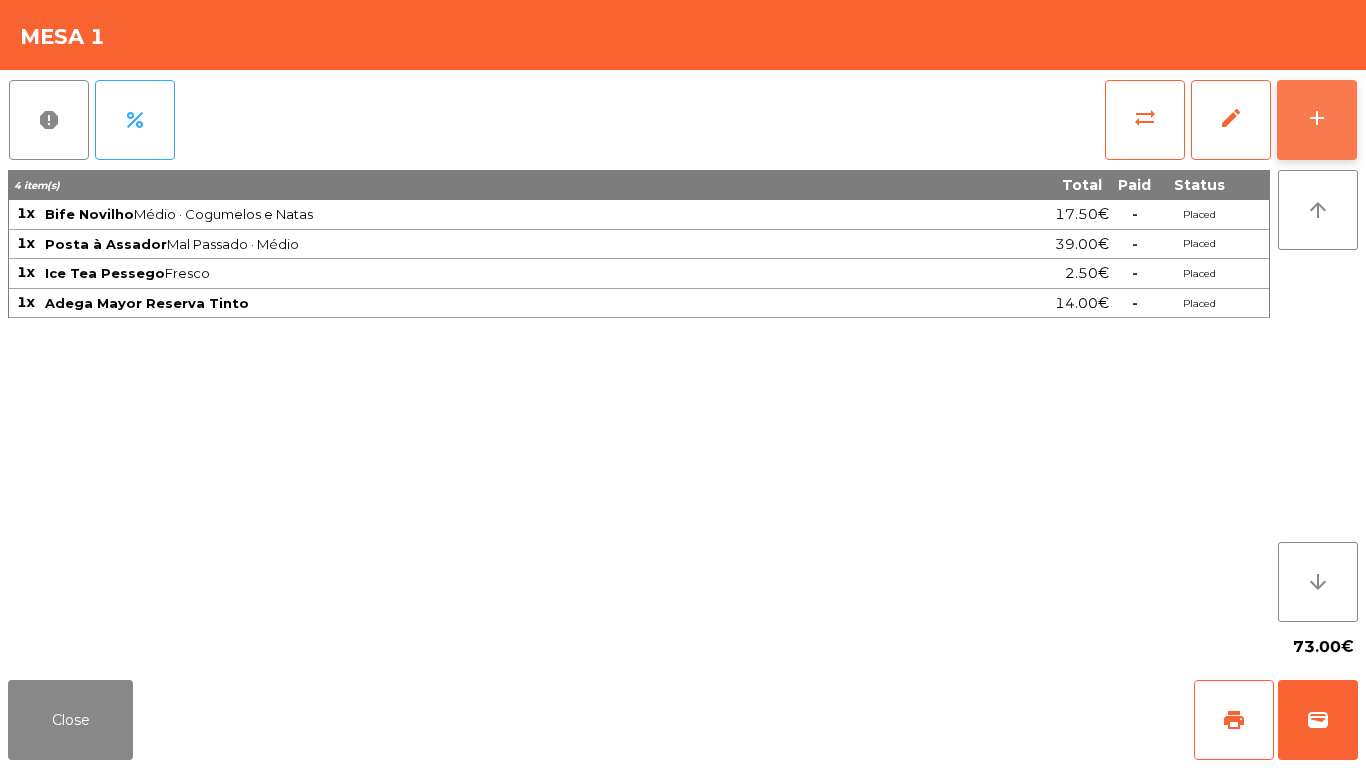 click on "add" 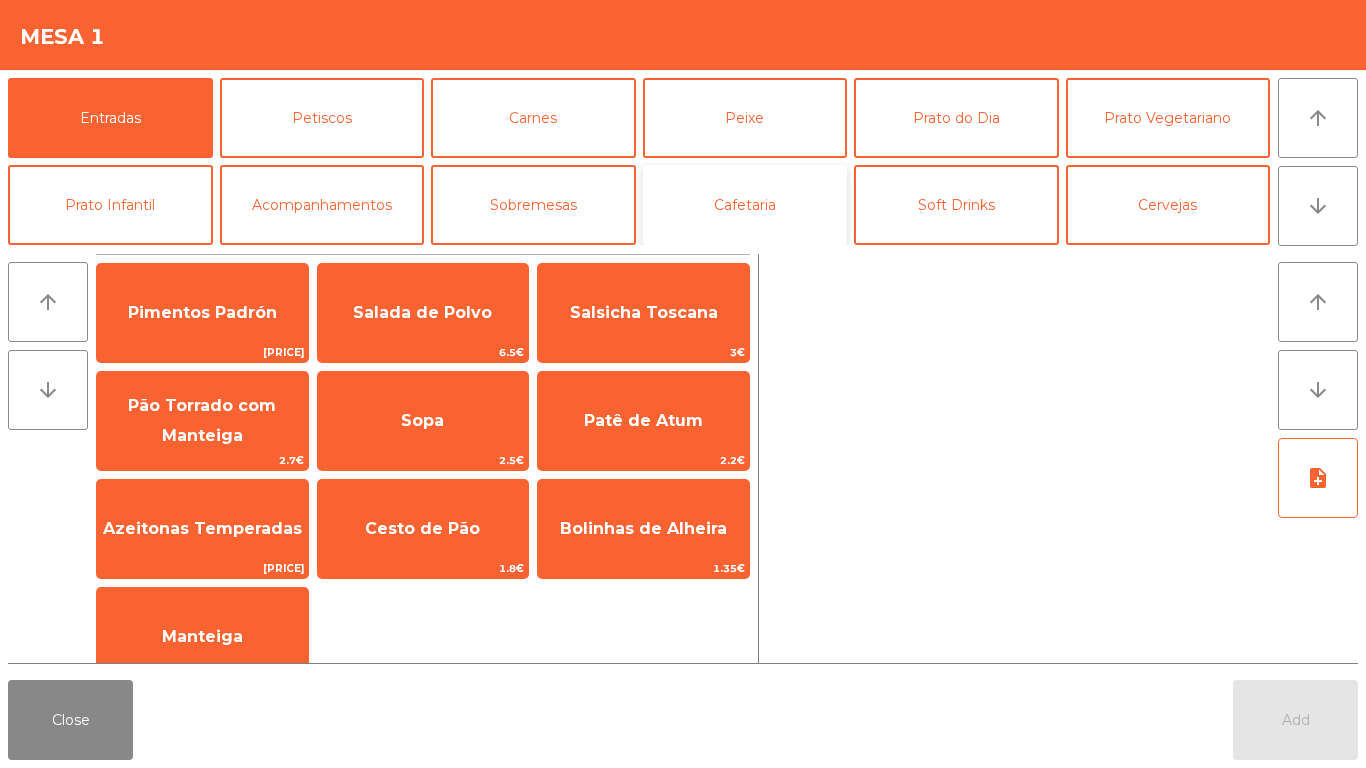 click on "Cafetaria" 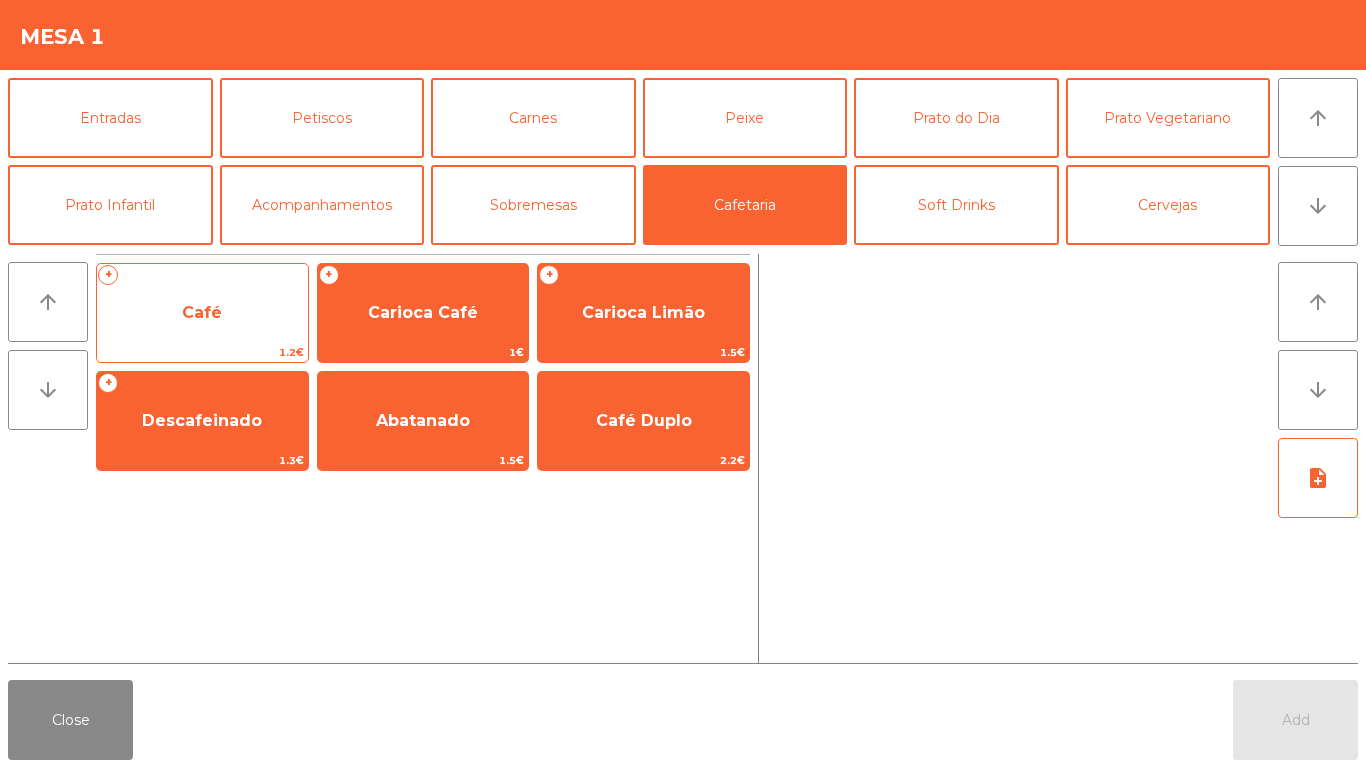 click on "Café" 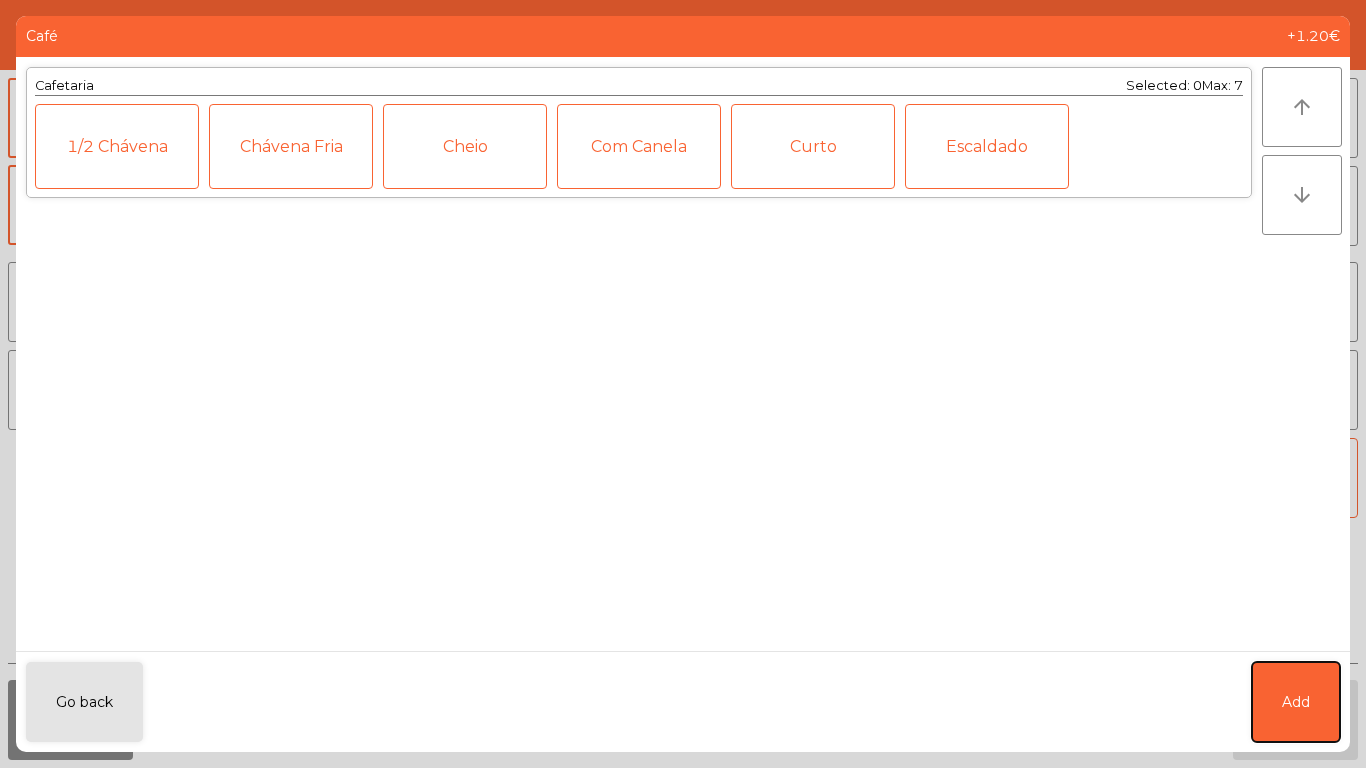 click on "Add" 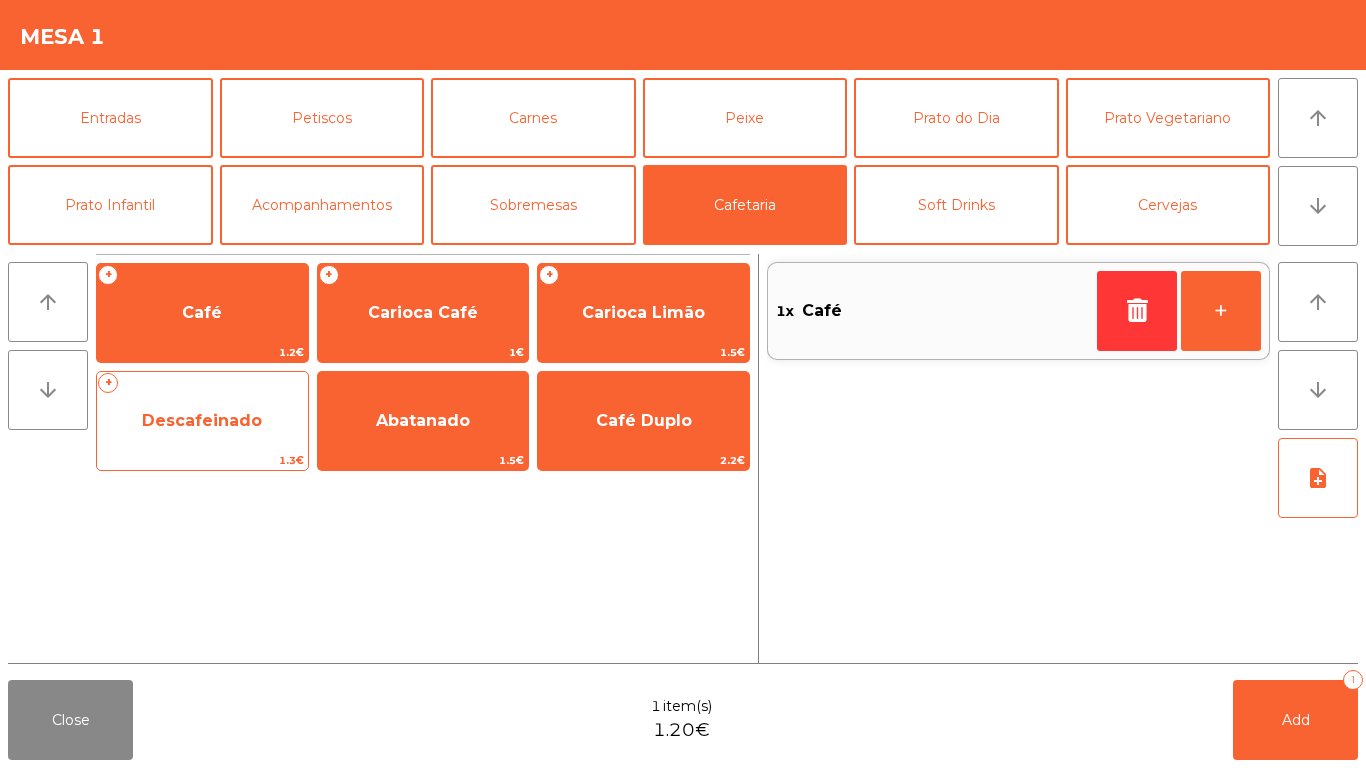 click on "Descafeinado" 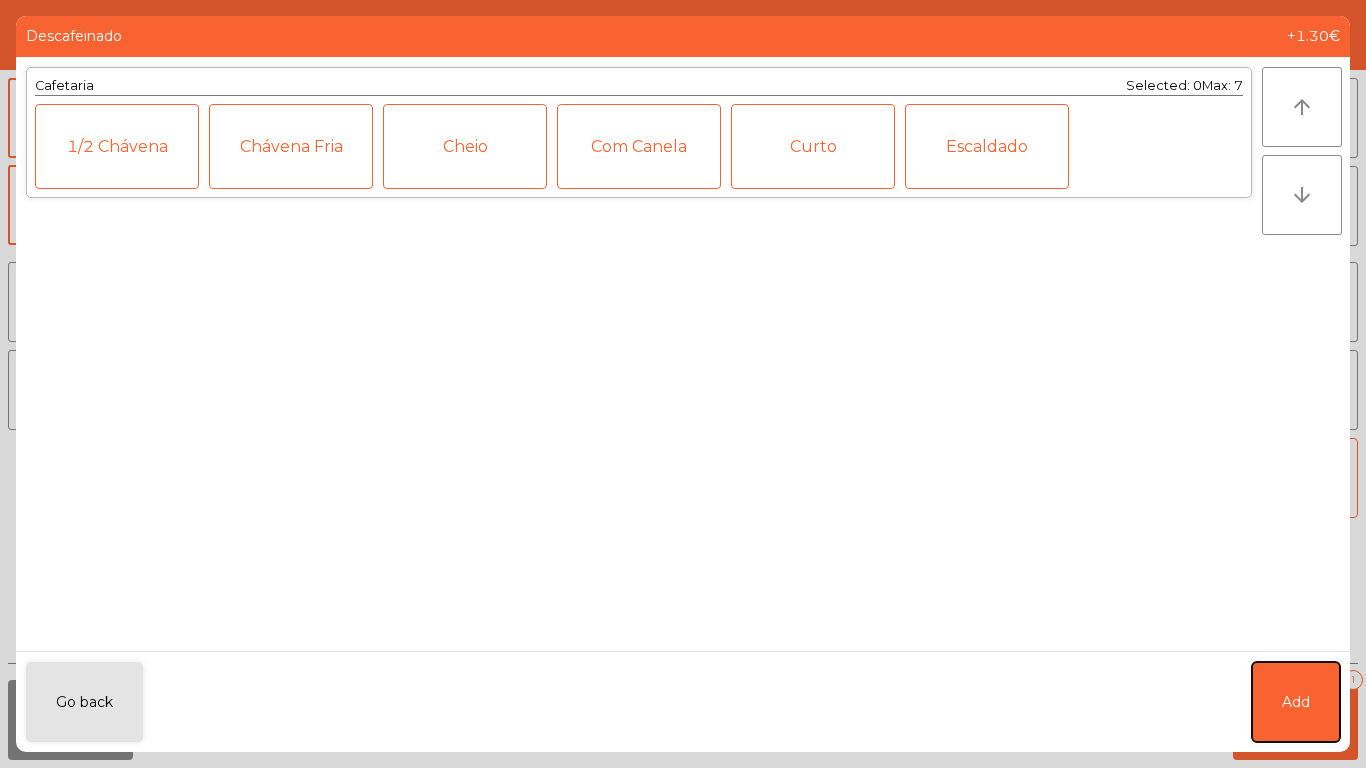 click on "Add" 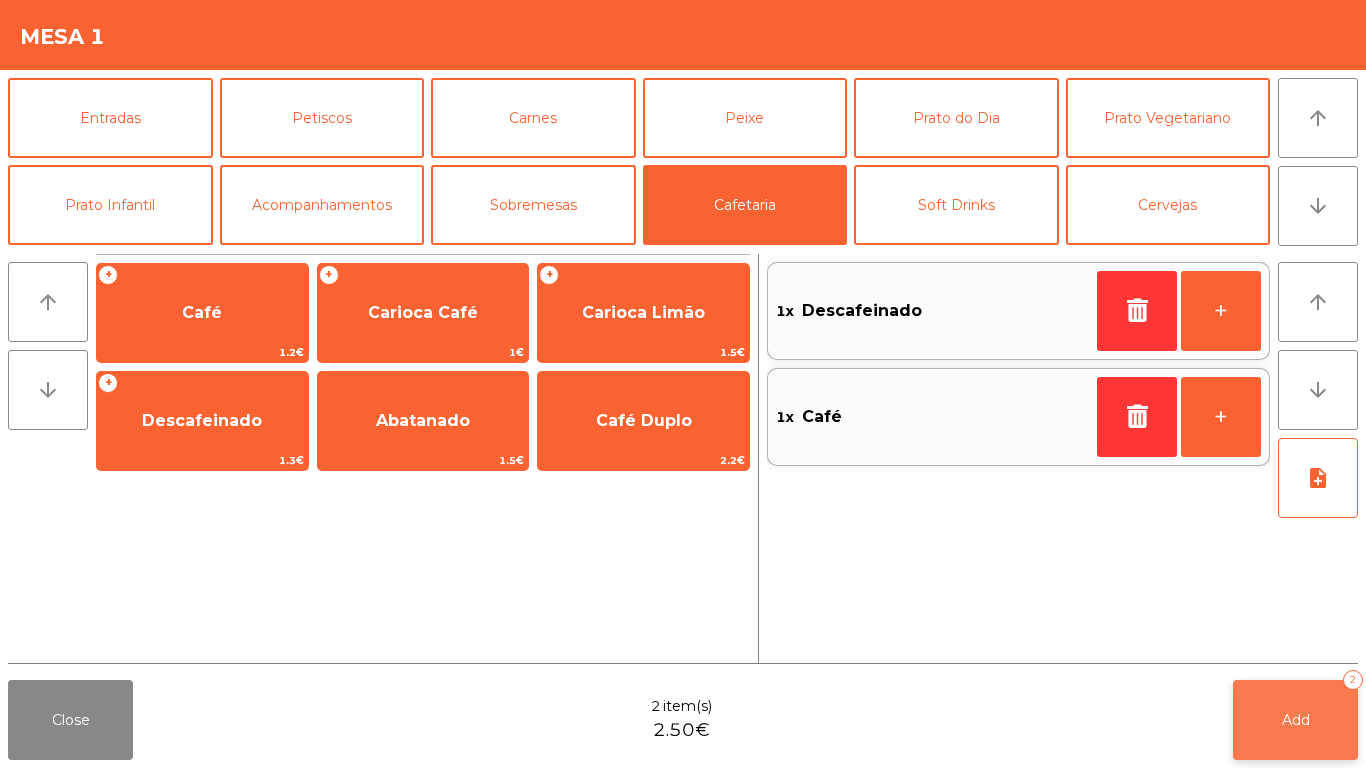 click on "Add 2" 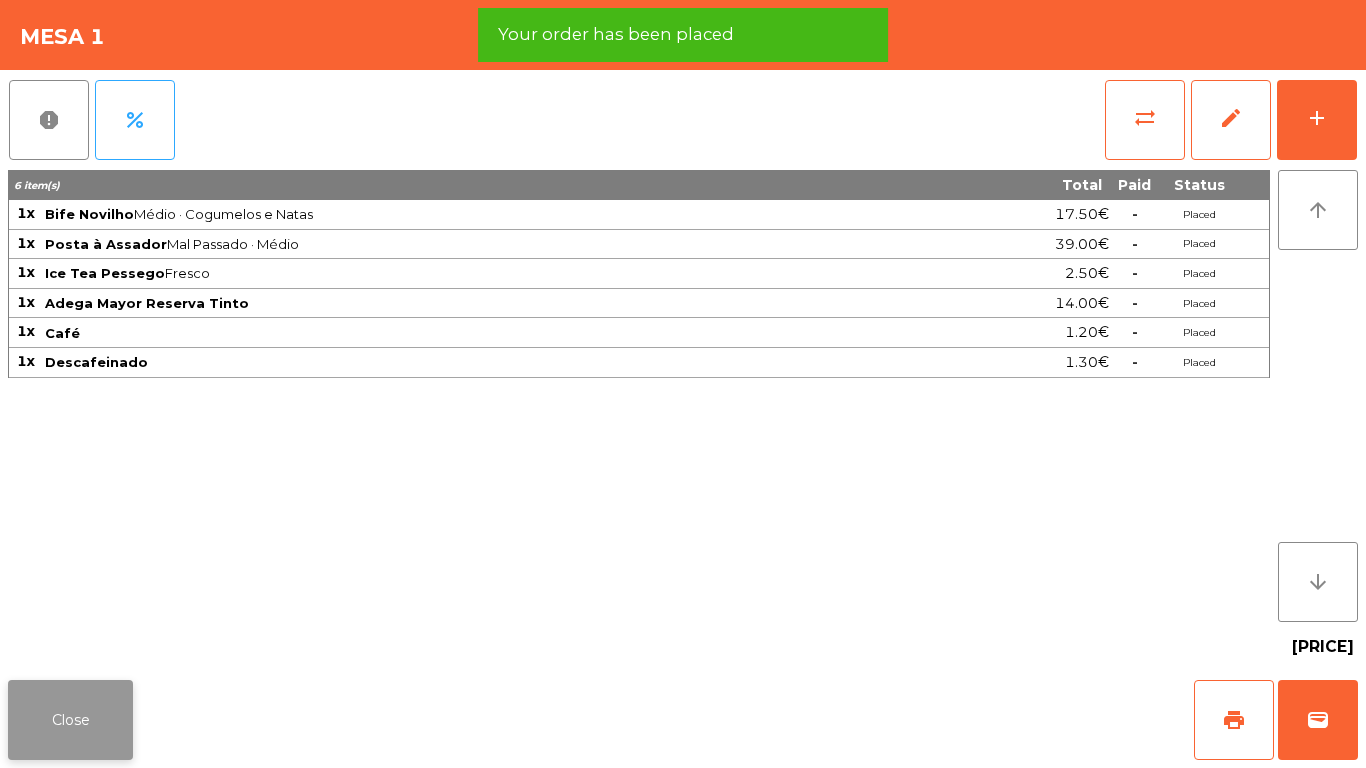 click on "Close" 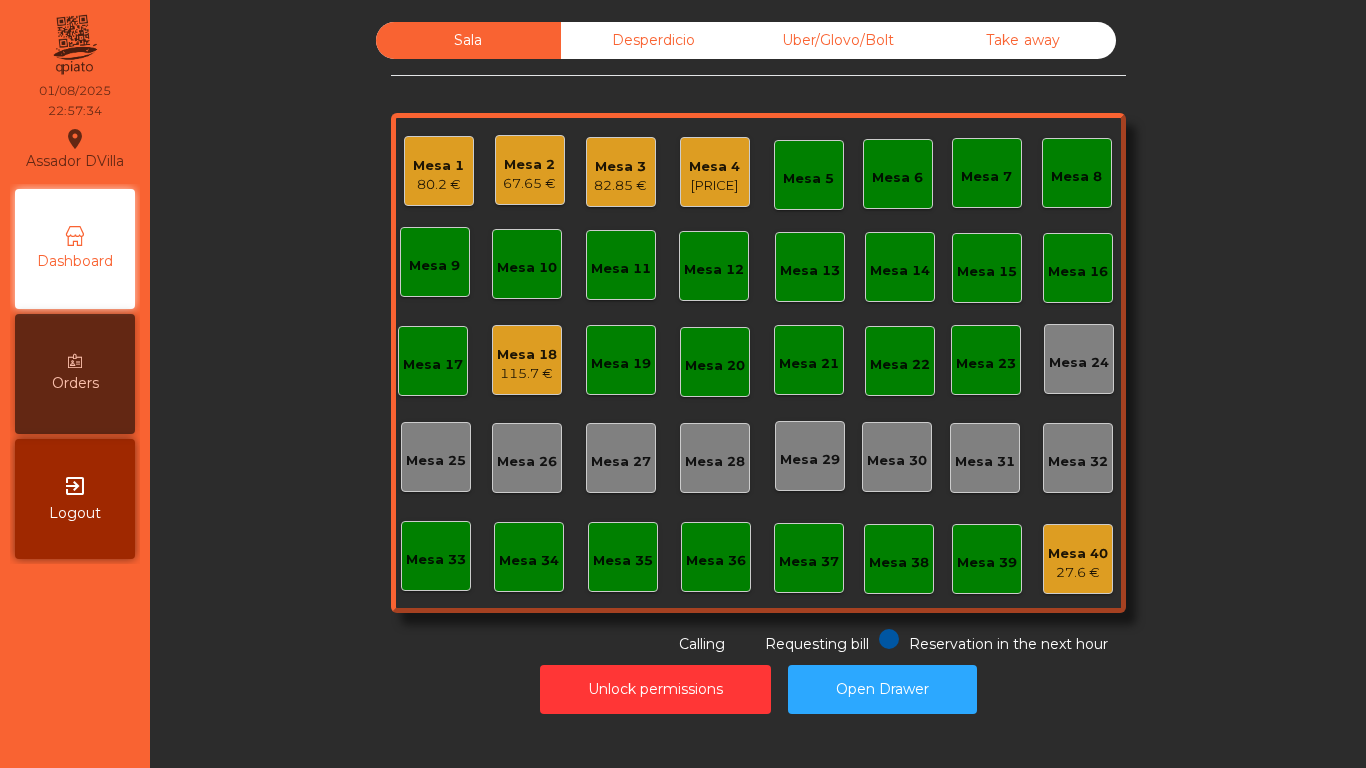 click on "Sala   Desperdicio   Uber/Glovo/Bolt   Take away   Mesa 1   80.2 €   Mesa 2   67.65 €   Mesa 3   82.85 €   Mesa 4   28.4 €   Mesa 5   Mesa 6   Mesa 7   Mesa 8   Mesa 9   Mesa 10   Mesa 11   Mesa 12   Mesa 13   Mesa 14   Mesa 15   Mesa 16   Mesa 17   Mesa 18   115.7 €   Mesa 19   Mesa 20   Mesa 21   Mesa 22   Mesa 23   Mesa 24   Mesa 25   Mesa 26   Mesa 27   Mesa 28   Mesa 29   Mesa 30   Mesa 31   Mesa 32   Mesa 33   Mesa 34   Mesa 35   Mesa 36   Mesa 37   Mesa 38   Mesa 39   Mesa 40   27.6 €  Reservation in the next hour Requesting bill Calling  Unlock permissions   Open Drawer" 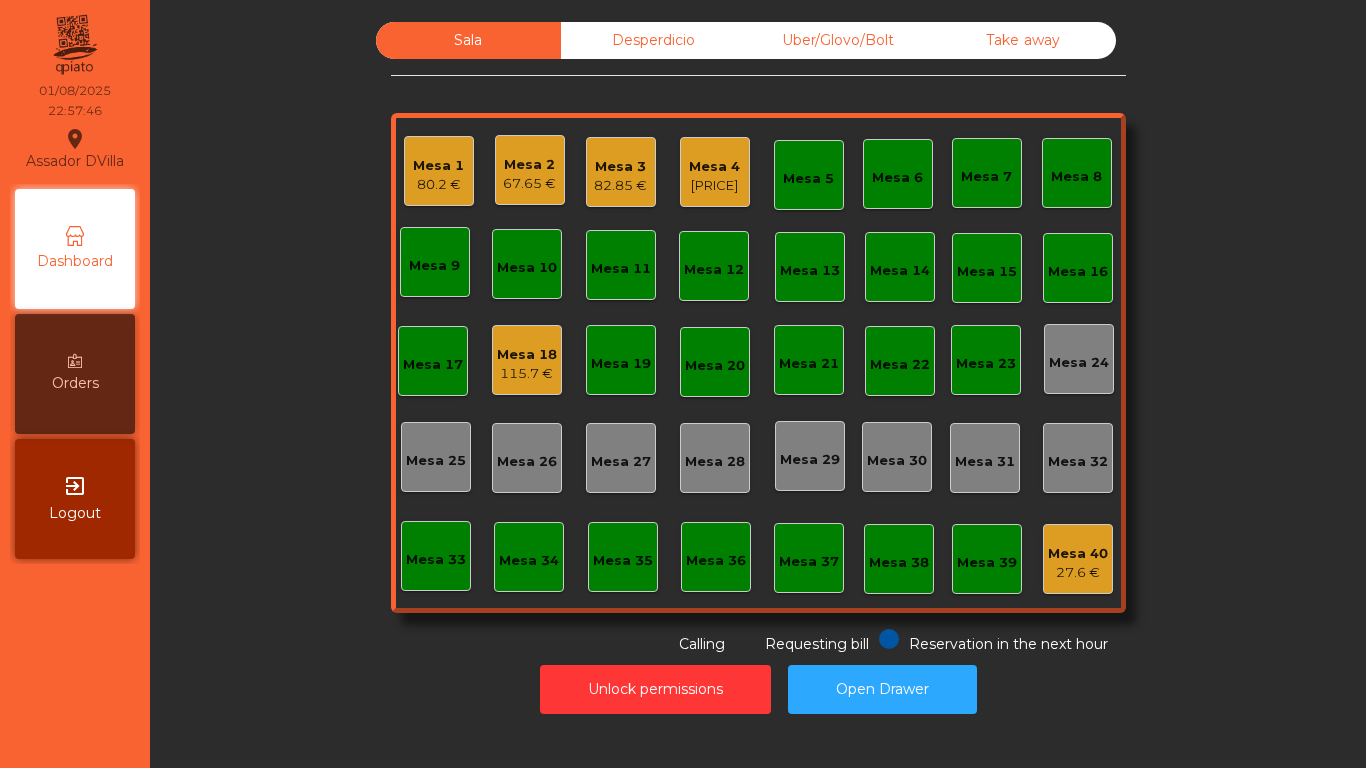 drag, startPoint x: 669, startPoint y: 191, endPoint x: 691, endPoint y: 185, distance: 22.803509 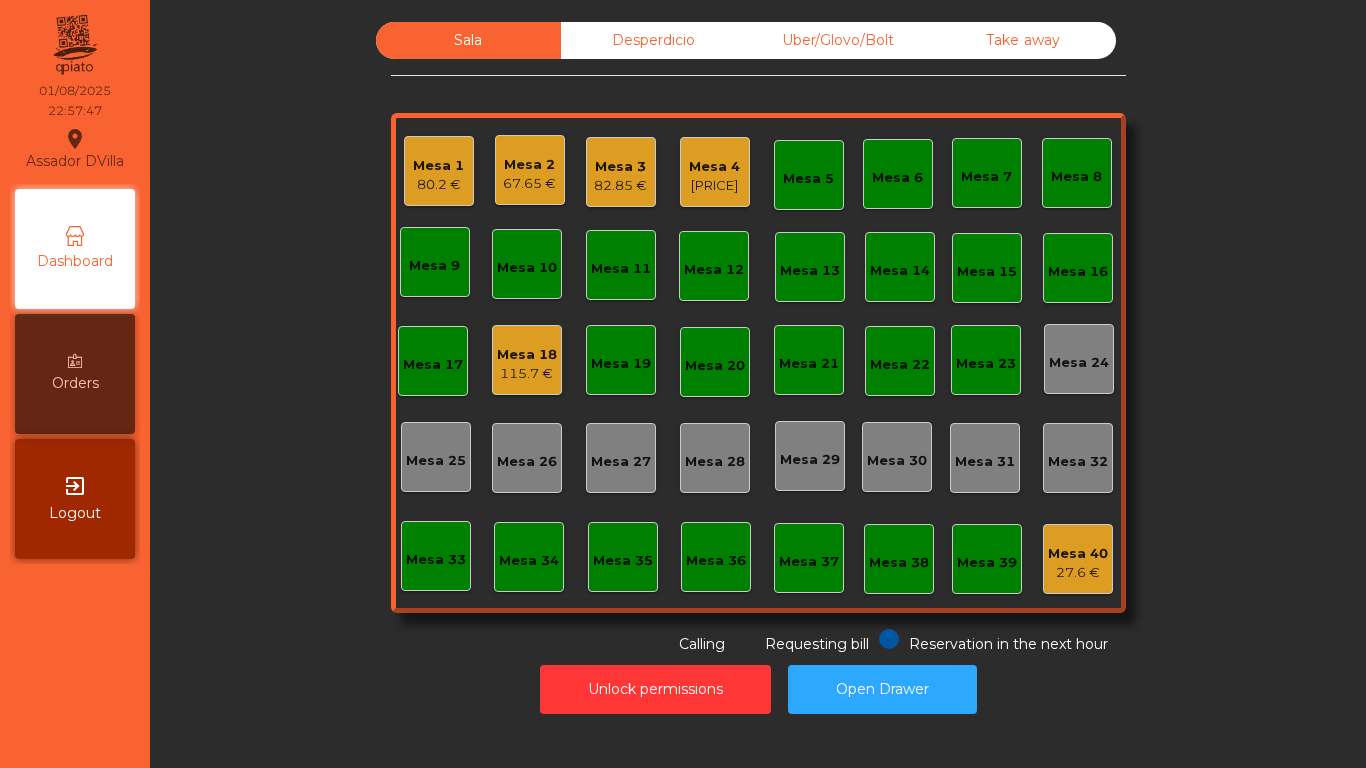 click on "28.4 €" 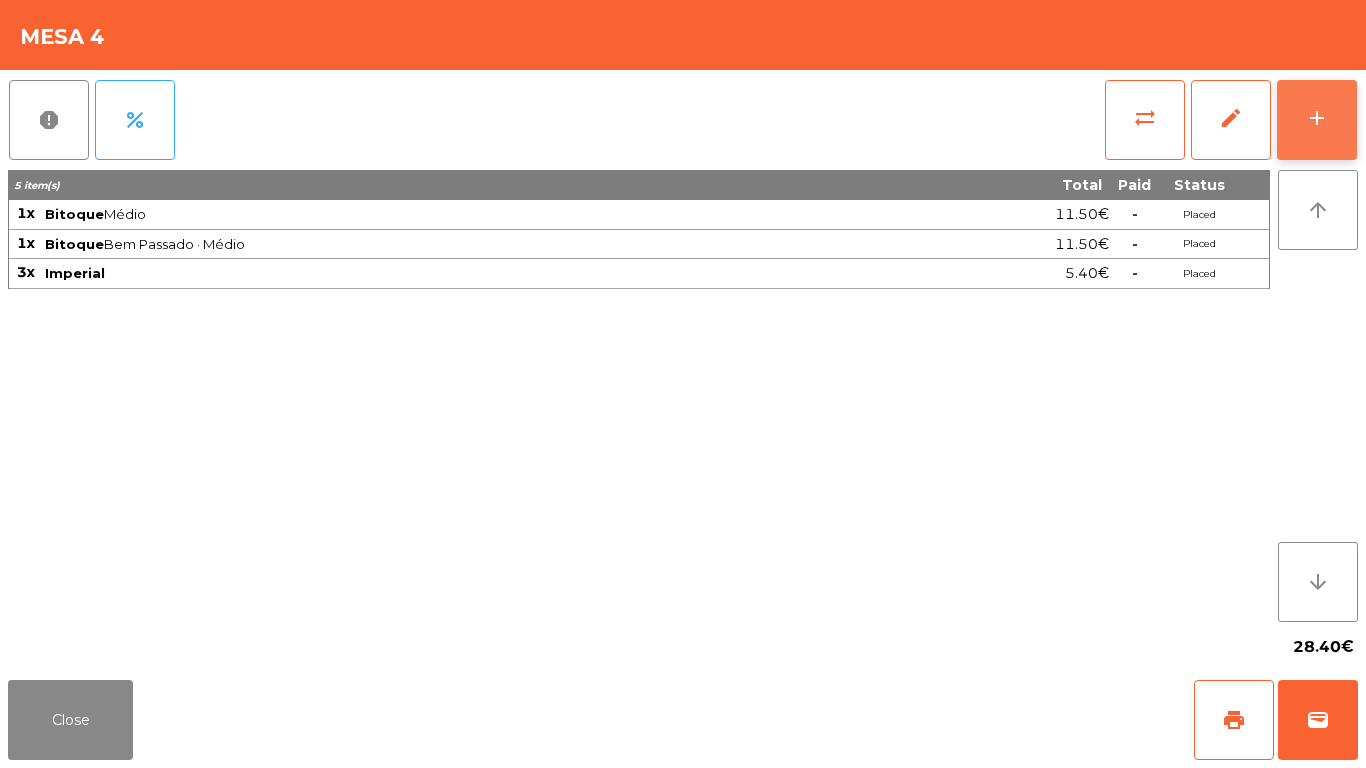 click on "add" 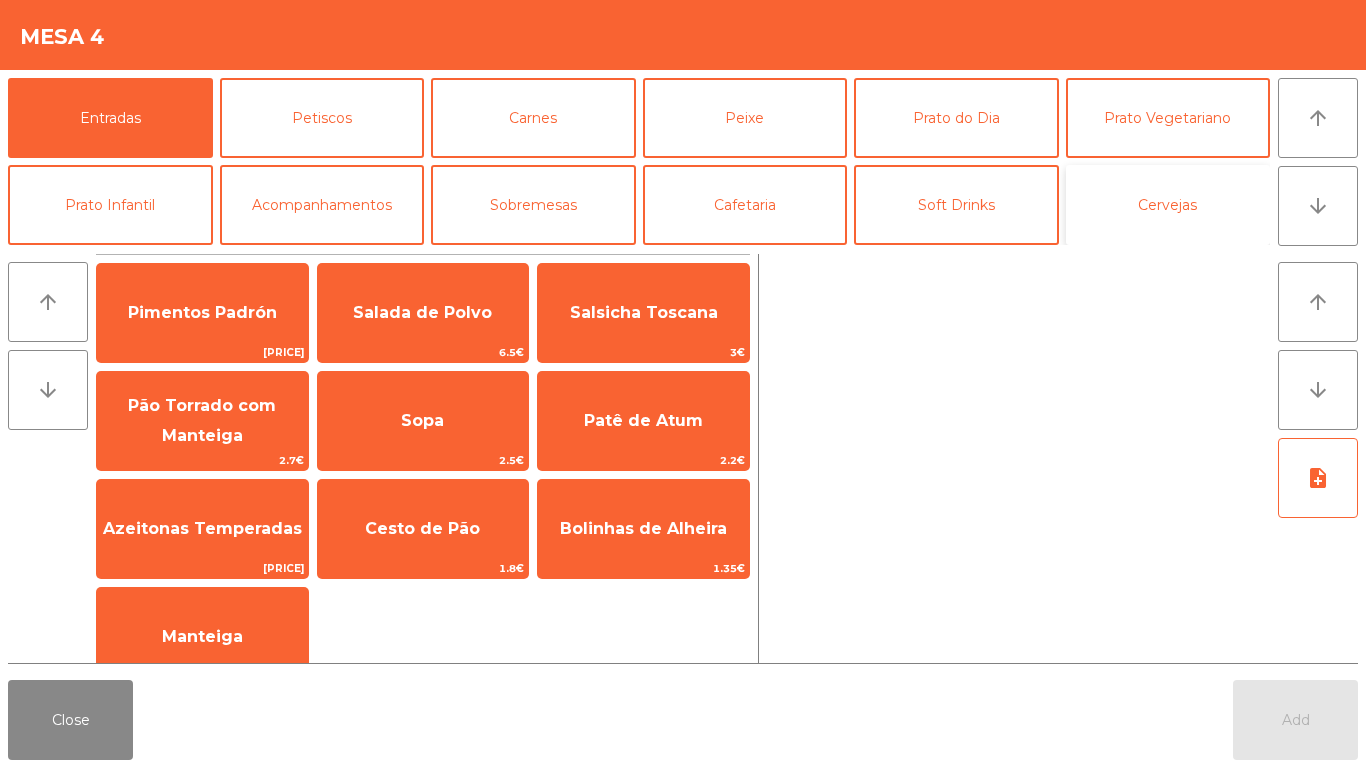 click on "Cervejas" 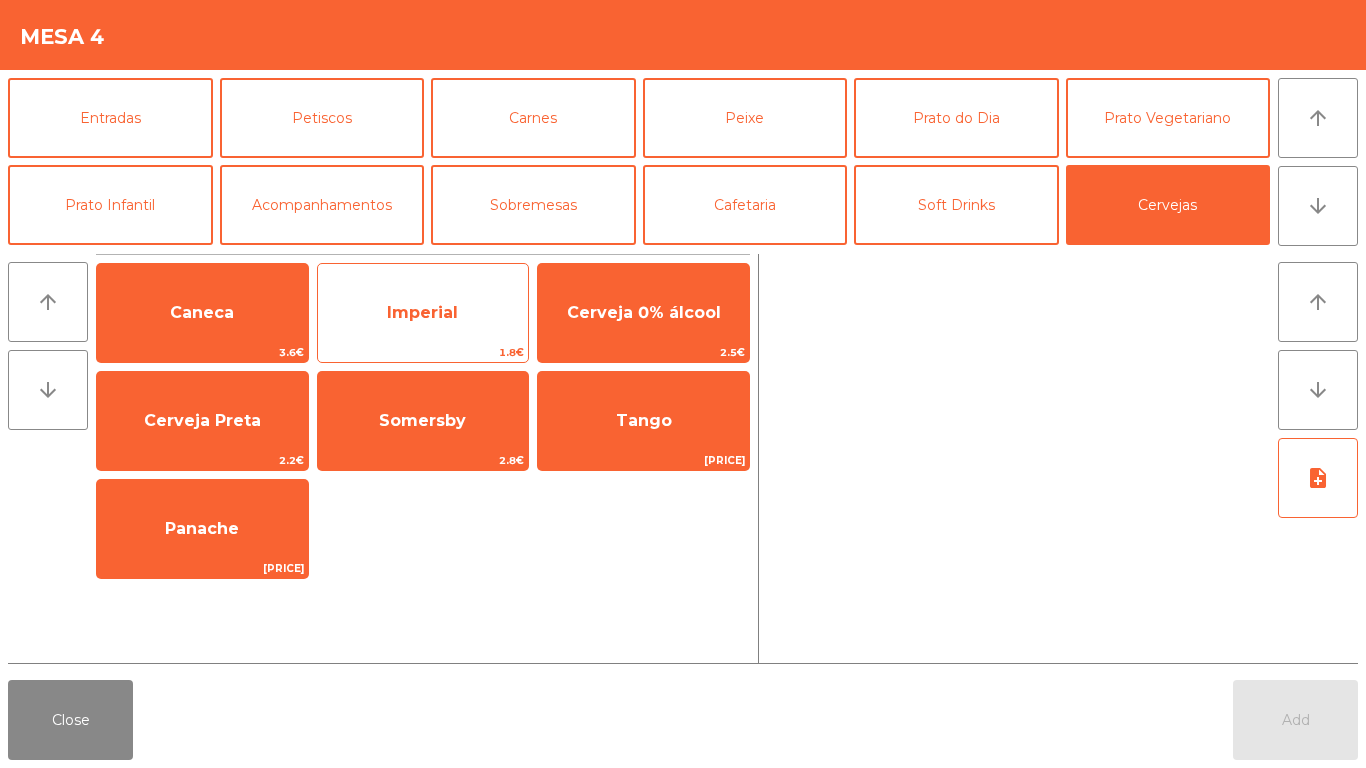 click on "Imperial" 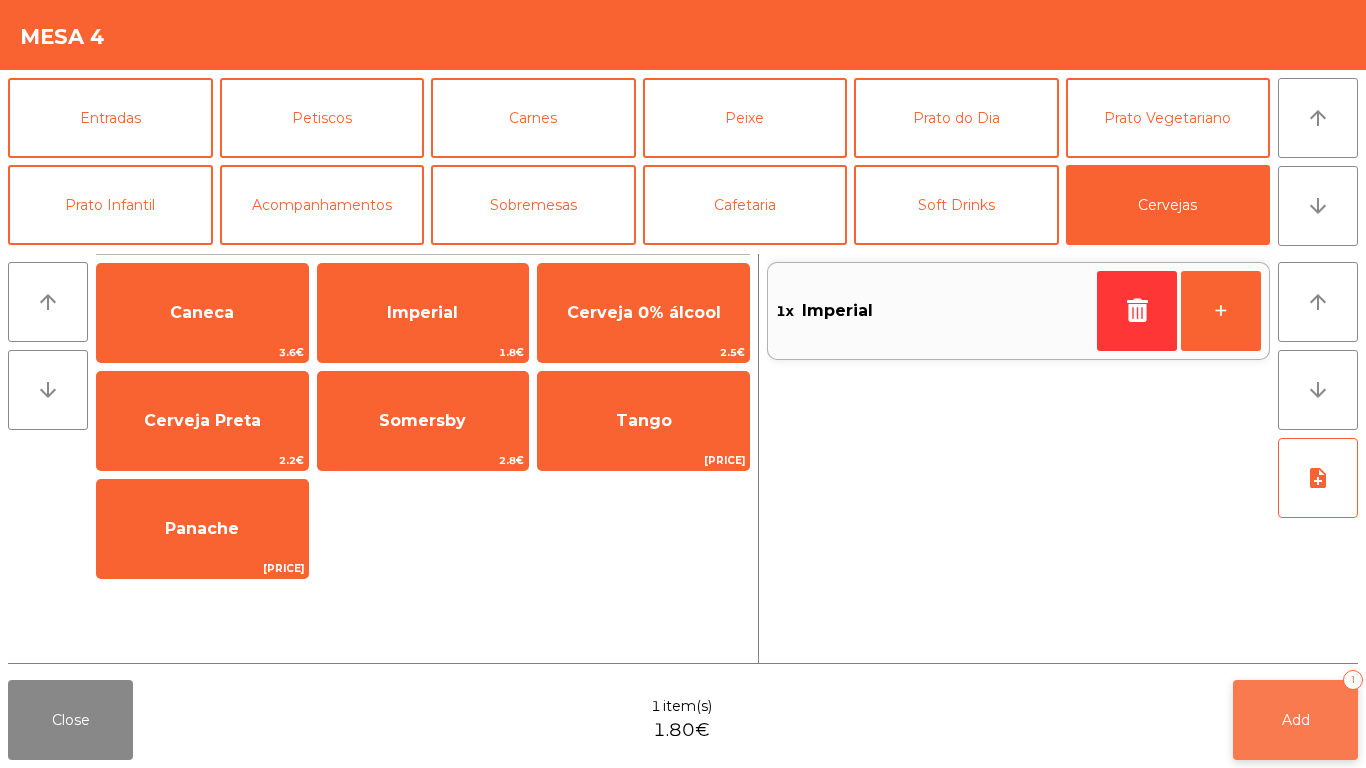 click on "Add   1" 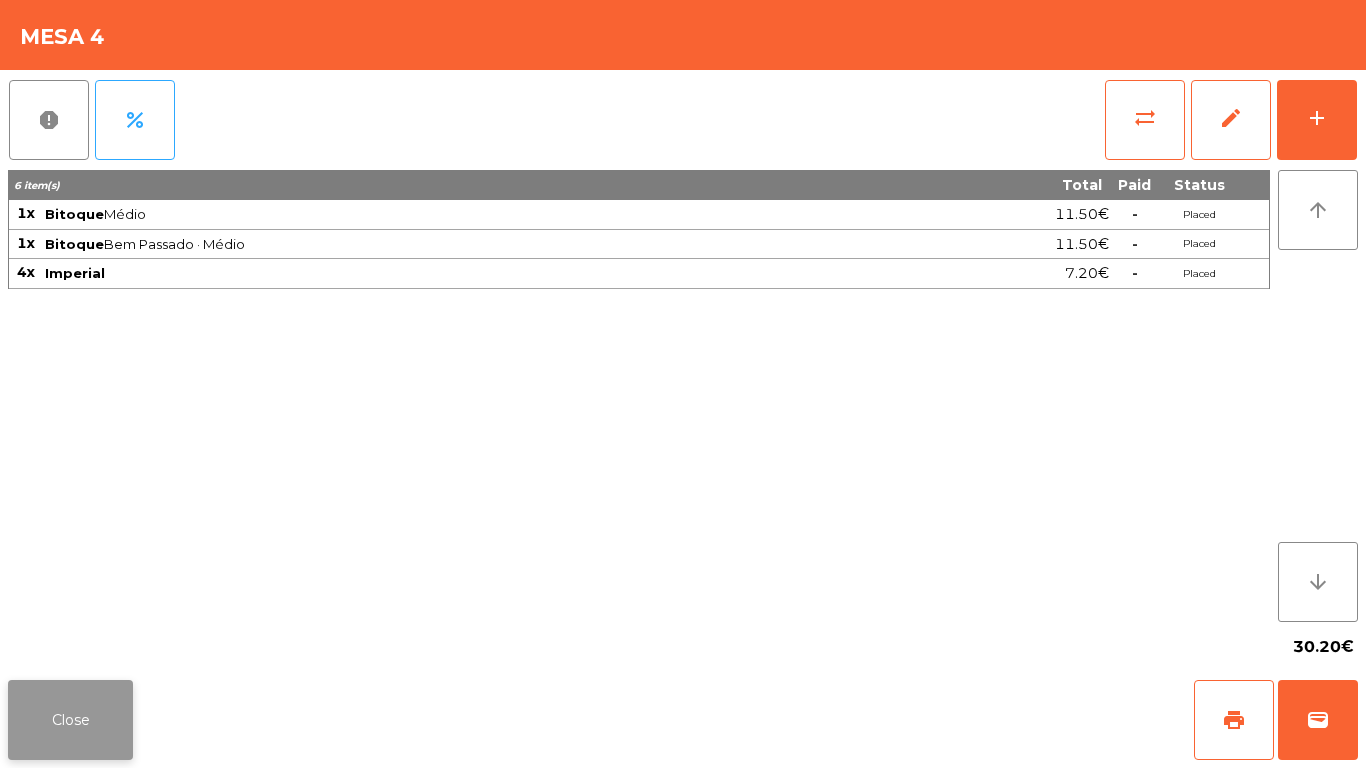 click on "Close" 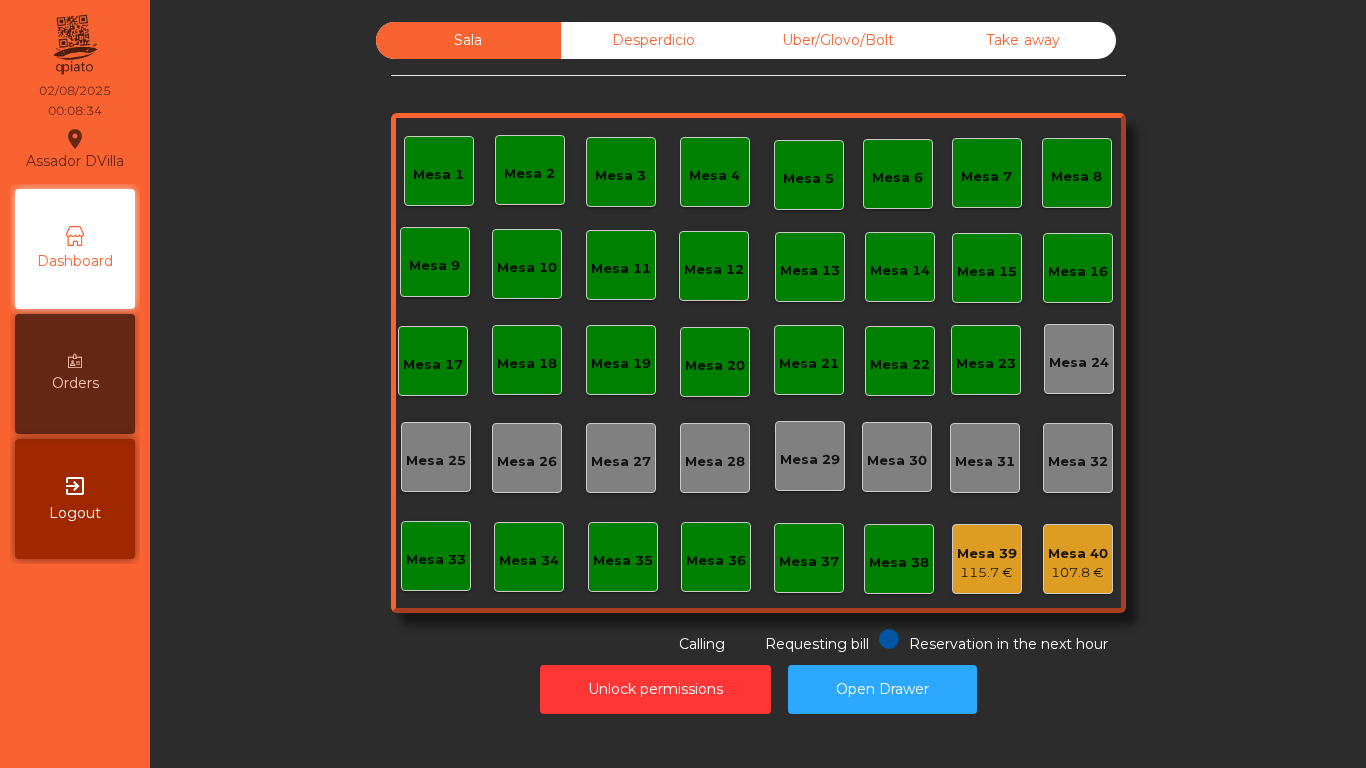 click on "Sala   Desperdicio   Uber/Glovo/Bolt   Take away   Mesa 1   Mesa 2   Mesa 3   Mesa 4   Mesa 5   Mesa 6   Mesa 7   Mesa 8   Mesa 9   Mesa 10   Mesa 11   Mesa 12   Mesa 13   Mesa 14   Mesa 15   Mesa 16   Mesa 17   Mesa 18   Mesa 19   Mesa 20   Mesa 21   Mesa 22   Mesa 23   Mesa 24   Mesa 25   Mesa 26   Mesa 27   Mesa 28   Mesa 29   Mesa 30   Mesa 31   Mesa 32   Mesa 33   Mesa 34   Mesa 35   Mesa 36   Mesa 37   Mesa 38   Mesa 39   115.7 €   Mesa 40   107.8 €  Reservation in the next hour Requesting bill Calling  Unlock permissions   Open Drawer" 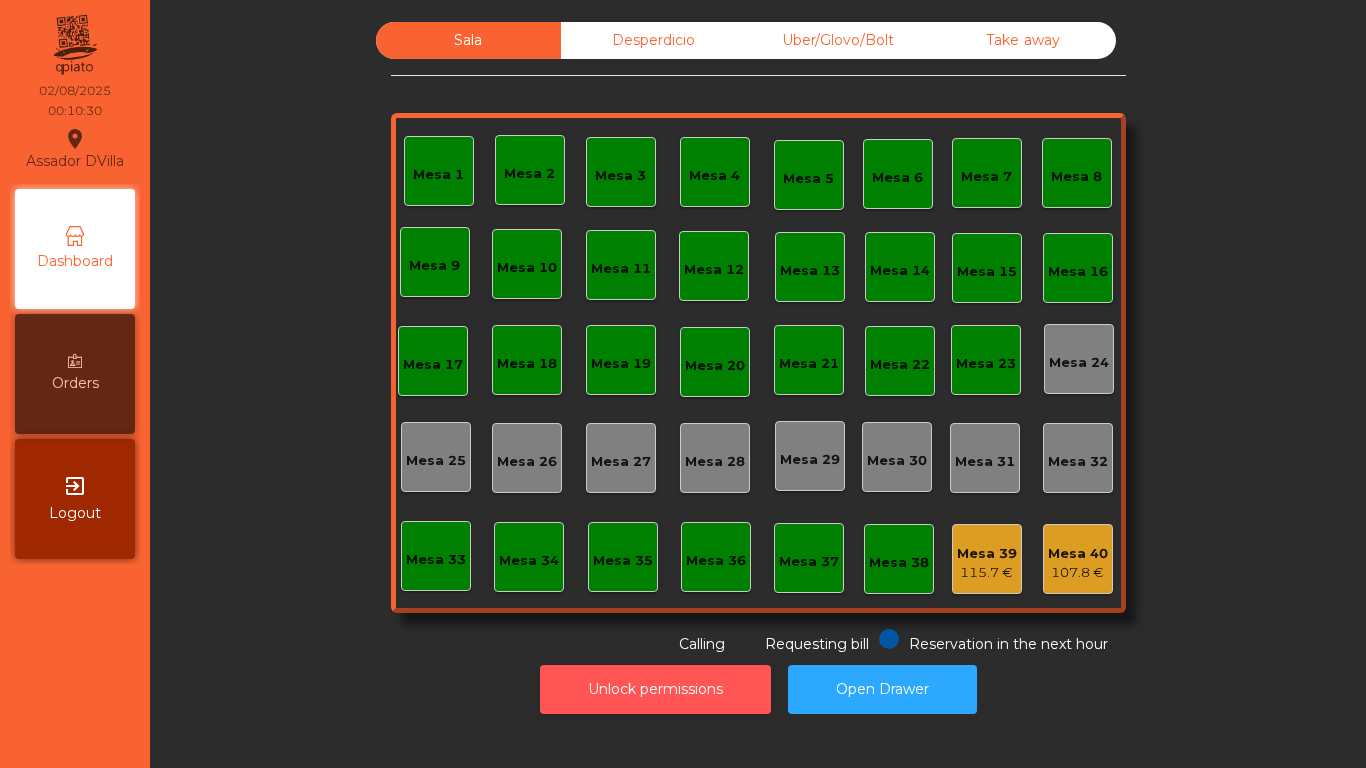 click on "Unlock permissions" 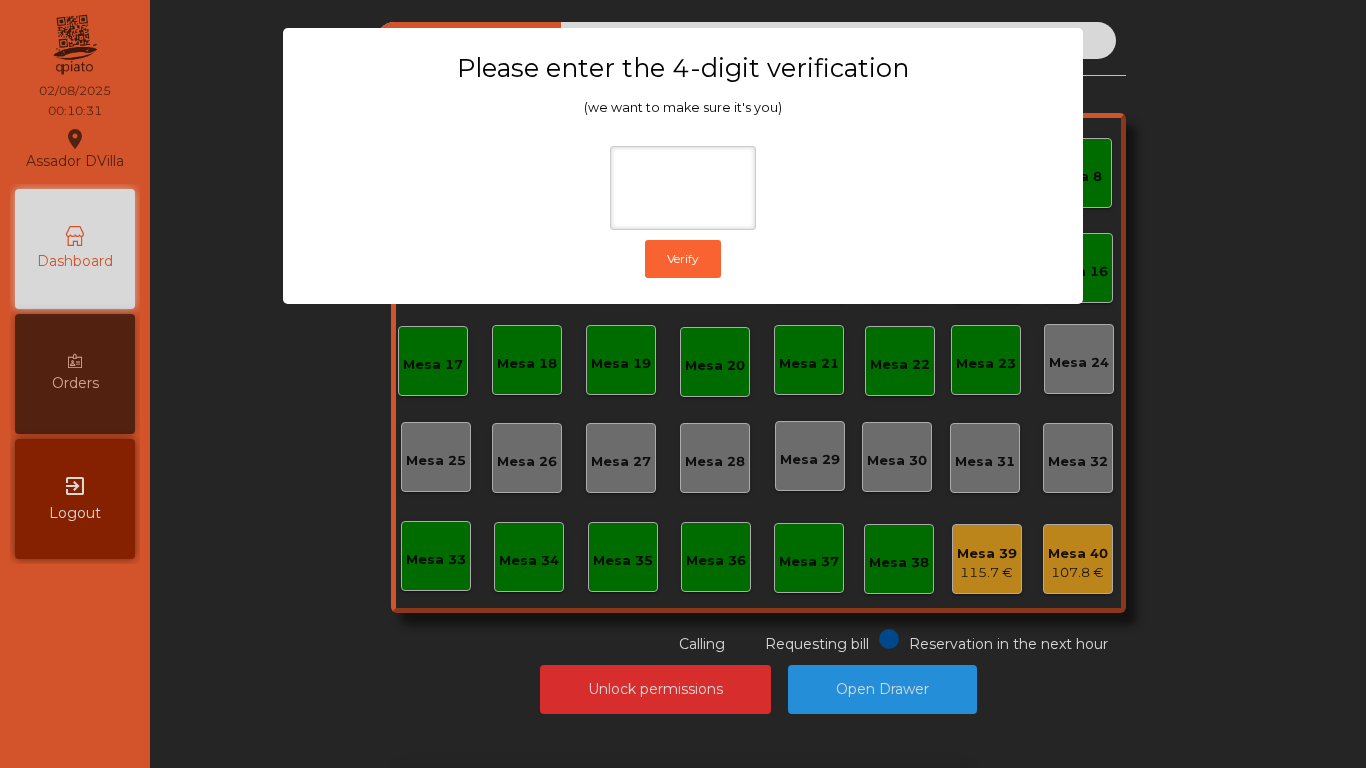 click on "Please enter the 4-digit verification (we want to make sure it's you)  Verify" 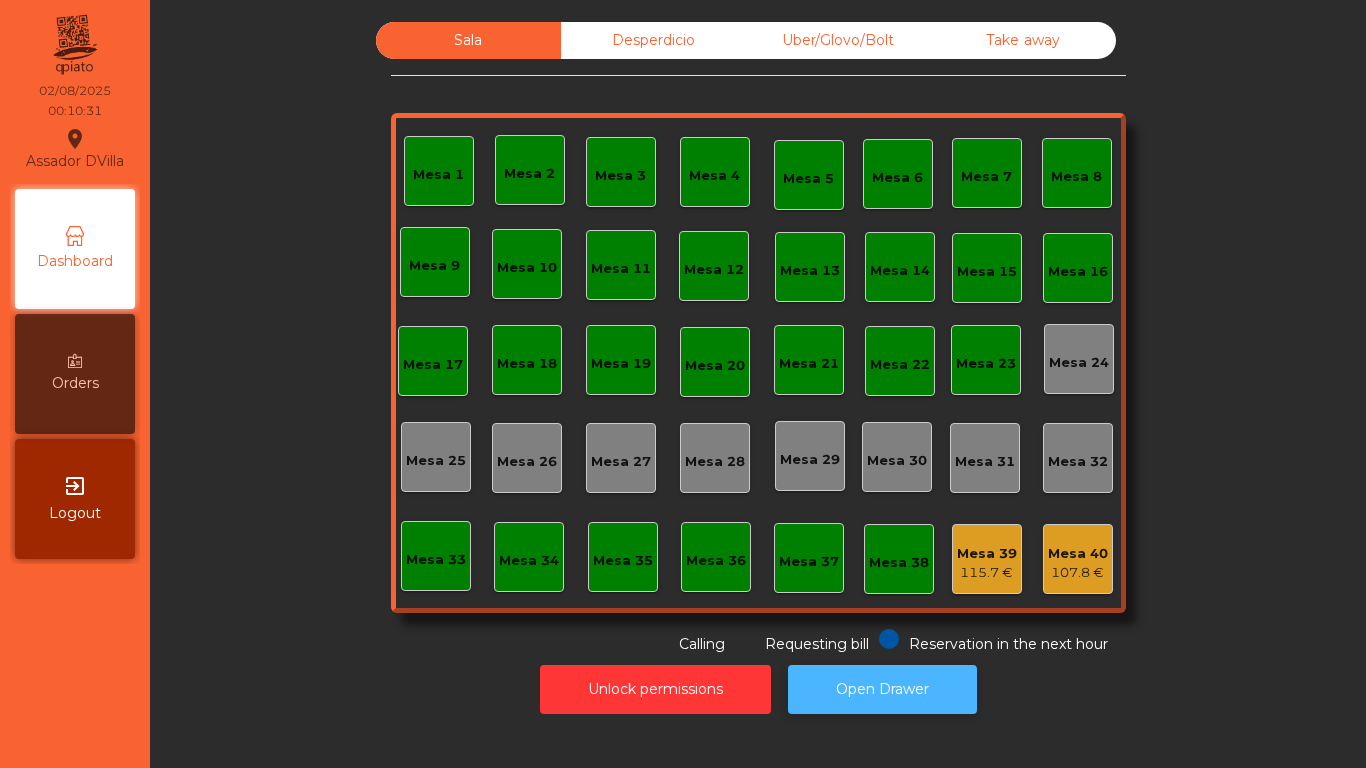 click on "Open Drawer" 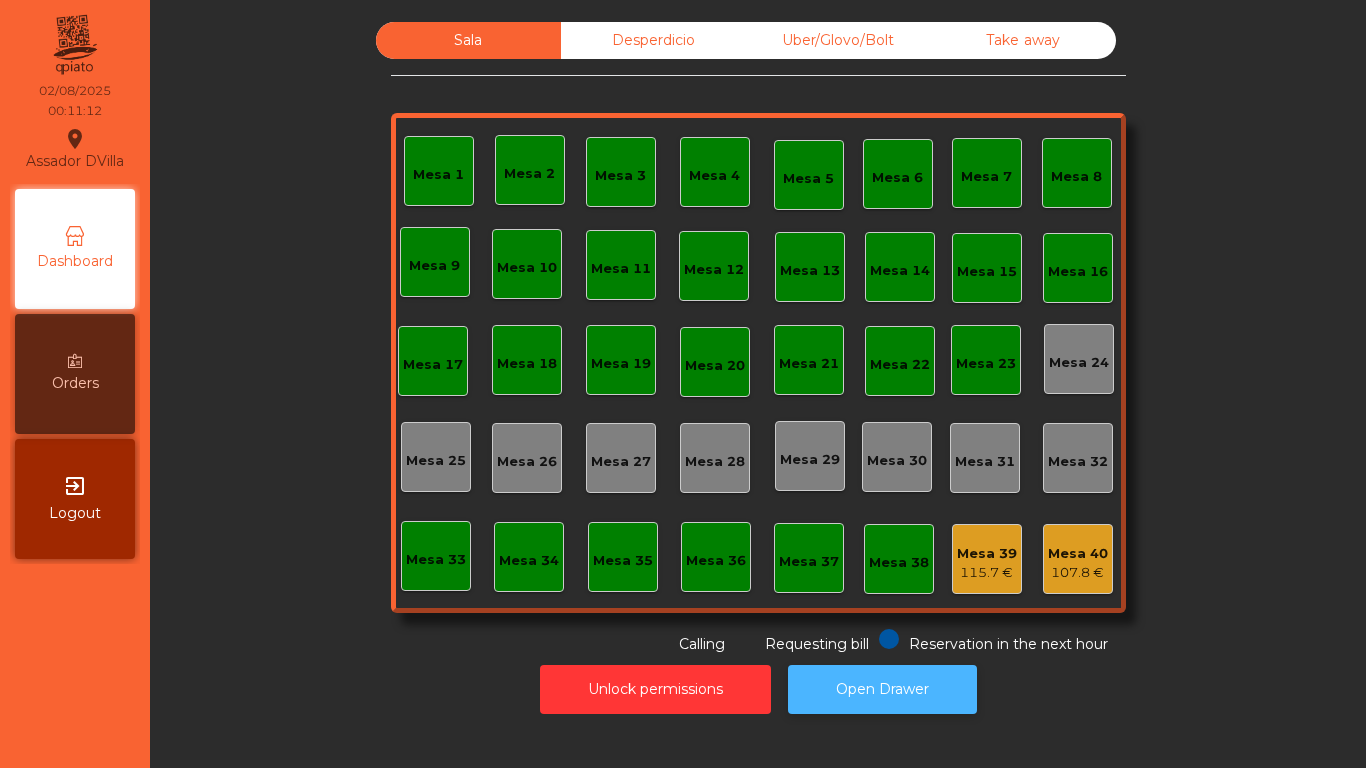 click on "Open Drawer" 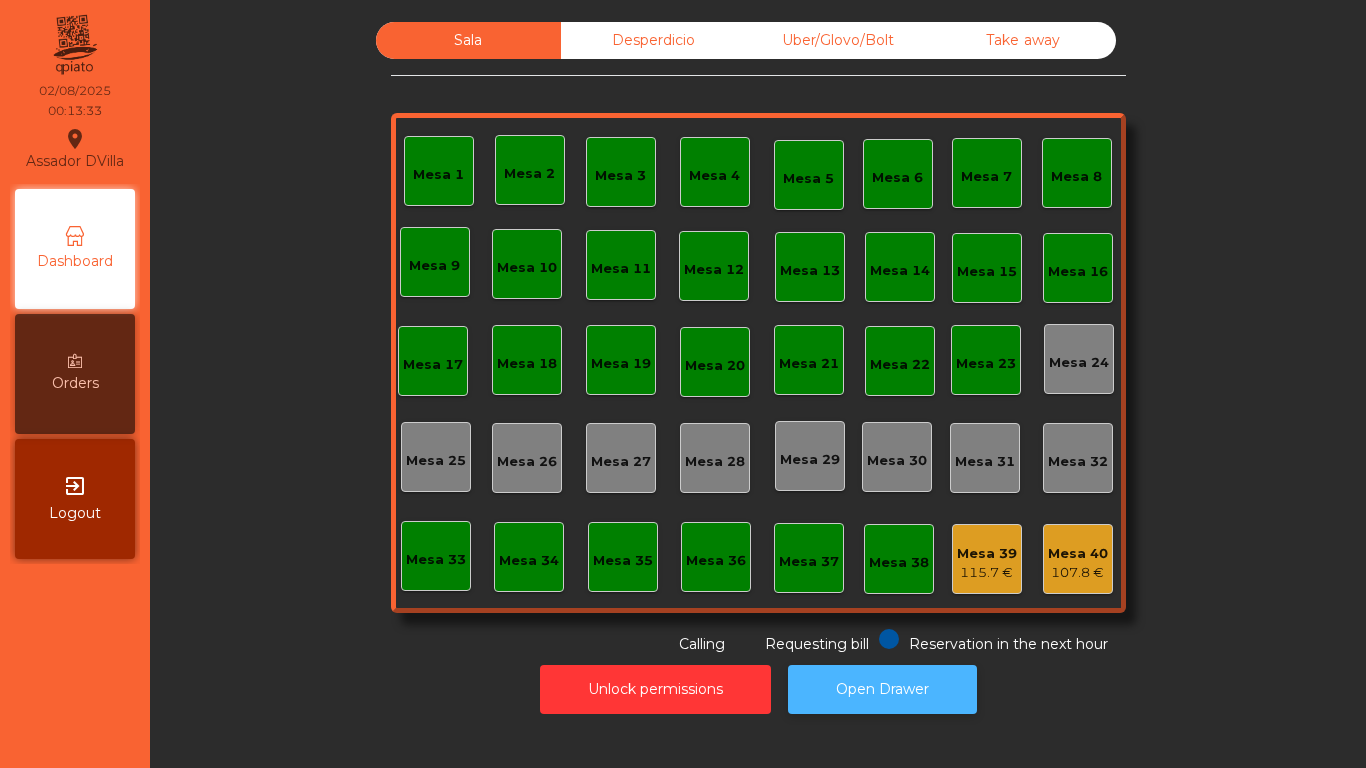 click on "Open Drawer" 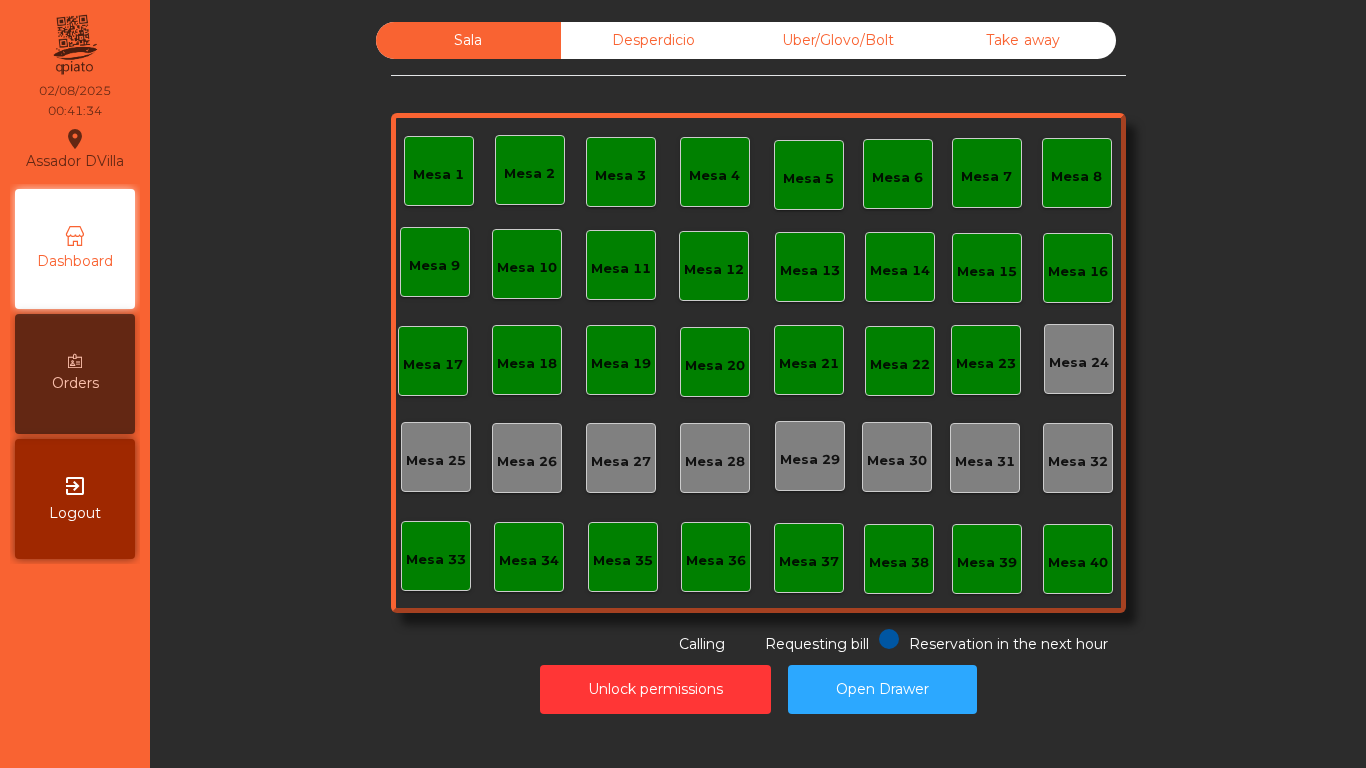 click on "Assador DVilla  location_on  02/08/2025   00:41:34   Dashboard   Orders  exit_to_app  Logout" 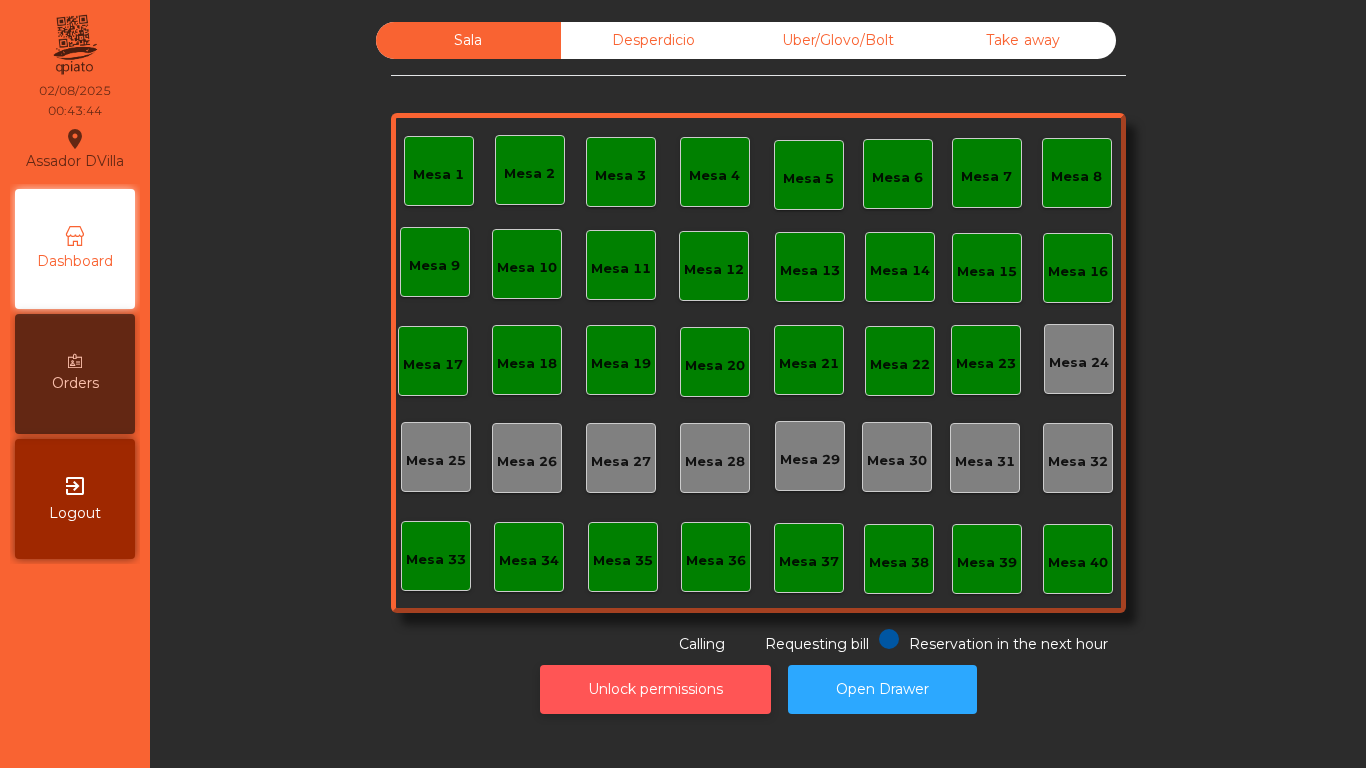 click on "Unlock permissions" 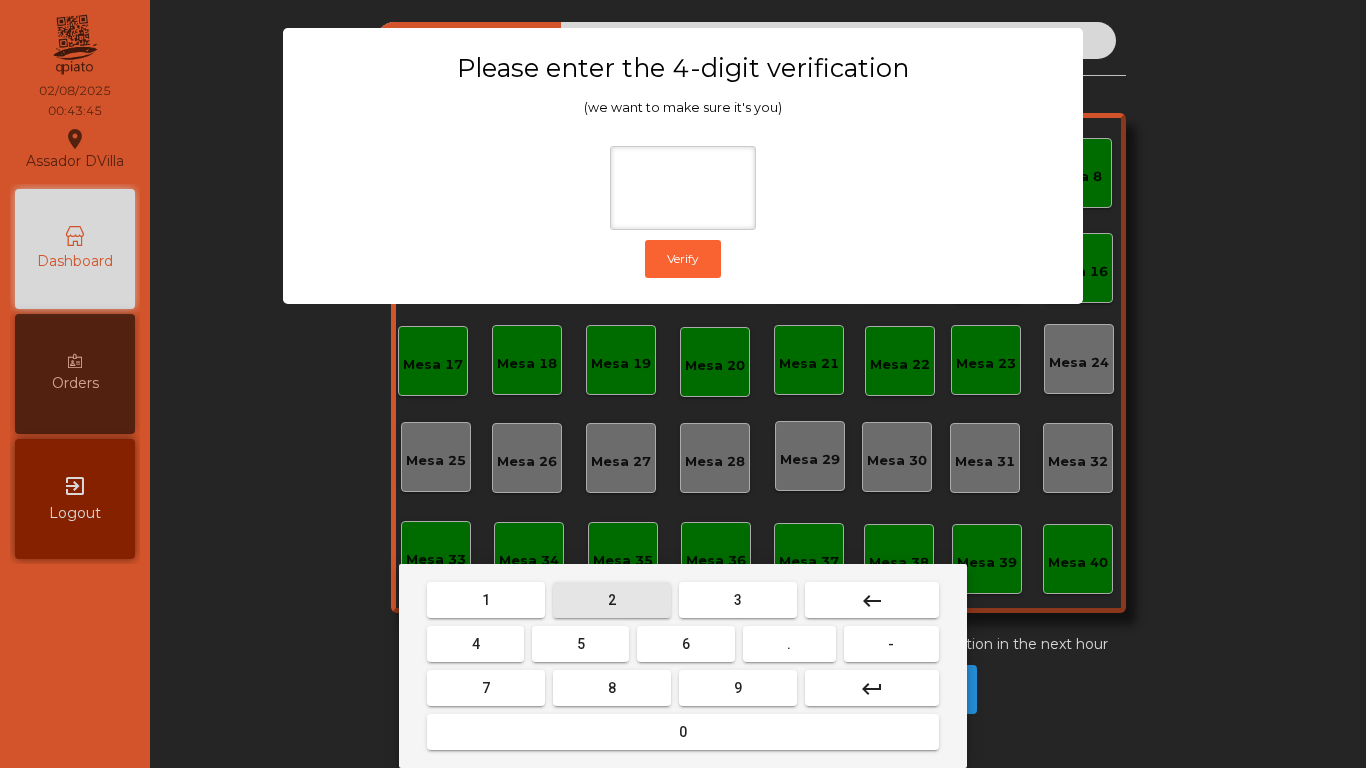 drag, startPoint x: 610, startPoint y: 600, endPoint x: 562, endPoint y: 637, distance: 60.60528 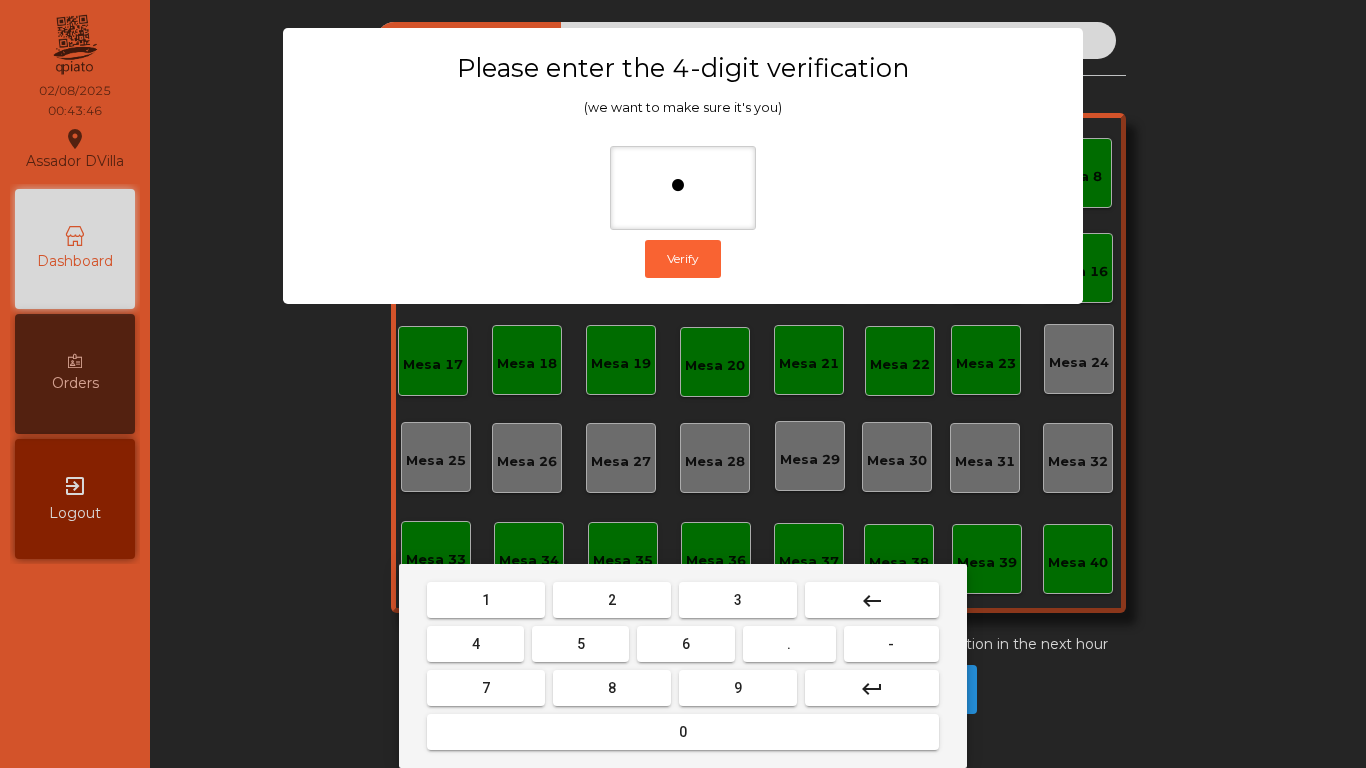 click on "4" at bounding box center (475, 644) 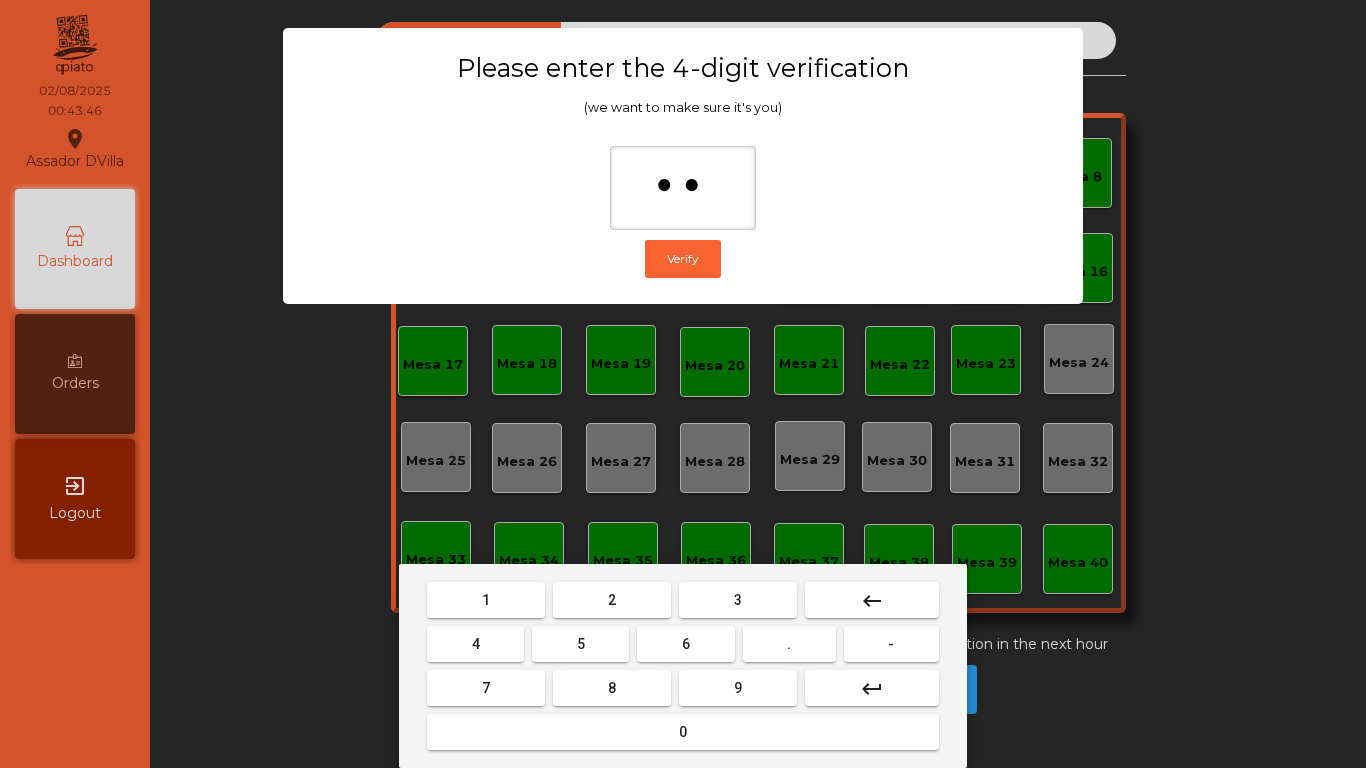 click on "6" at bounding box center (685, 644) 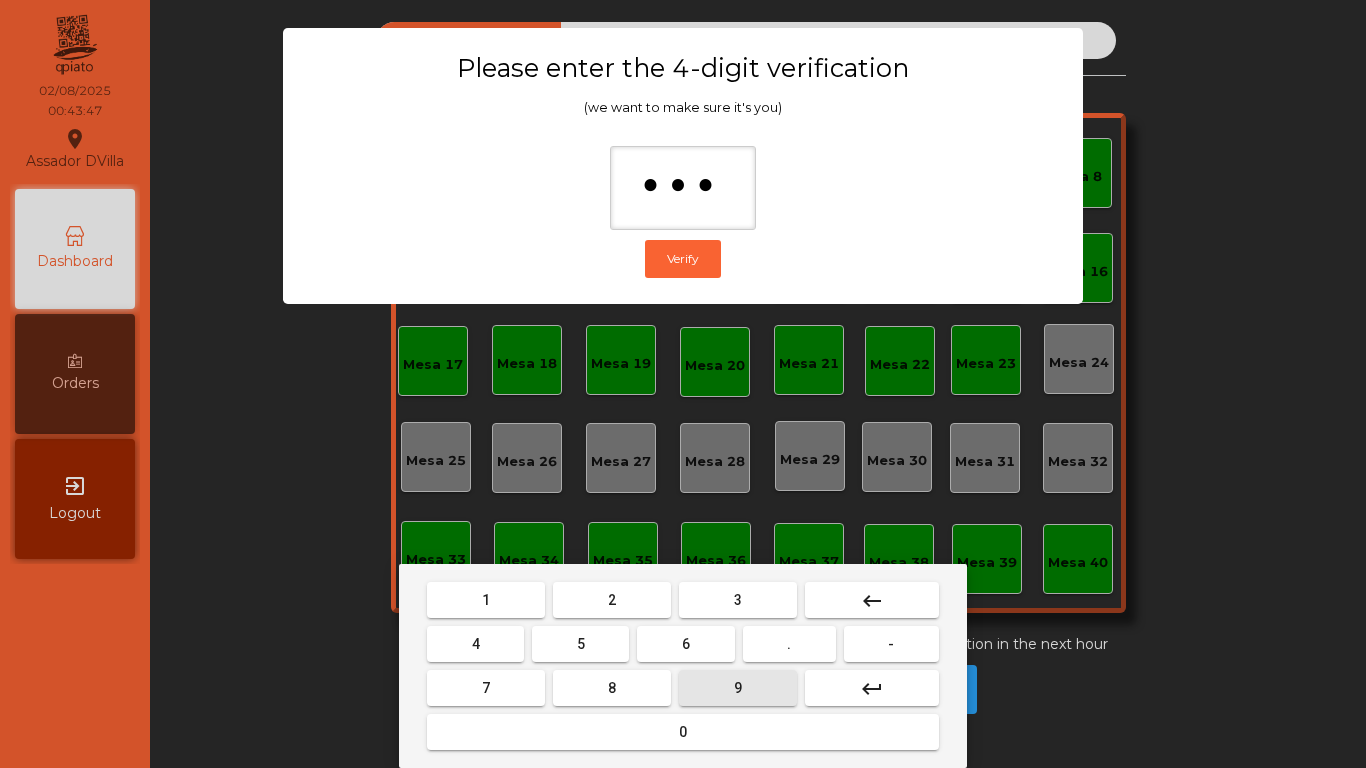 click on "9" at bounding box center (738, 688) 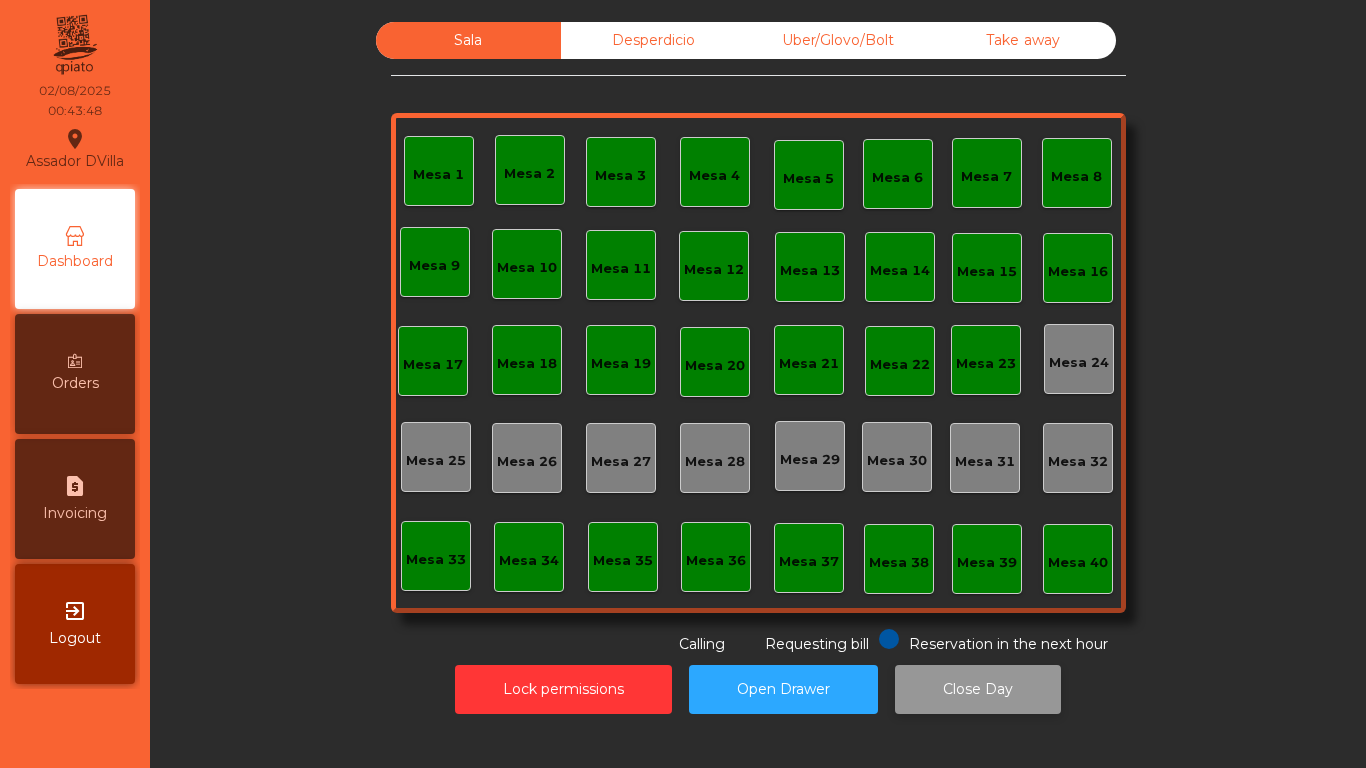 click on "Close Day" 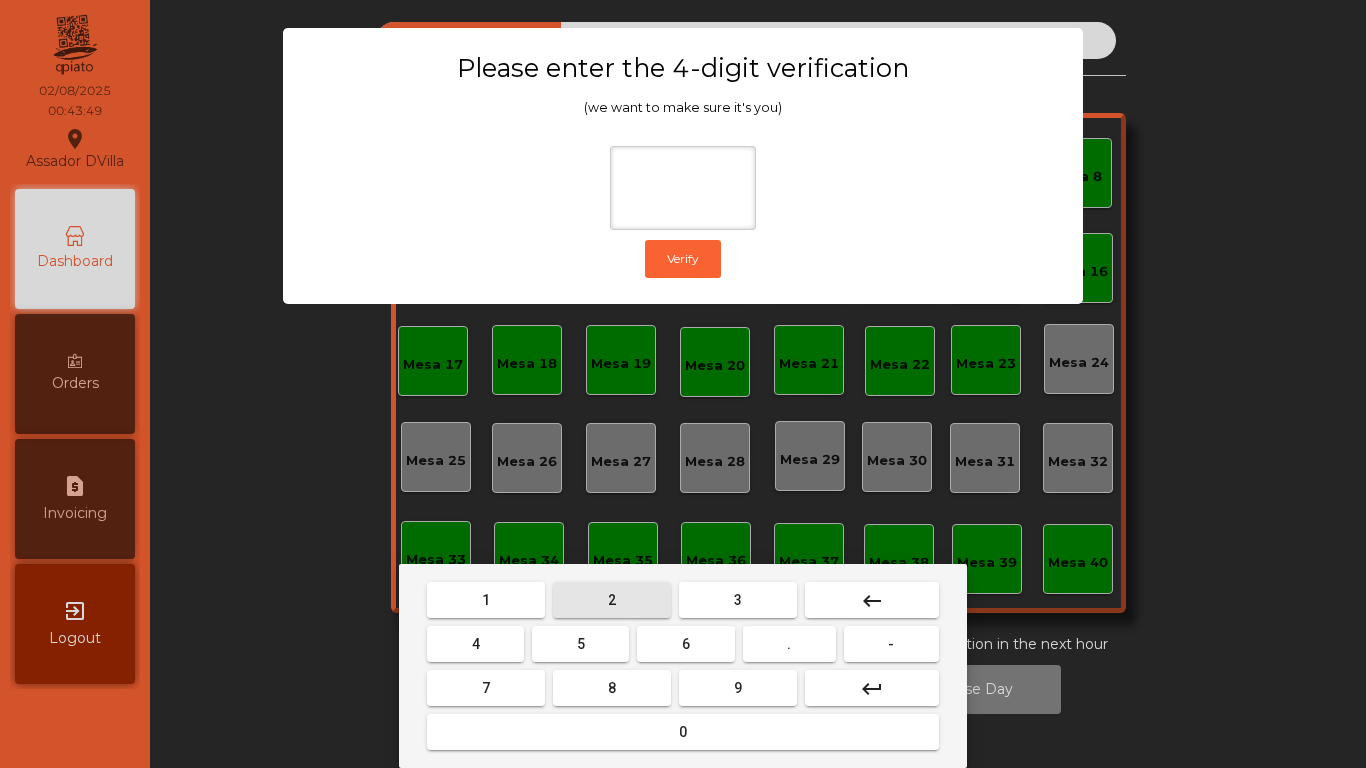 drag, startPoint x: 639, startPoint y: 591, endPoint x: 556, endPoint y: 641, distance: 96.89685 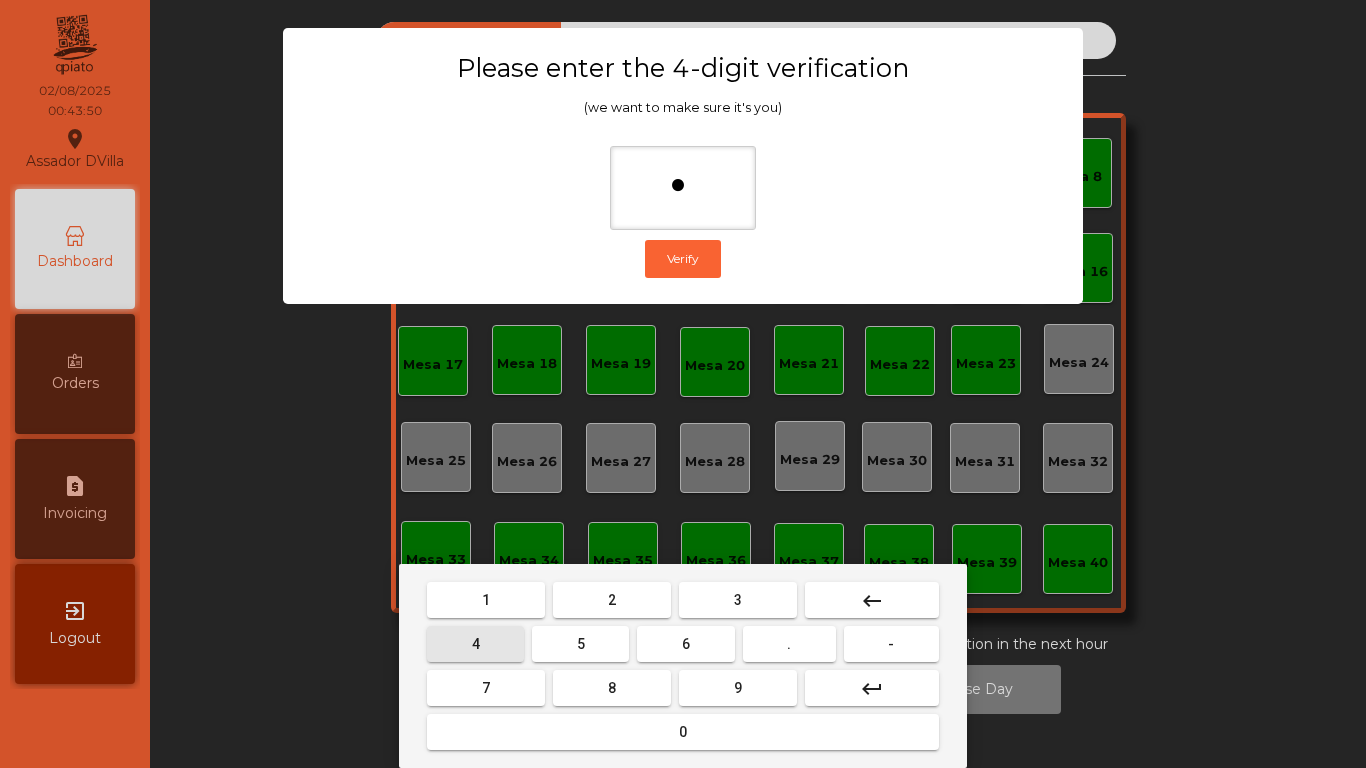 click on "4" at bounding box center (475, 644) 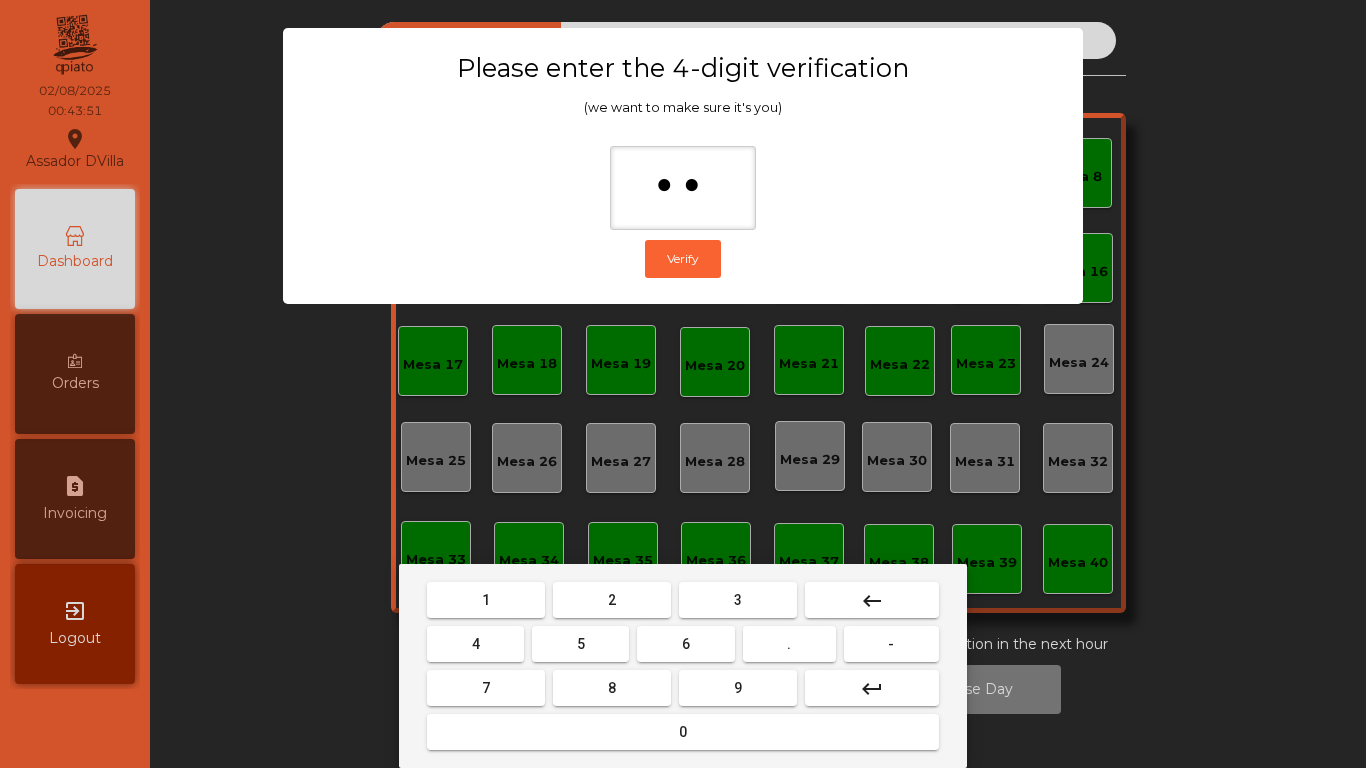 click on "6" at bounding box center (685, 644) 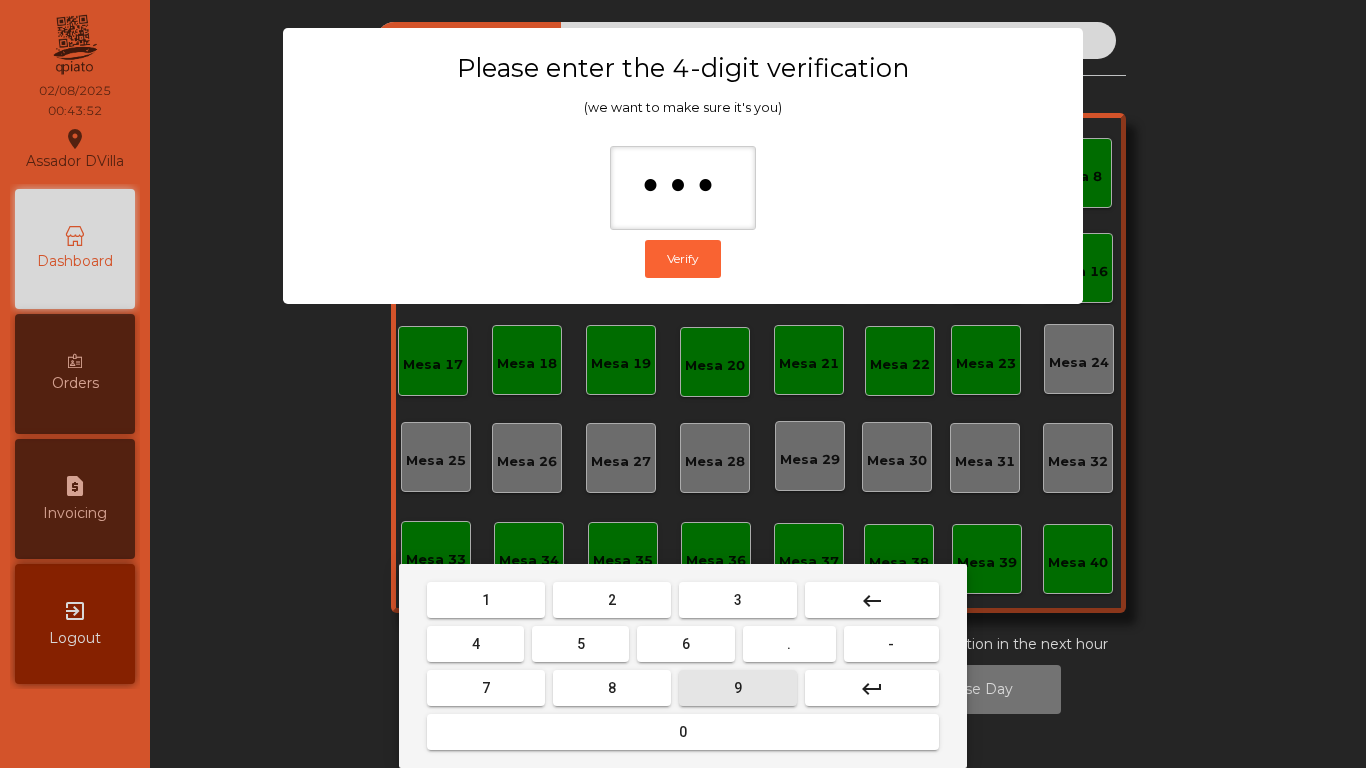 click on "9" at bounding box center [738, 688] 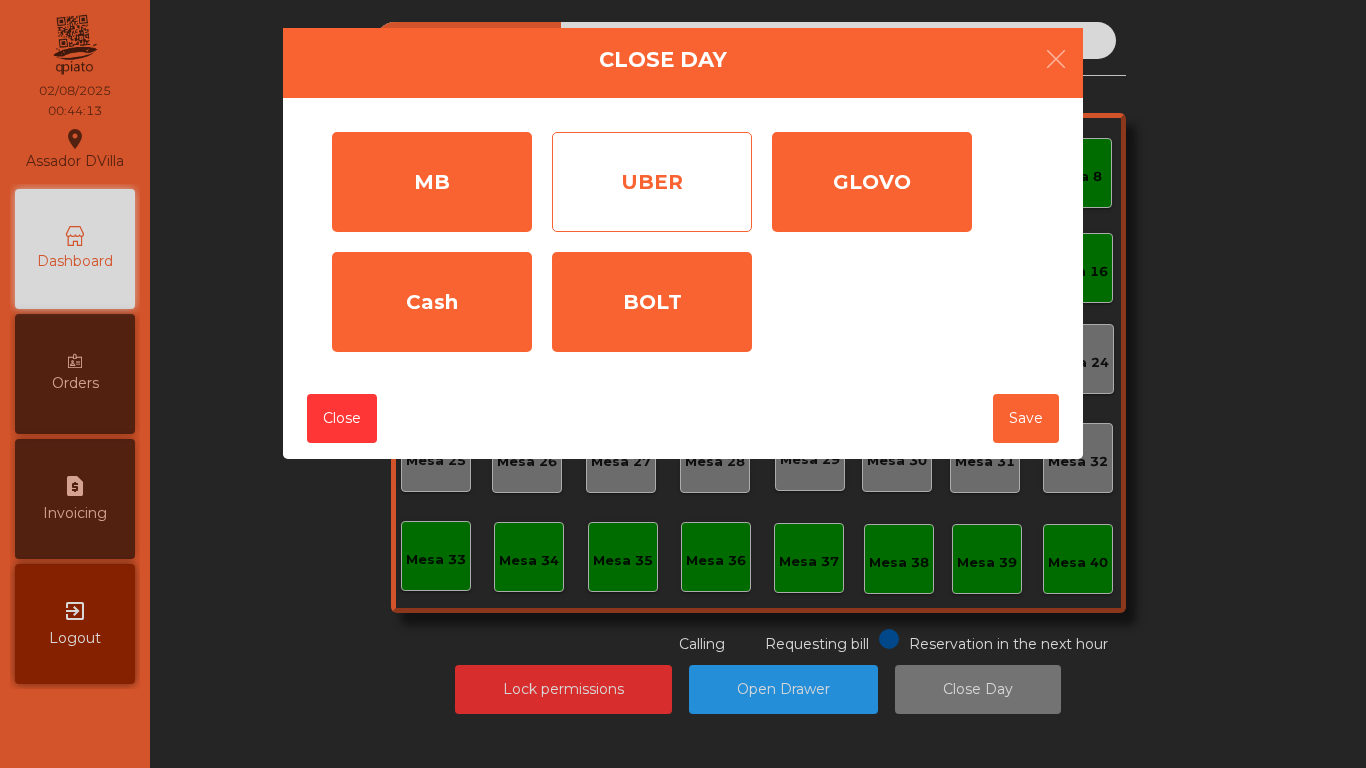 drag, startPoint x: 413, startPoint y: 166, endPoint x: 614, endPoint y: 186, distance: 201.99257 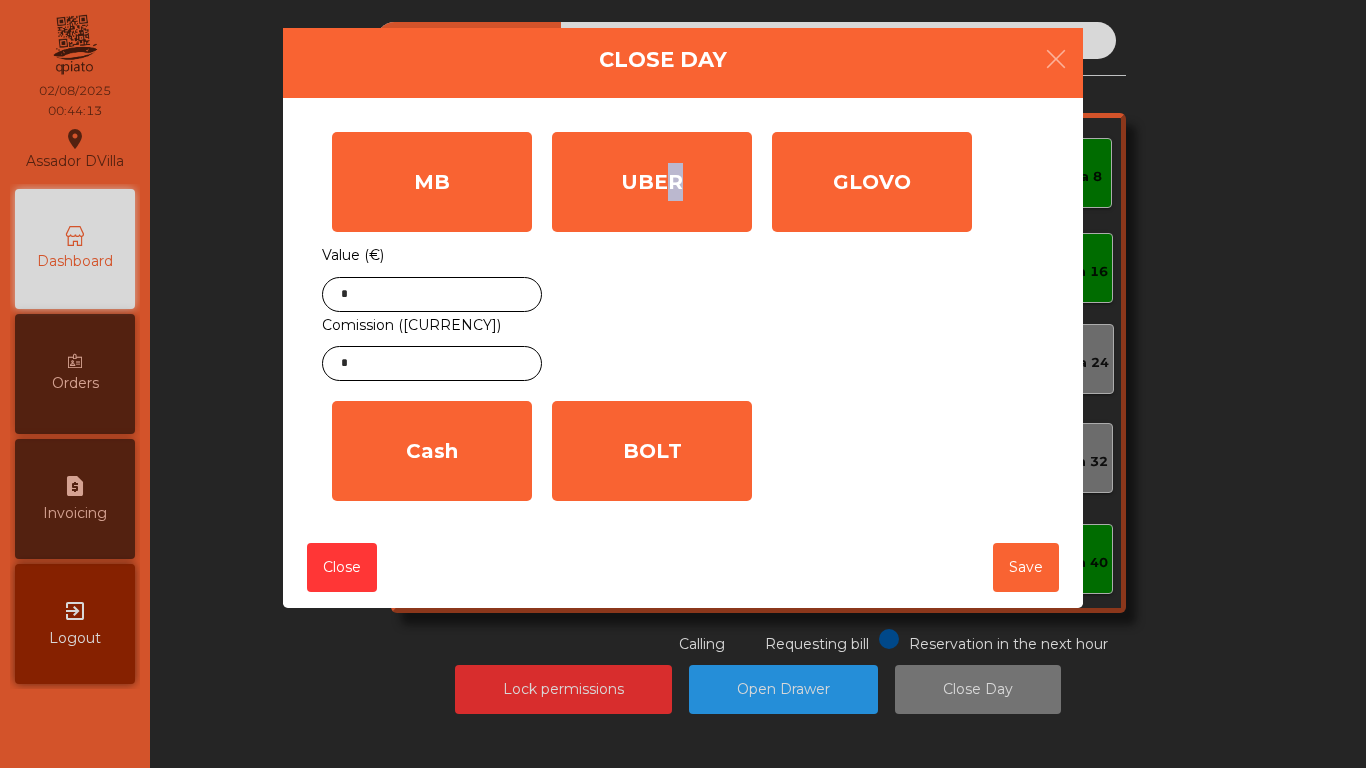 click on "UBER" 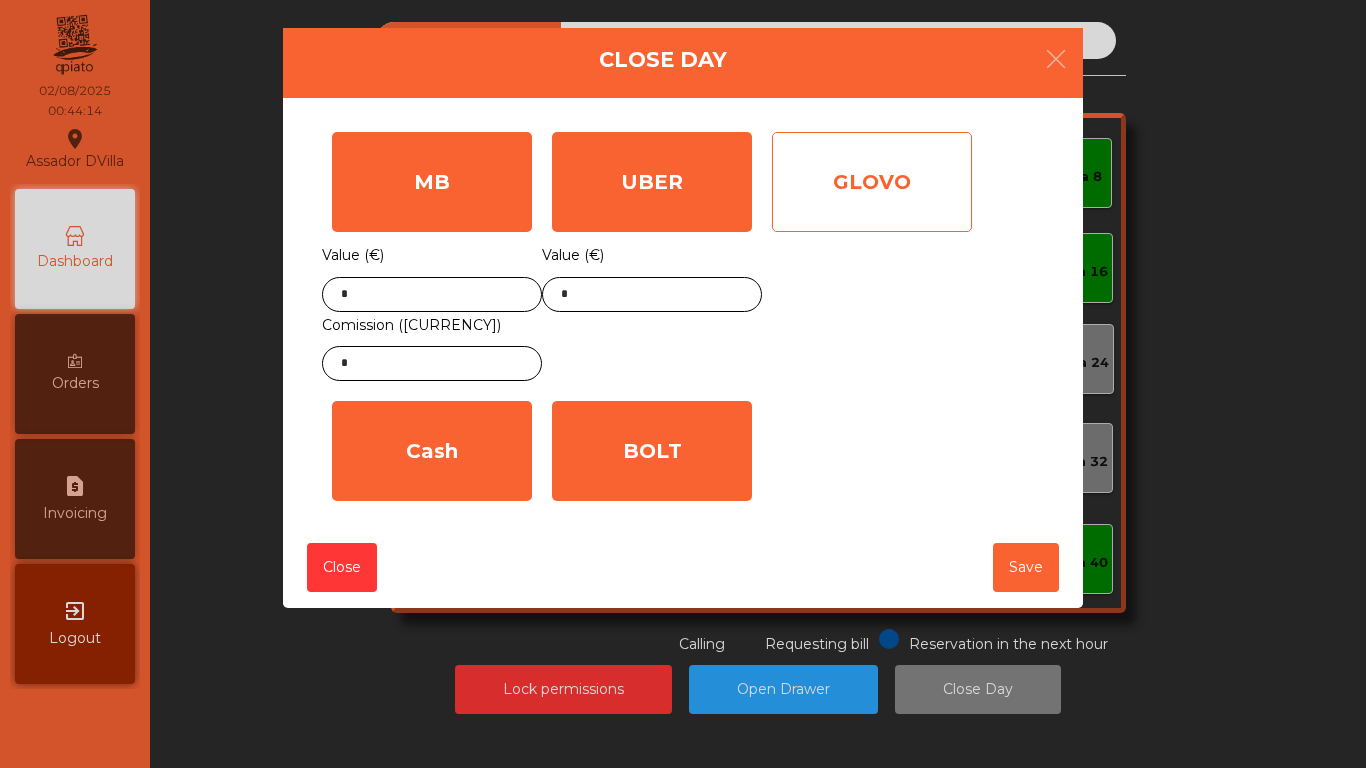 click on "GLOVO" 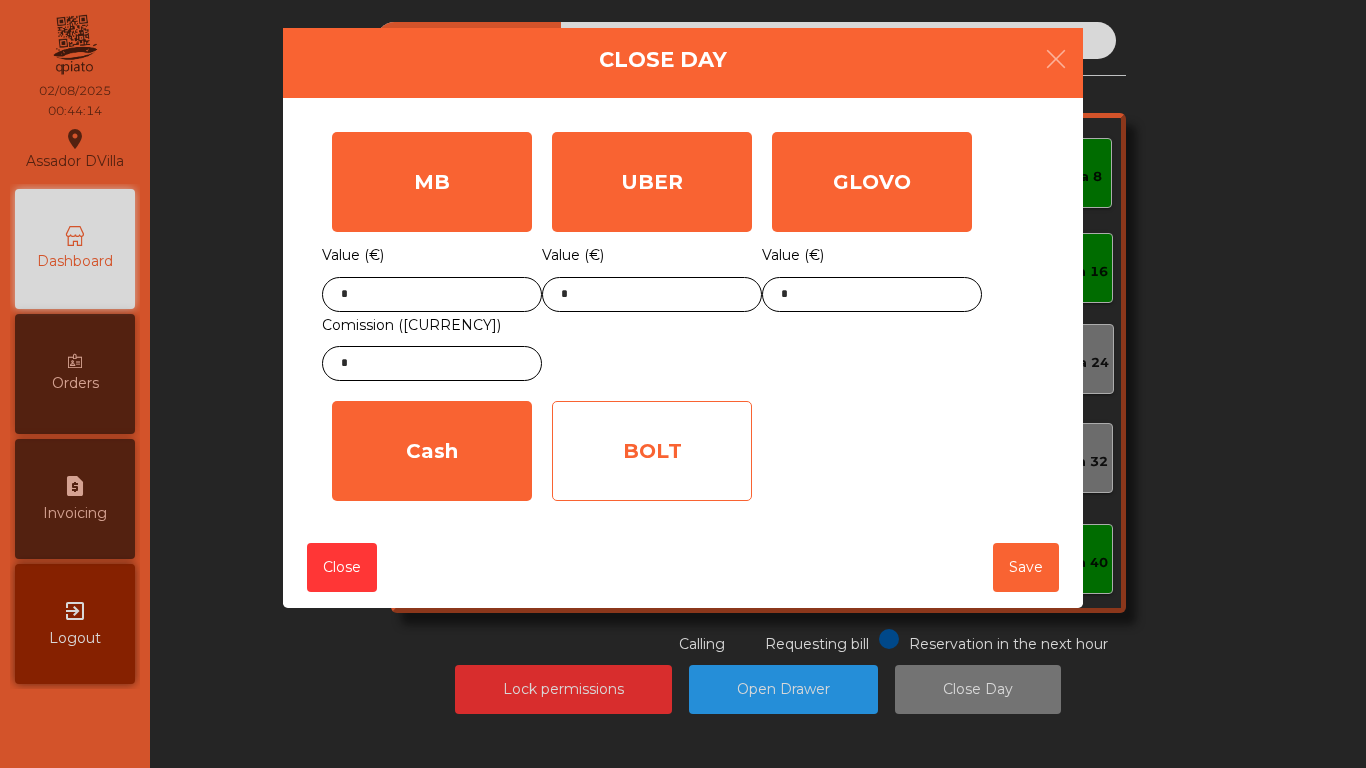 click on "BOLT" 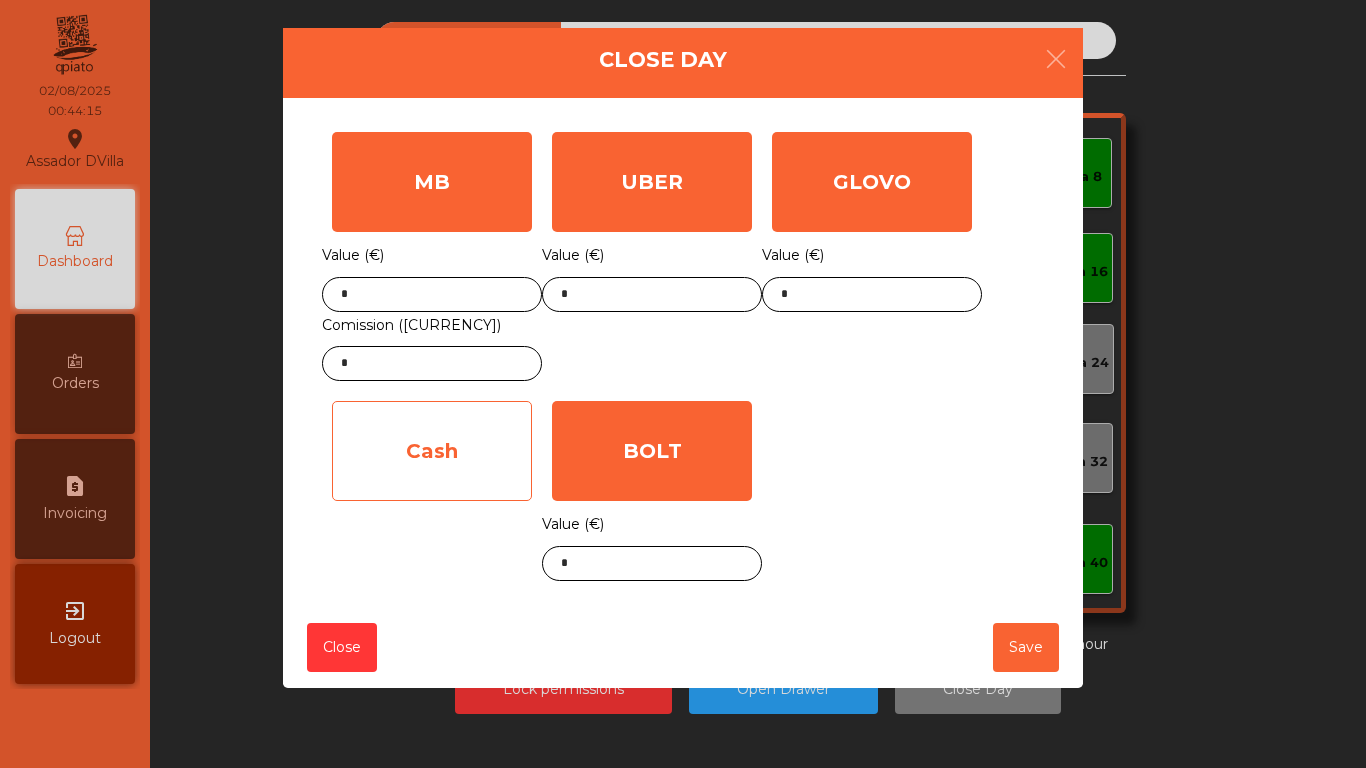 click on "Cash" 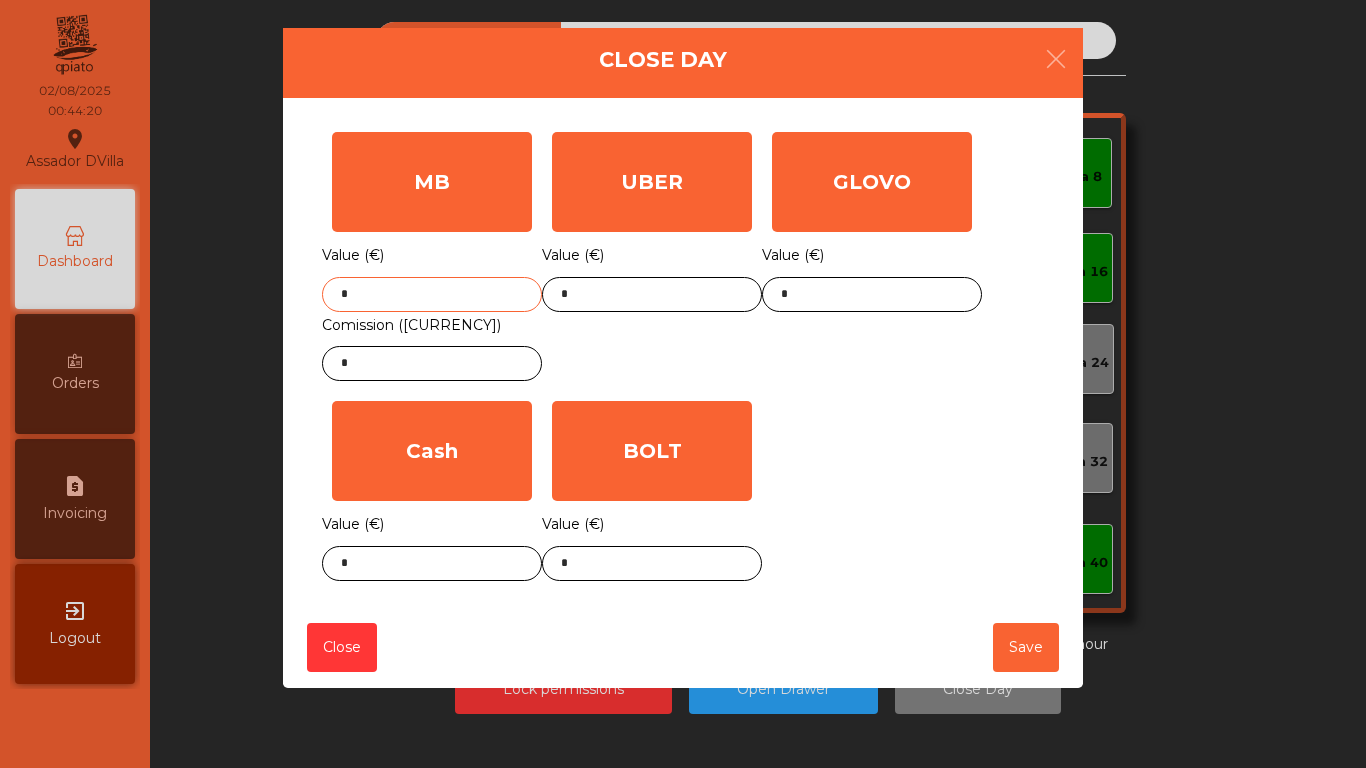 click on "*" 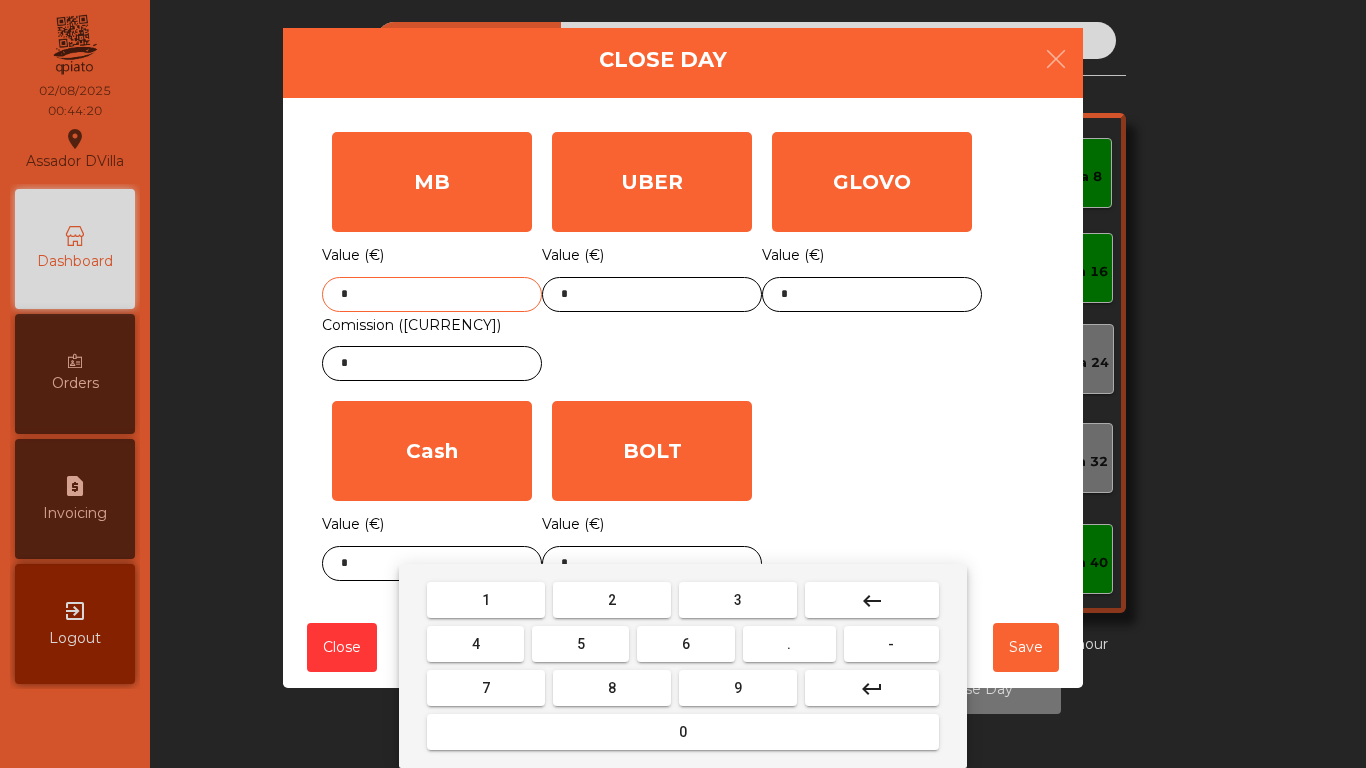 click on "*" 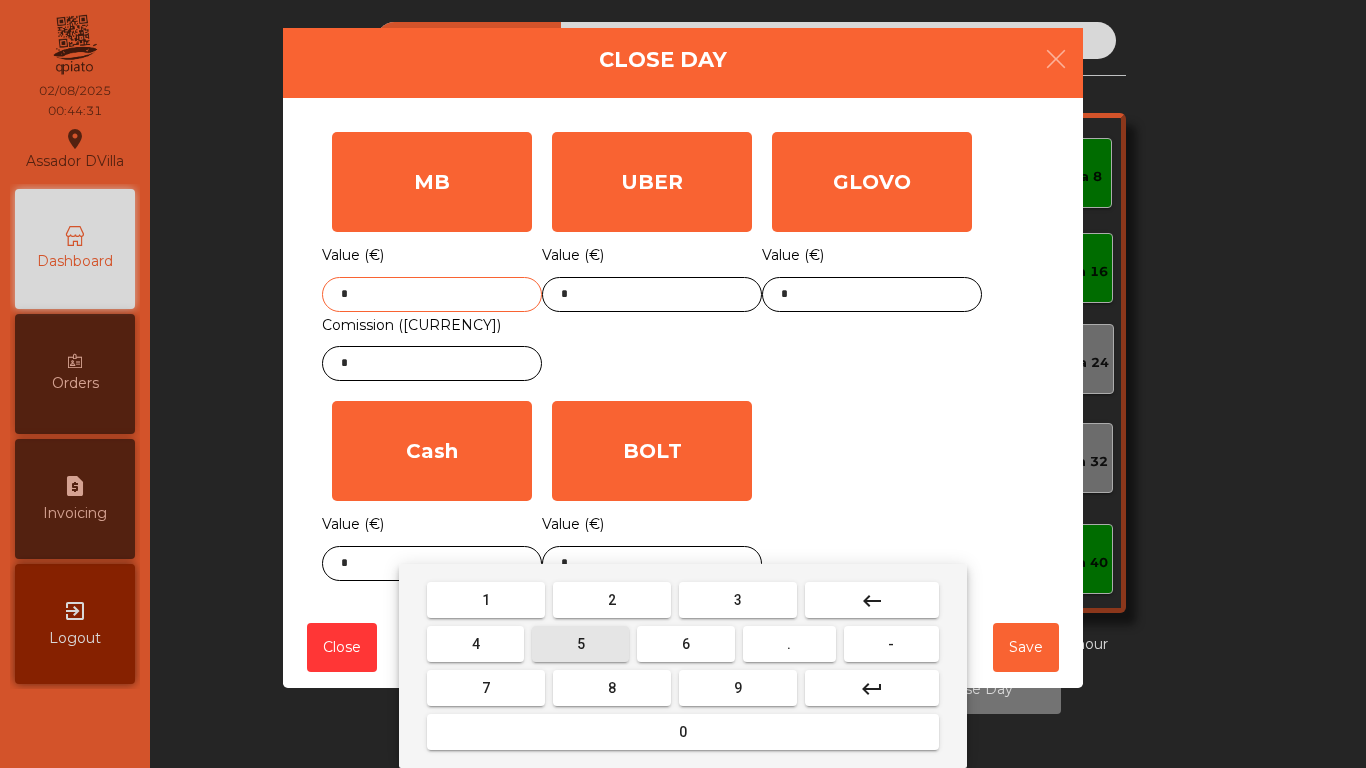 click on "5" at bounding box center (580, 644) 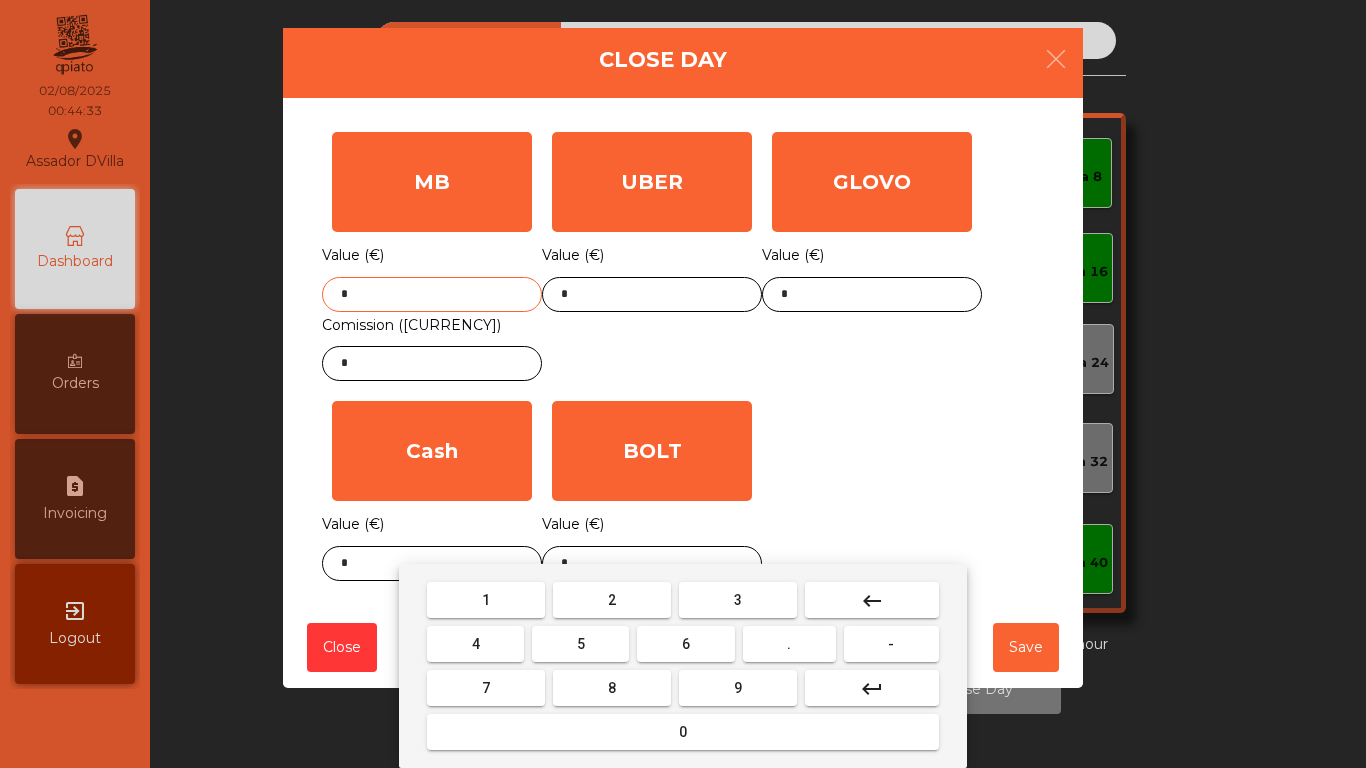 click on "6" at bounding box center [685, 644] 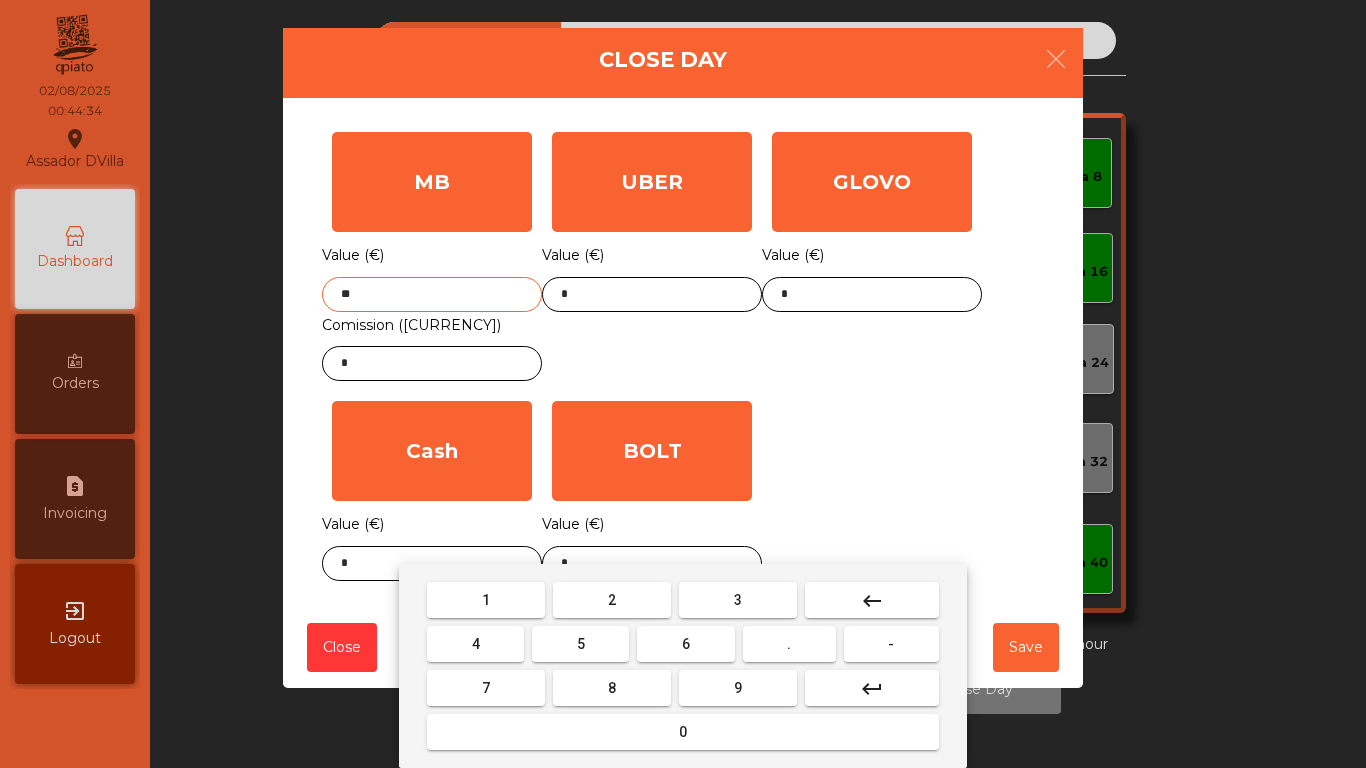 click on "0" at bounding box center (683, 732) 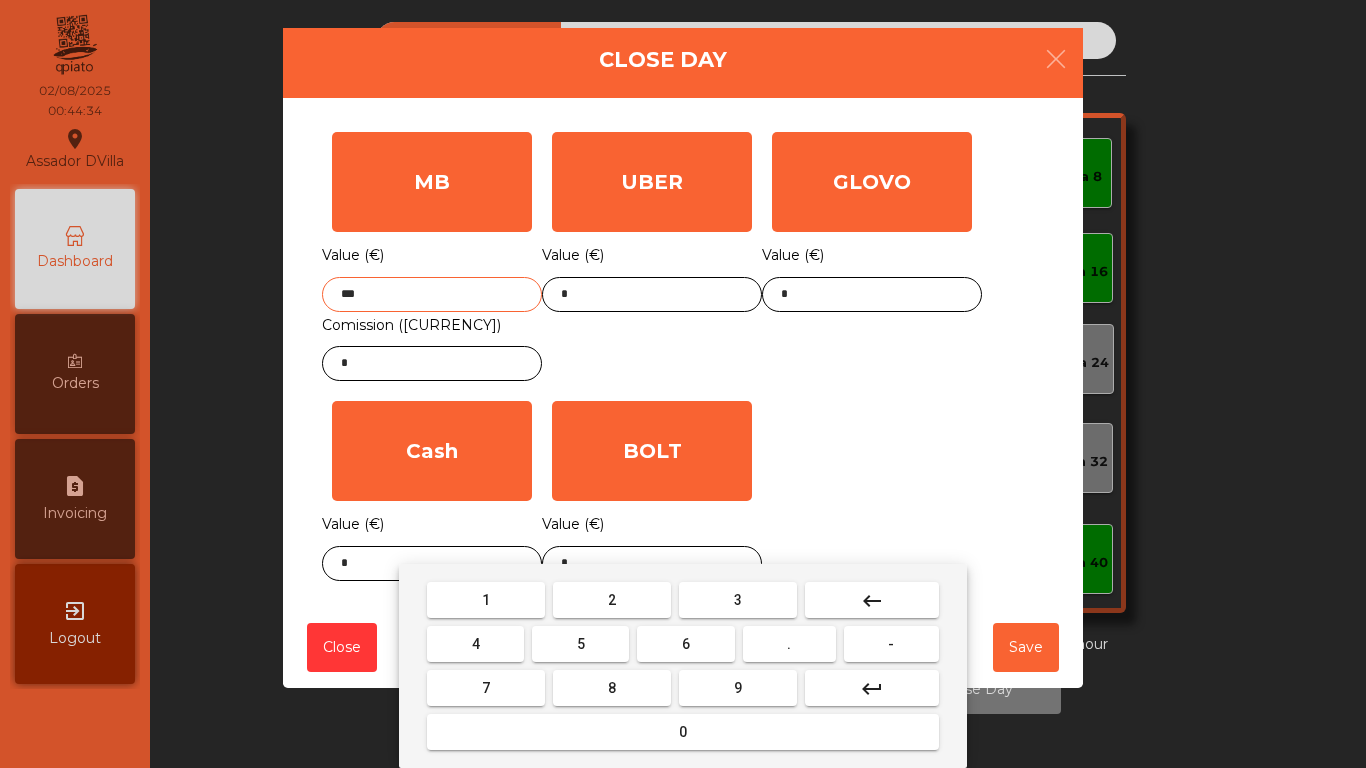 click on "." at bounding box center (789, 644) 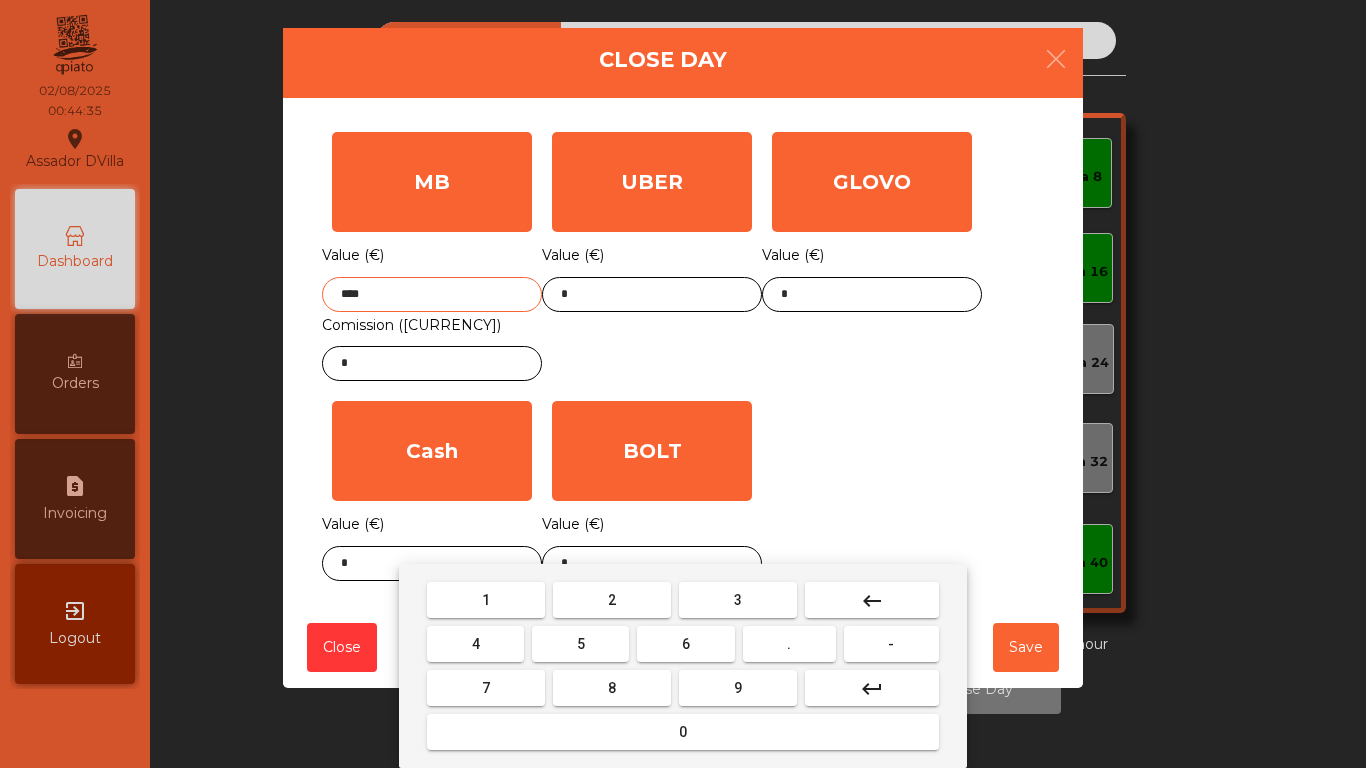 click on "1" at bounding box center [486, 600] 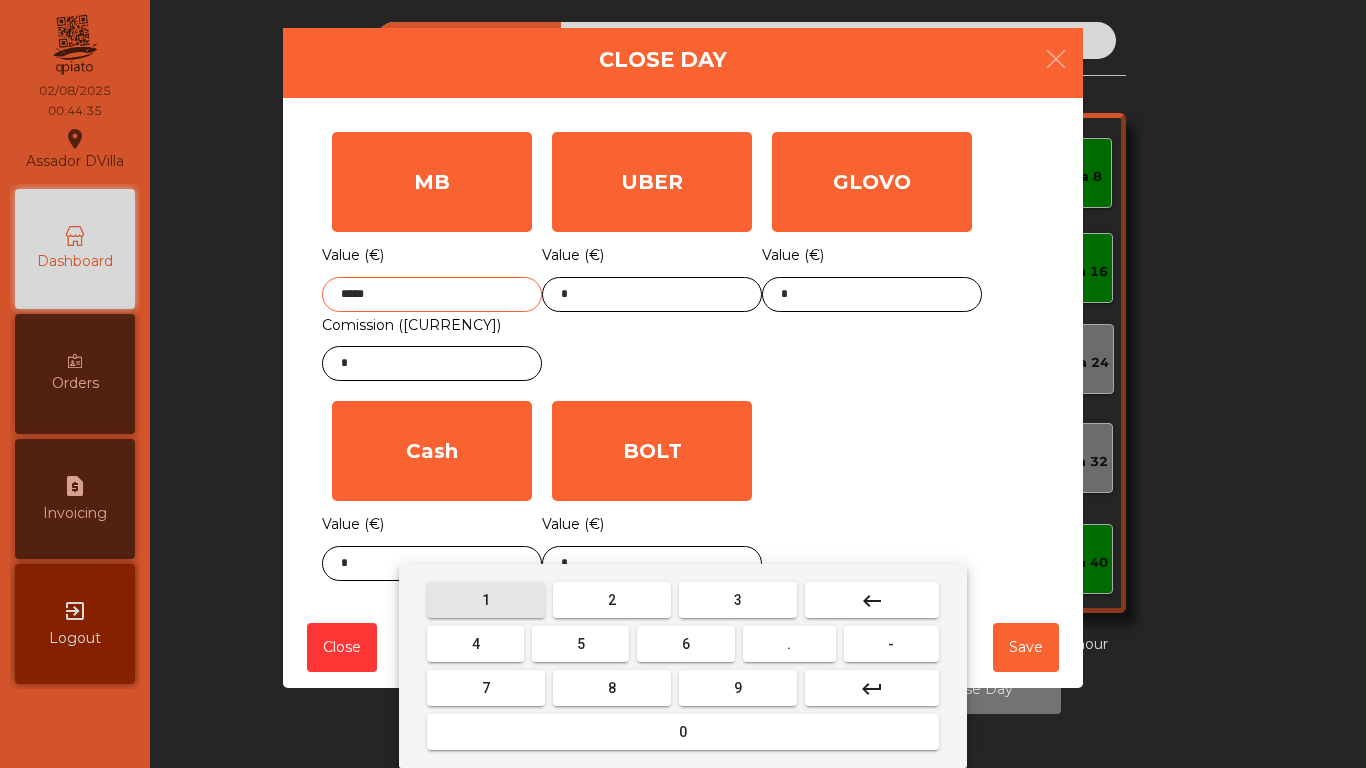 click on "1" at bounding box center [486, 600] 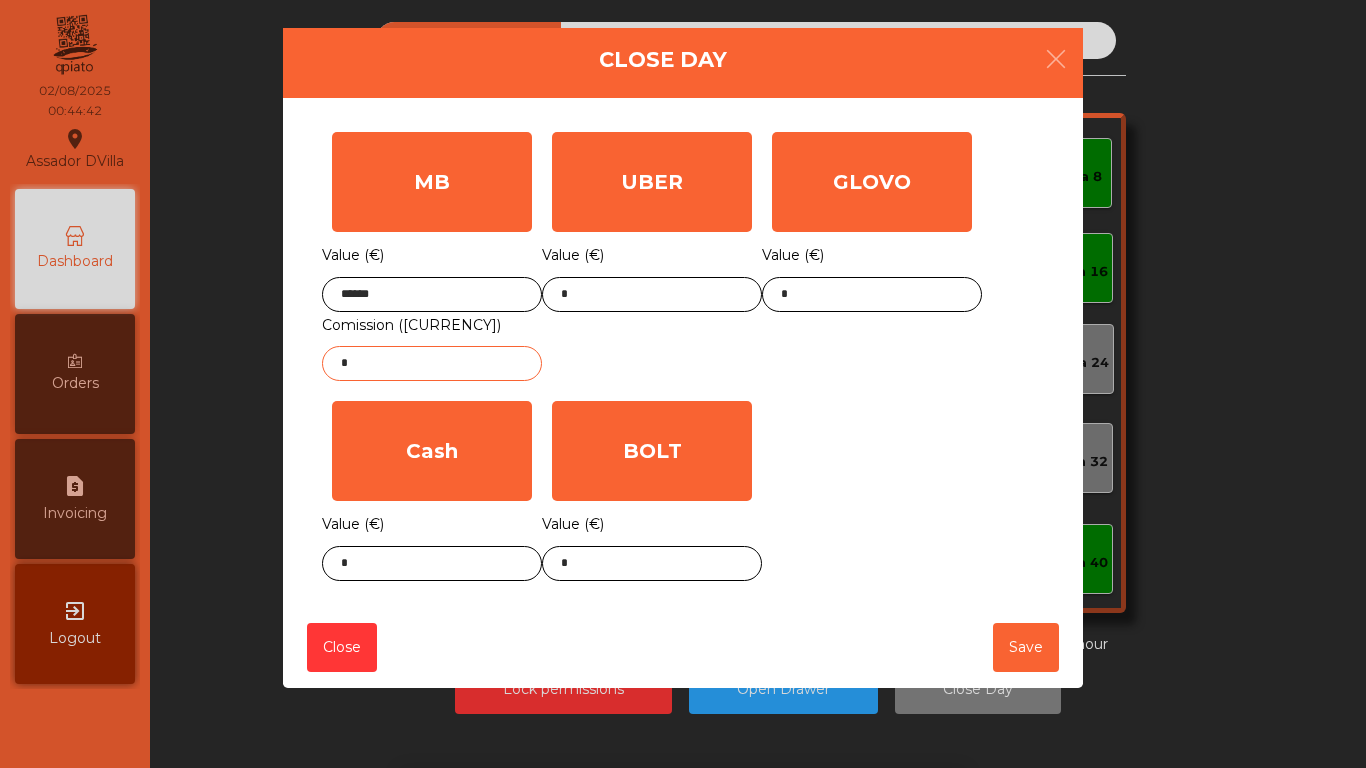 click on "*" 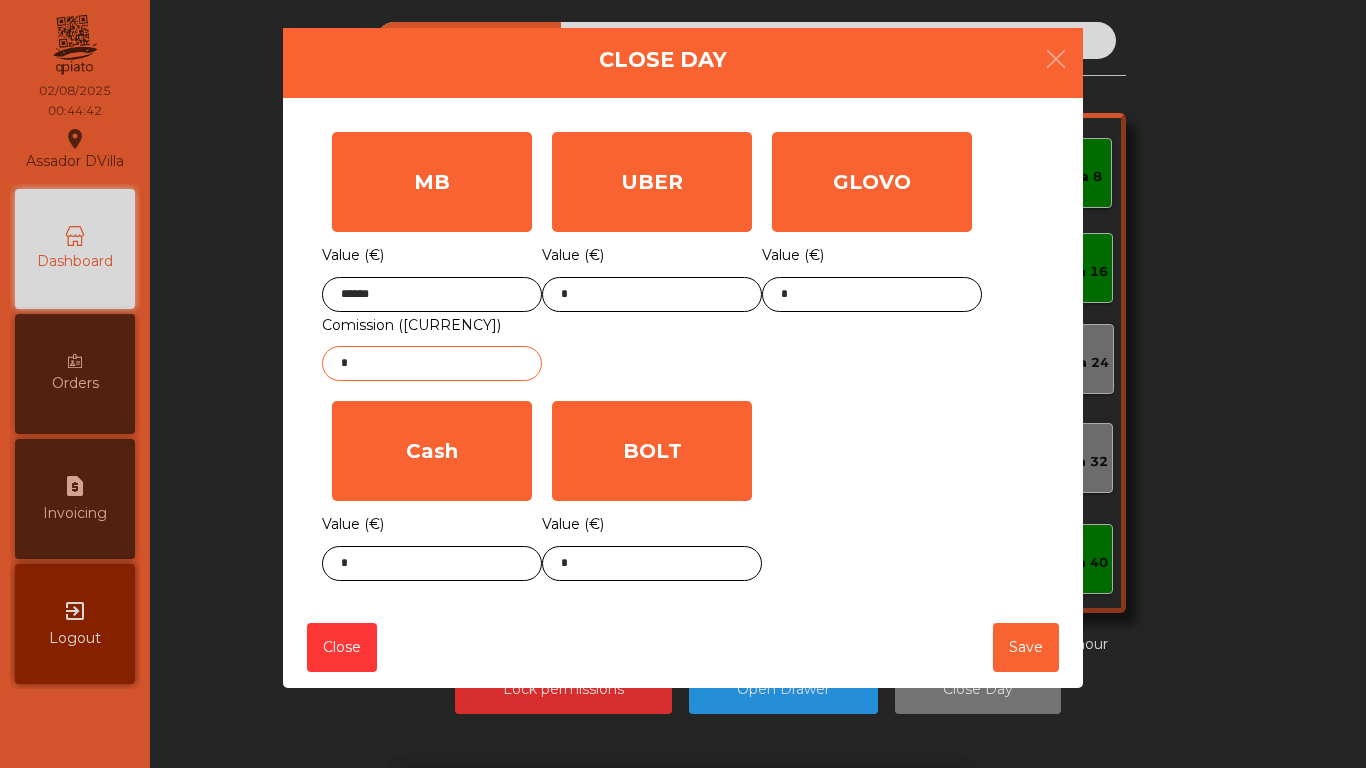 click on "*" 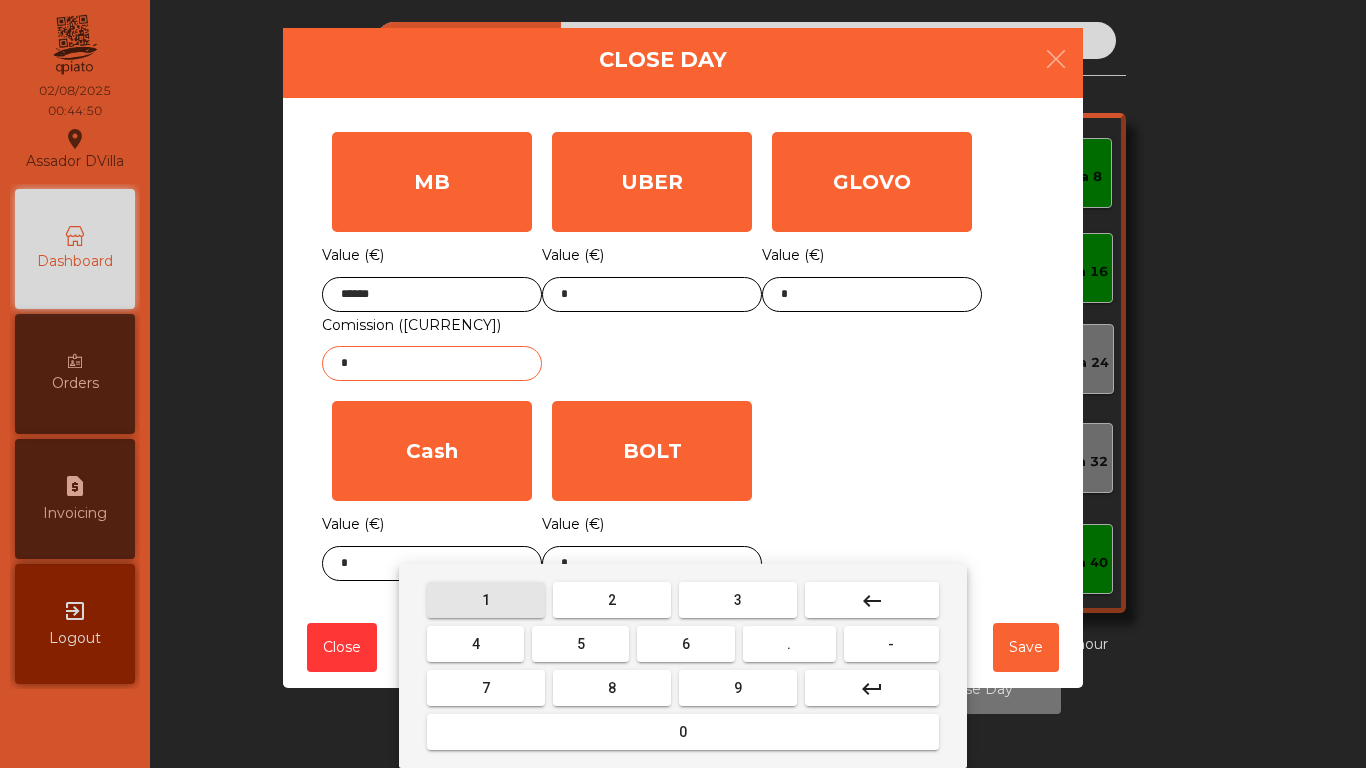 click on "1" at bounding box center [486, 600] 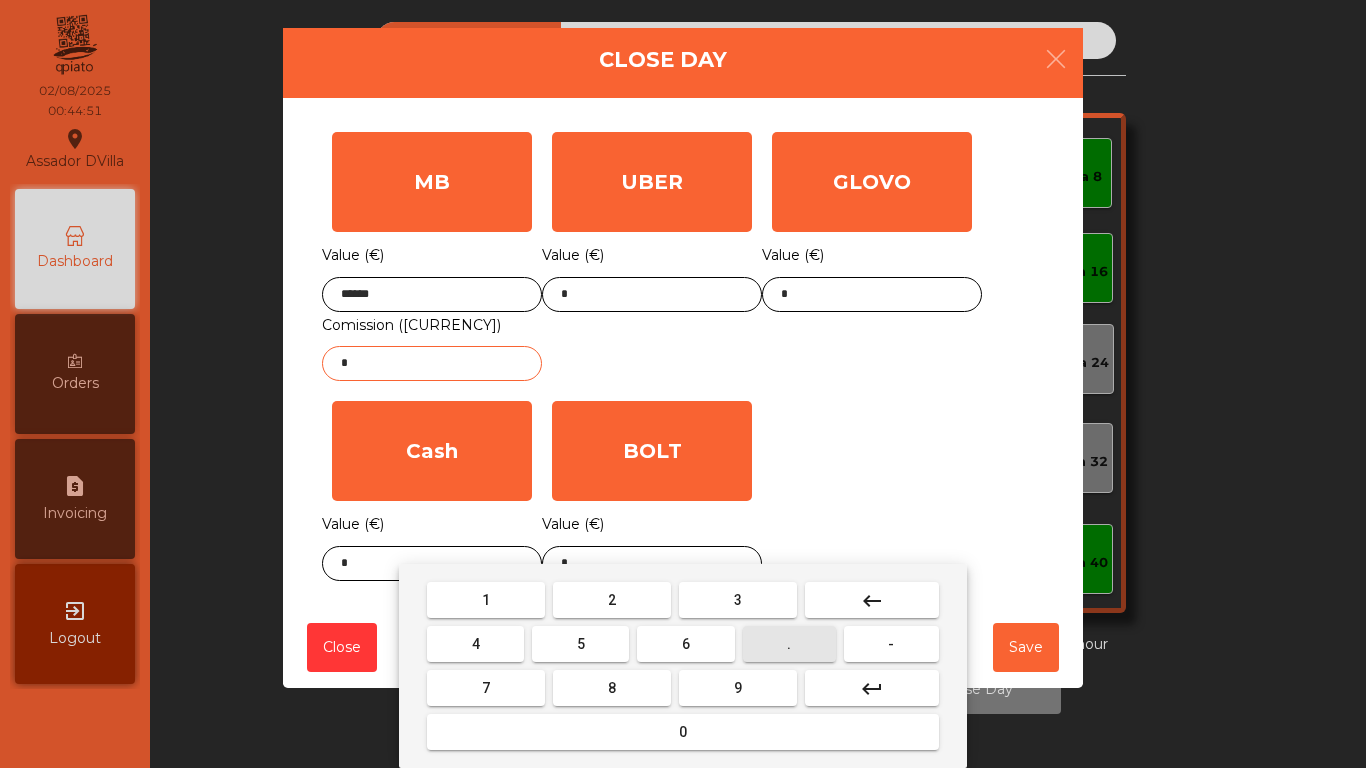 drag, startPoint x: 772, startPoint y: 649, endPoint x: 718, endPoint y: 591, distance: 79.24645 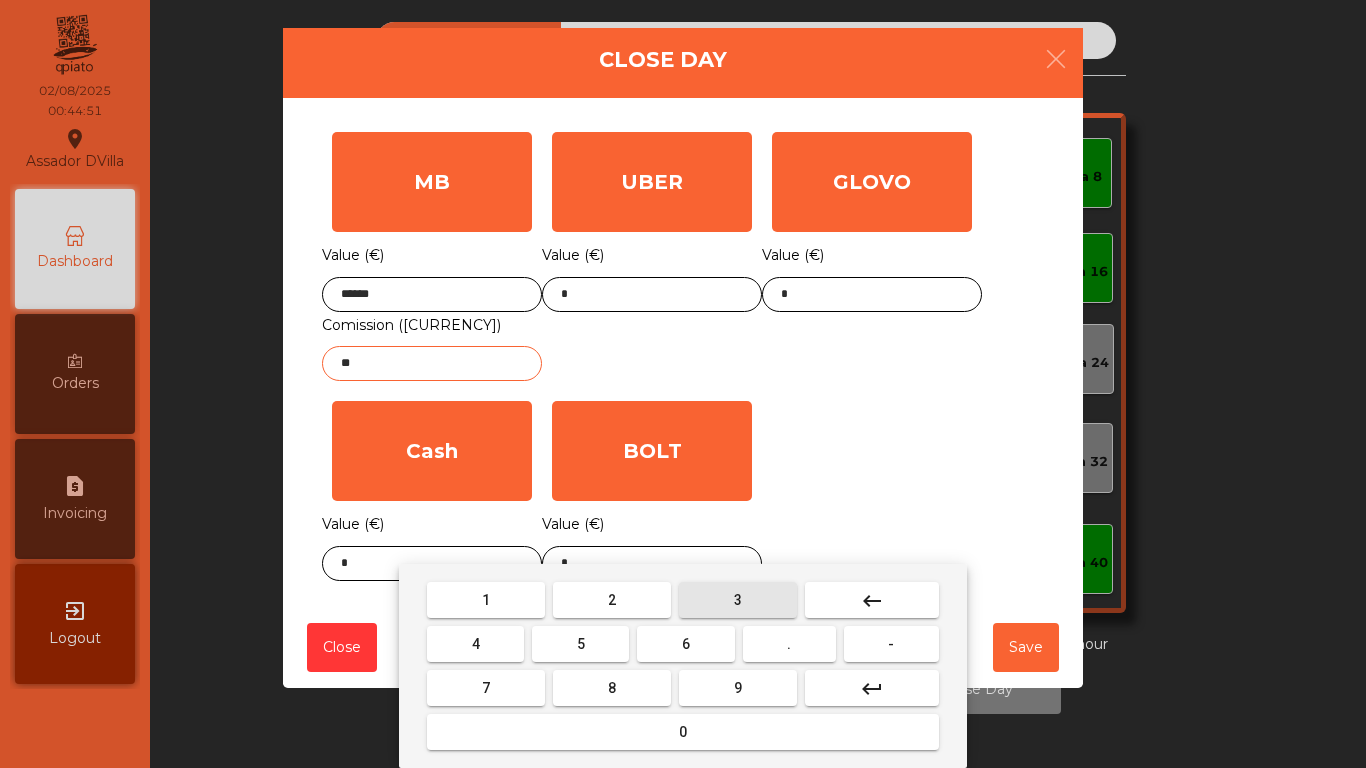 click on "3" at bounding box center (738, 600) 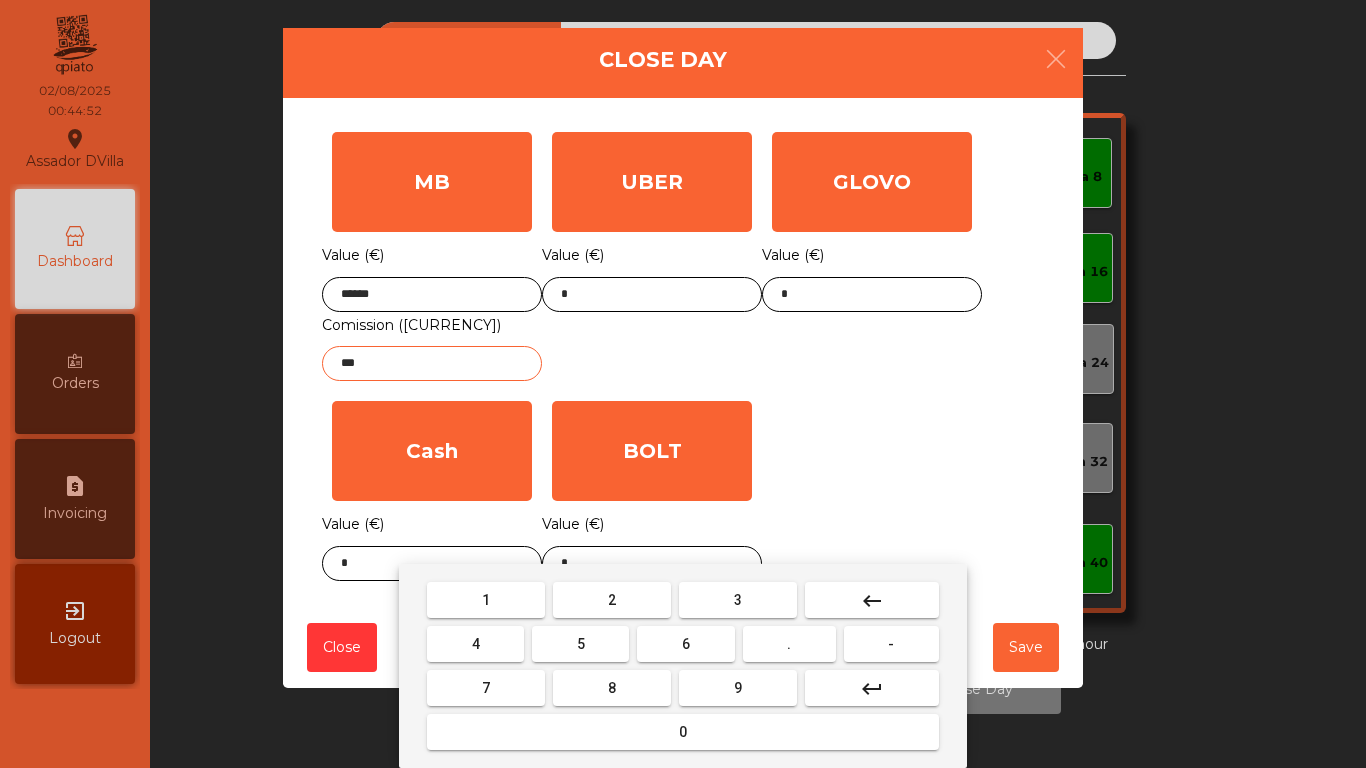 click on "5" at bounding box center [580, 644] 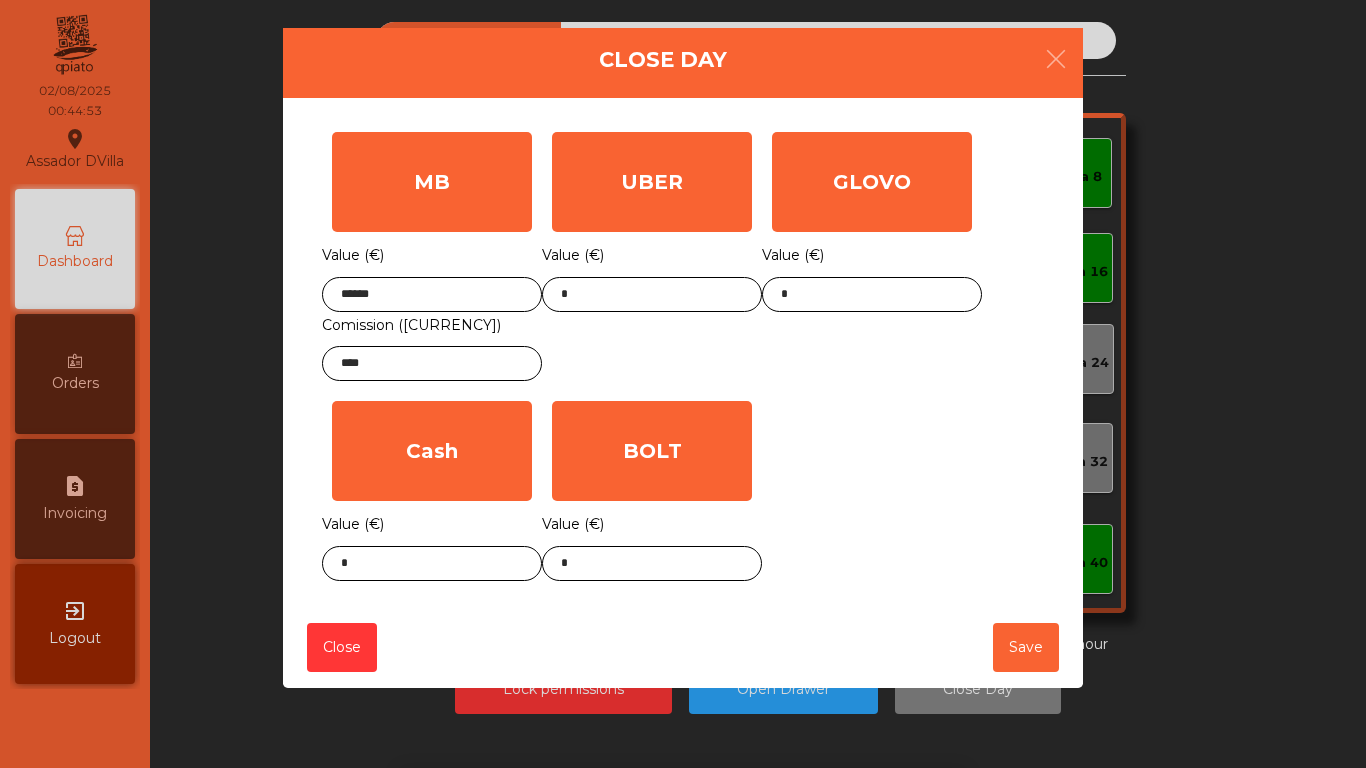 click on "GLOVO  Value (€) *" 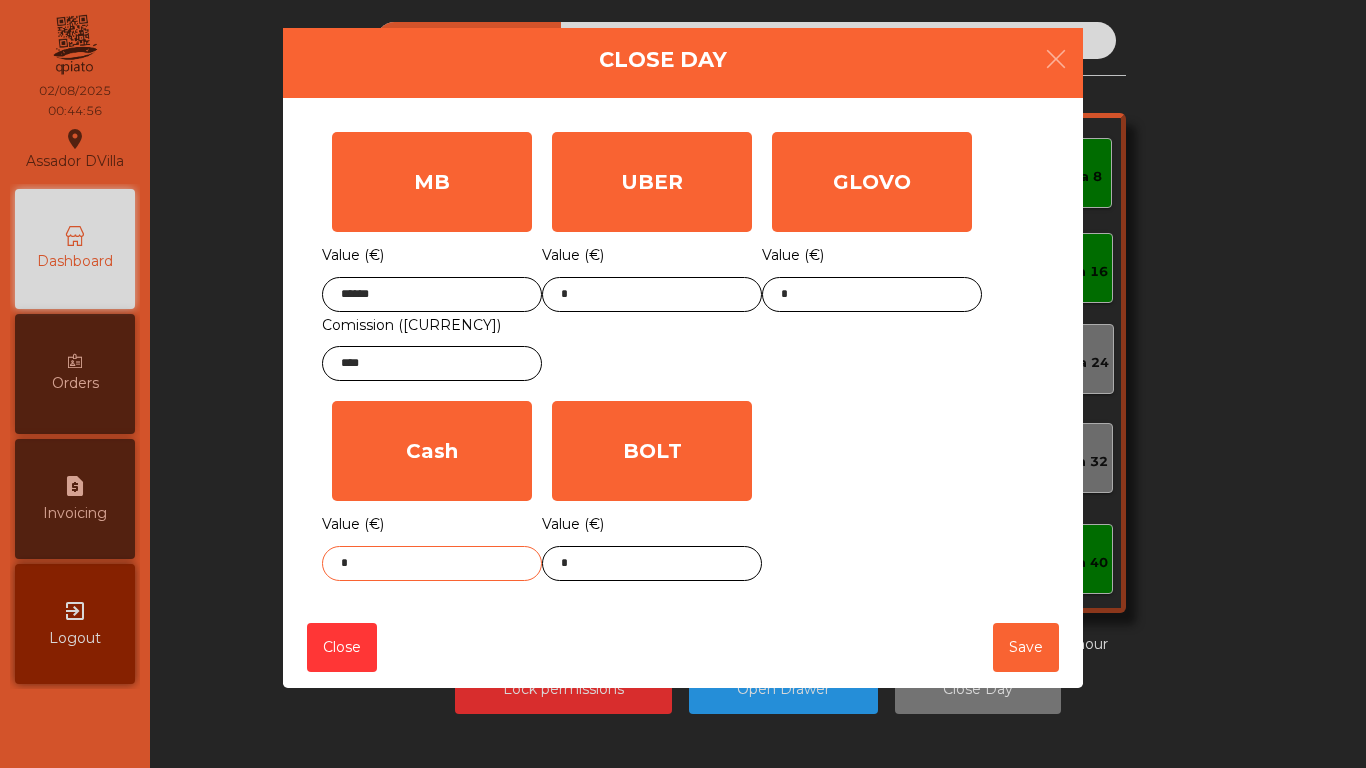 click on "Assador DVilla  location_on  02/08/2025   00:44:56   Dashboard   Orders  request_page  Invoicing  exit_to_app  Logout   Sala   Desperdicio   Uber/Glovo/Bolt   Take away   Mesa 1   Mesa 2   Mesa 3   Mesa 4   Mesa 5   Mesa 6   Mesa 7   Mesa 8   Mesa 9   Mesa 10   Mesa 11   Mesa 12   Mesa 13   Mesa 14   Mesa 15   Mesa 16   Mesa 17   Mesa 18   Mesa 19   Mesa 20   Mesa 21   Mesa 22   Mesa 23   Mesa 24   Mesa 25   Mesa 26   Mesa 27   Mesa 28   Mesa 29   Mesa 30   Mesa 31   Mesa 32   Mesa 33   Mesa 34   Mesa 35   Mesa 36   Mesa 37   Mesa 38   Mesa 39   Mesa 40  Reservation in the next hour Requesting bill Calling  Lock permissions   Open Drawer   Close Day
Close Day  MB  Value (€) ****** Comission (€) ****  UBER  Value (€) *  GLOVO  Value (€) *  Cash  Value (€) *  BOLT  Value (€) *  Close   Save" at bounding box center (683, 384) 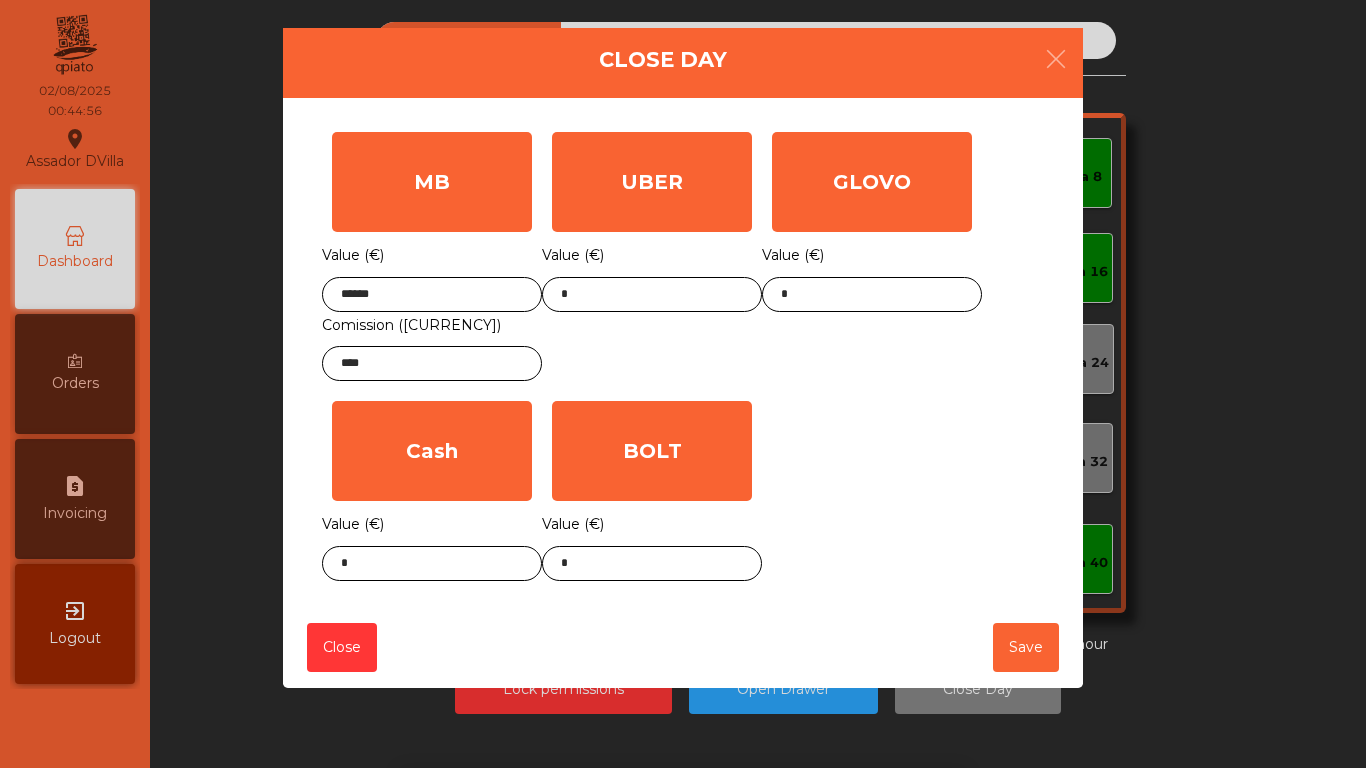 click on "1 2 3 keyboard_backspace 4 5 6 . - 7 8 9 keyboard_return 0" at bounding box center [683, 666] 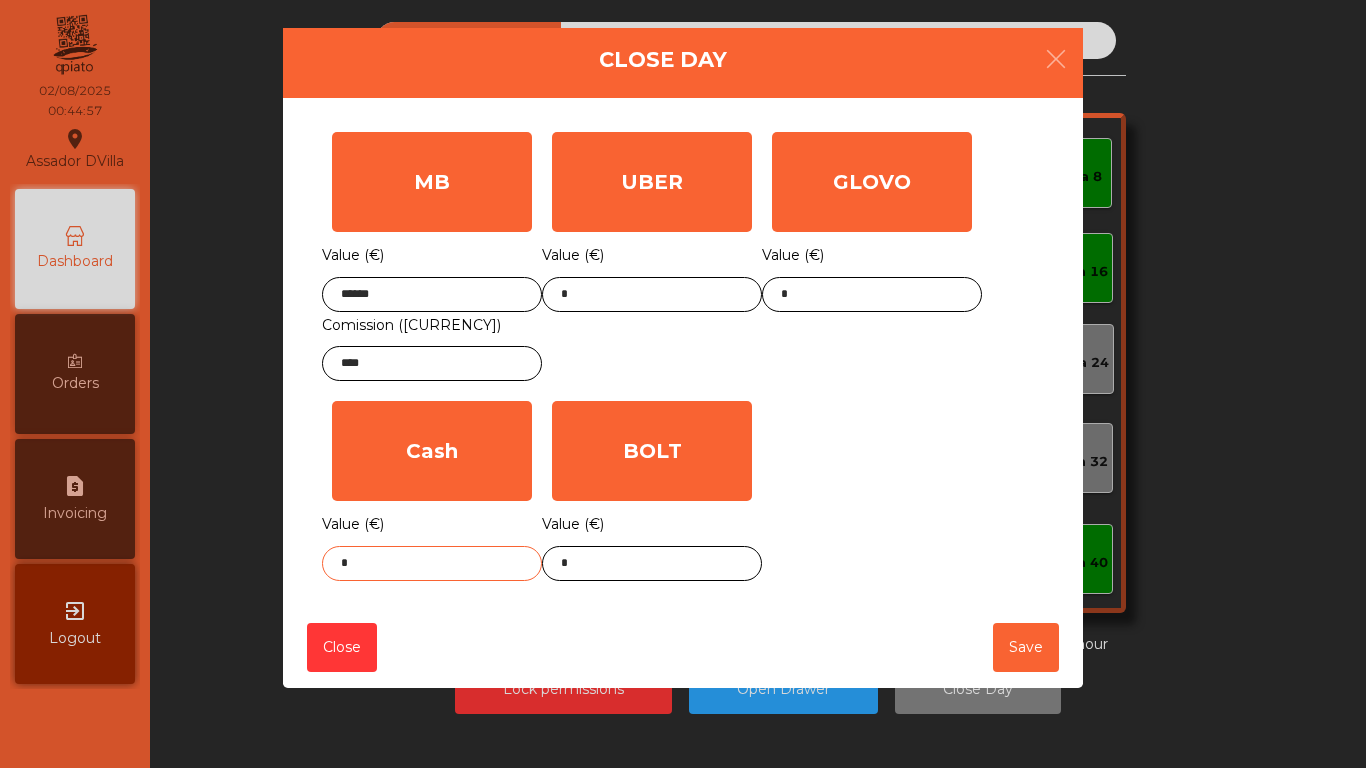 click on "Assador DVilla  location_on  02/08/2025   00:44:57   Dashboard   Orders  request_page  Invoicing  exit_to_app  Logout   Sala   Desperdicio   Uber/Glovo/Bolt   Take away   Mesa 1   Mesa 2   Mesa 3   Mesa 4   Mesa 5   Mesa 6   Mesa 7   Mesa 8   Mesa 9   Mesa 10   Mesa 11   Mesa 12   Mesa 13   Mesa 14   Mesa 15   Mesa 16   Mesa 17   Mesa 18   Mesa 19   Mesa 20   Mesa 21   Mesa 22   Mesa 23   Mesa 24   Mesa 25   Mesa 26   Mesa 27   Mesa 28   Mesa 29   Mesa 30   Mesa 31   Mesa 32   Mesa 33   Mesa 34   Mesa 35   Mesa 36   Mesa 37   Mesa 38   Mesa 39   Mesa 40  Reservation in the next hour Requesting bill Calling  Lock permissions   Open Drawer   Close Day
Close Day  MB  Value (€) ****** Comission (€) ****  UBER  Value (€) *  GLOVO  Value (€) *  Cash  Value (€) *  BOLT  Value (€) *  Close   Save" at bounding box center [683, 384] 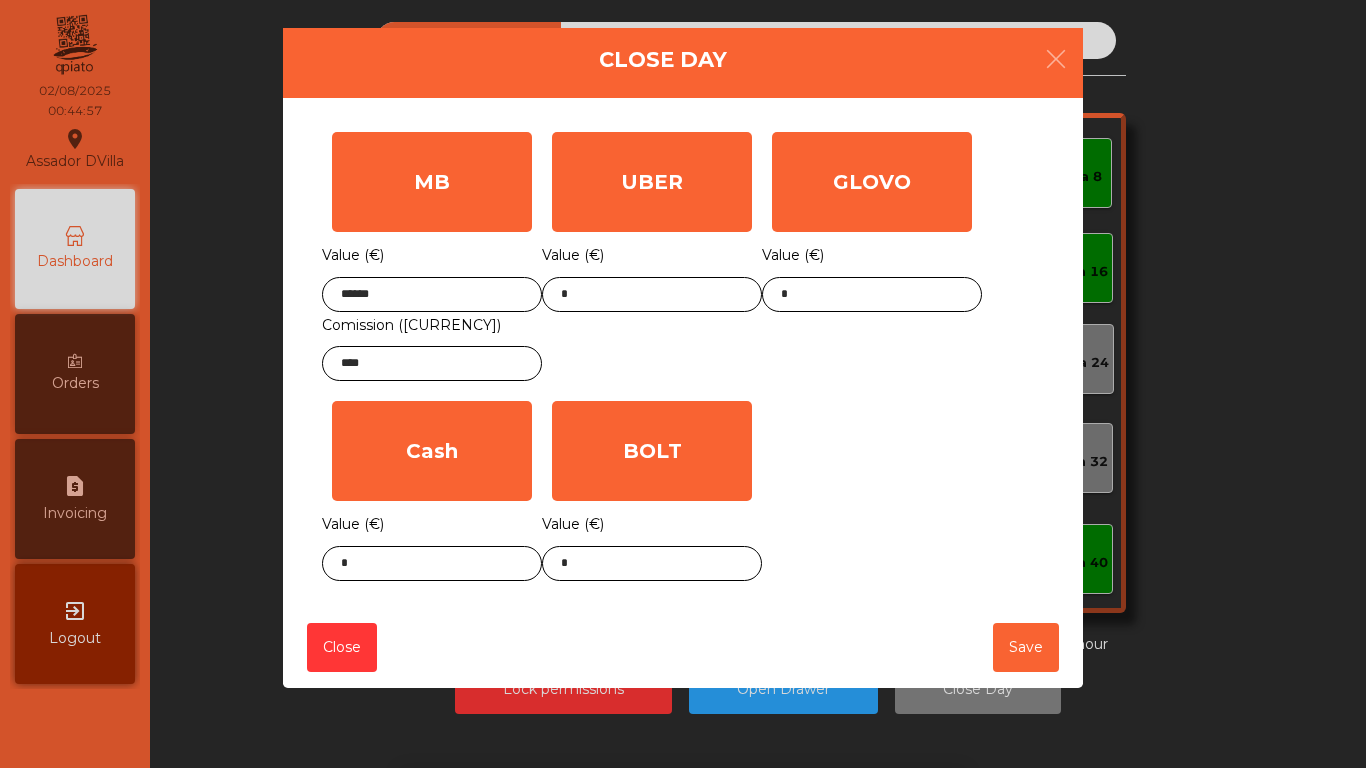 click on "1 2 3 keyboard_backspace 4 5 6 . - 7 8 9 keyboard_return 0" at bounding box center (683, 666) 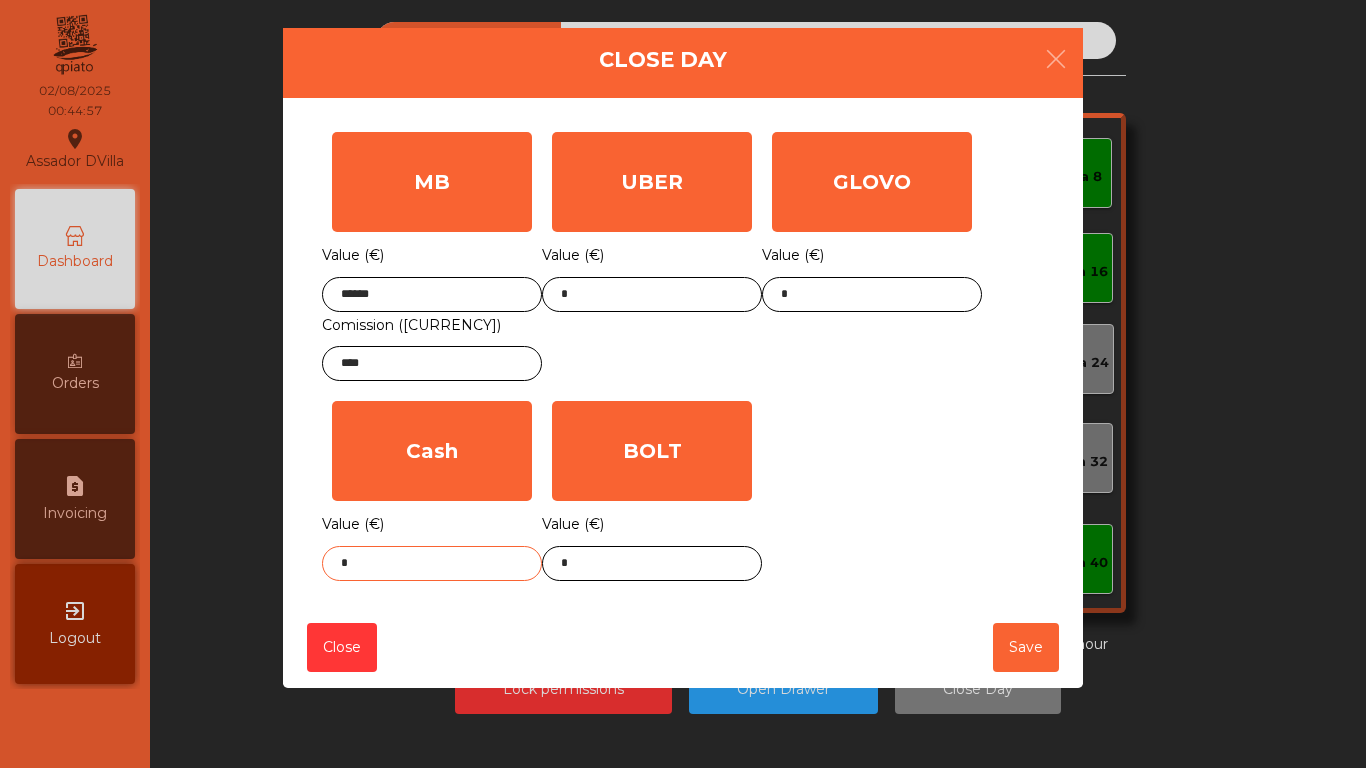 click on "Assador DVilla  location_on  02/08/2025   00:44:57   Dashboard   Orders  request_page  Invoicing  exit_to_app  Logout   Sala   Desperdicio   Uber/Glovo/Bolt   Take away   Mesa 1   Mesa 2   Mesa 3   Mesa 4   Mesa 5   Mesa 6   Mesa 7   Mesa 8   Mesa 9   Mesa 10   Mesa 11   Mesa 12   Mesa 13   Mesa 14   Mesa 15   Mesa 16   Mesa 17   Mesa 18   Mesa 19   Mesa 20   Mesa 21   Mesa 22   Mesa 23   Mesa 24   Mesa 25   Mesa 26   Mesa 27   Mesa 28   Mesa 29   Mesa 30   Mesa 31   Mesa 32   Mesa 33   Mesa 34   Mesa 35   Mesa 36   Mesa 37   Mesa 38   Mesa 39   Mesa 40  Reservation in the next hour Requesting bill Calling  Lock permissions   Open Drawer   Close Day
Close Day  MB  Value (€) ****** Comission (€) ****  UBER  Value (€) *  GLOVO  Value (€) *  Cash  Value (€) *  BOLT  Value (€) *  Close   Save" at bounding box center [683, 384] 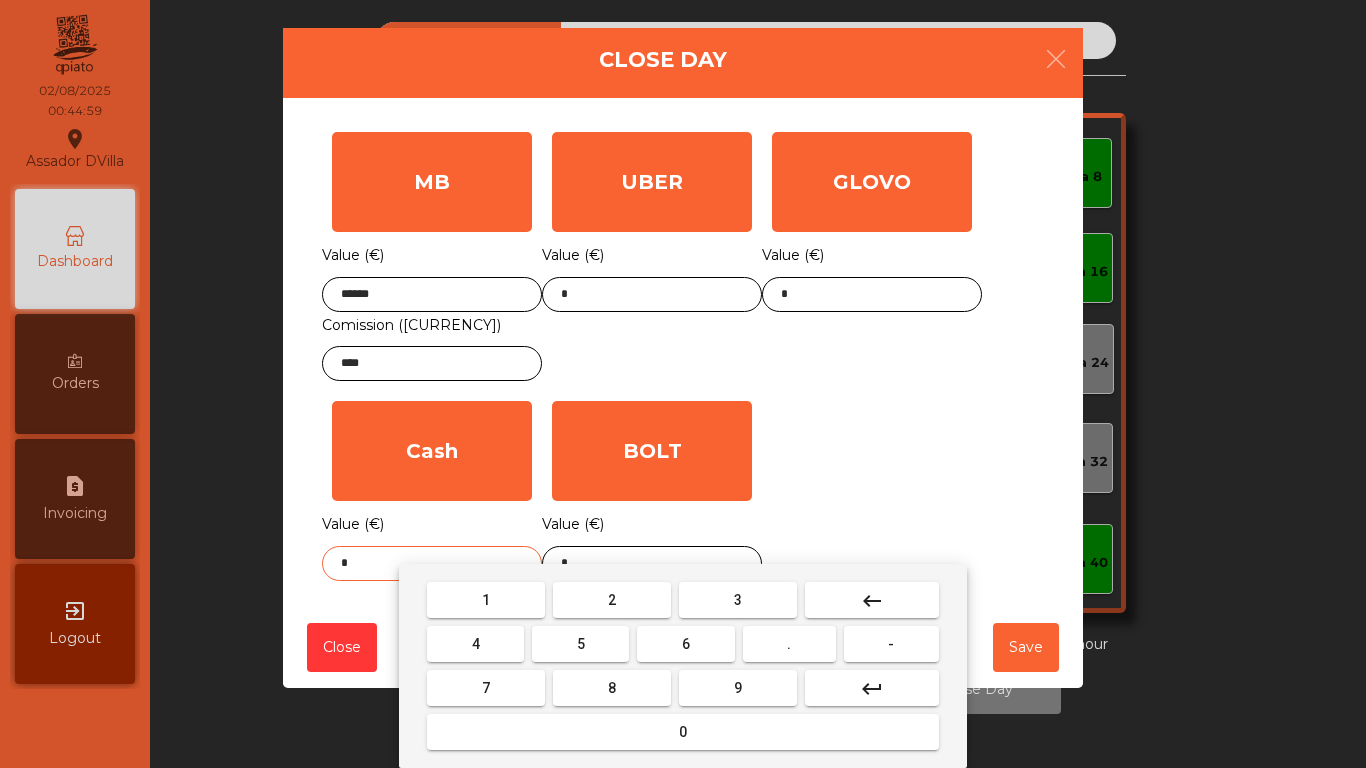 click on "0" at bounding box center [683, 732] 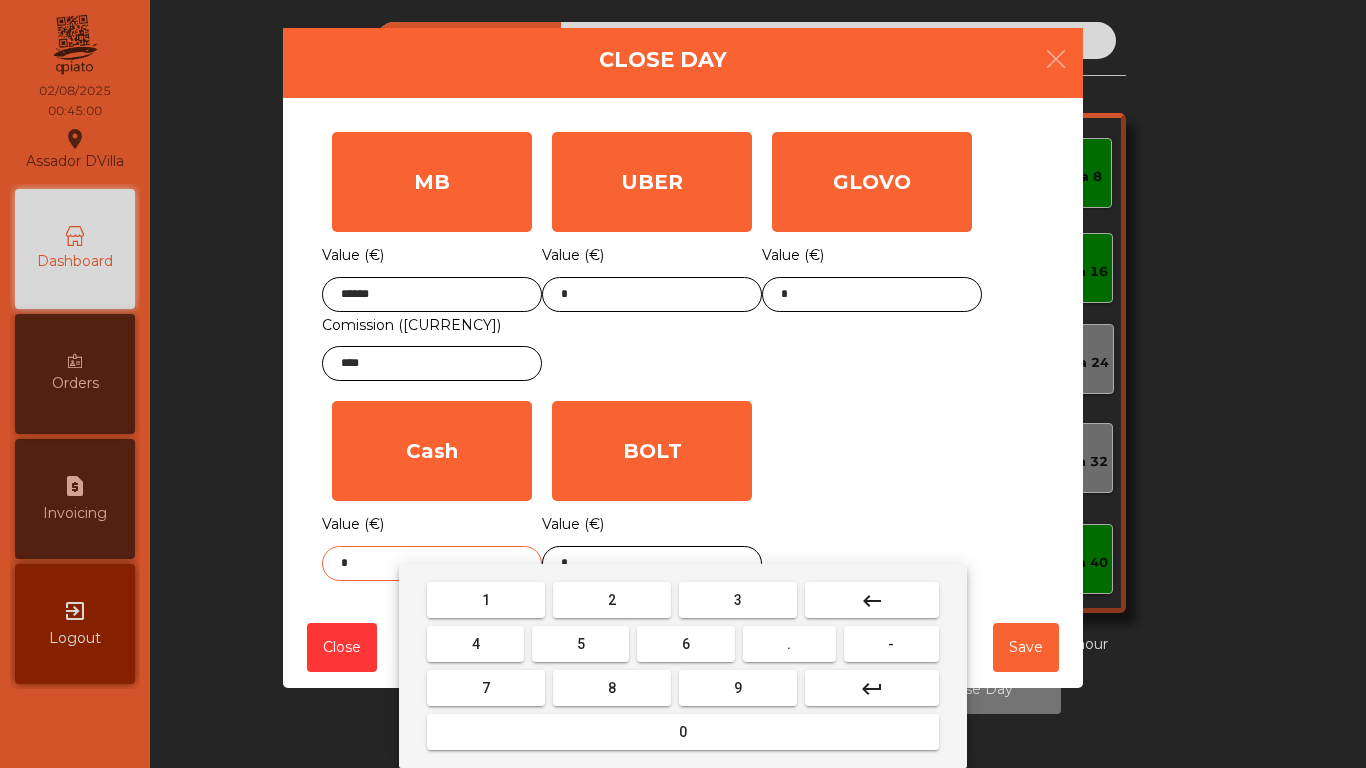 click on "." at bounding box center [789, 644] 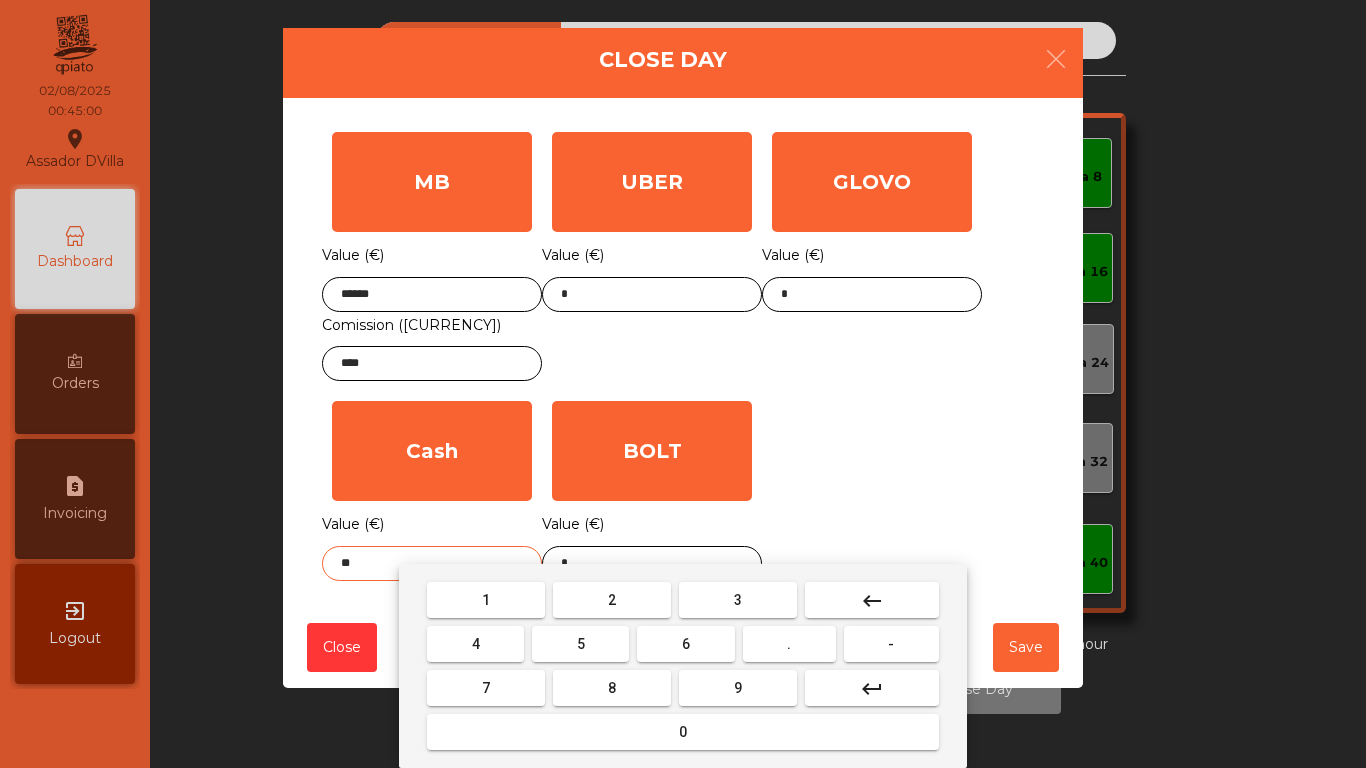 click on "4" at bounding box center [475, 644] 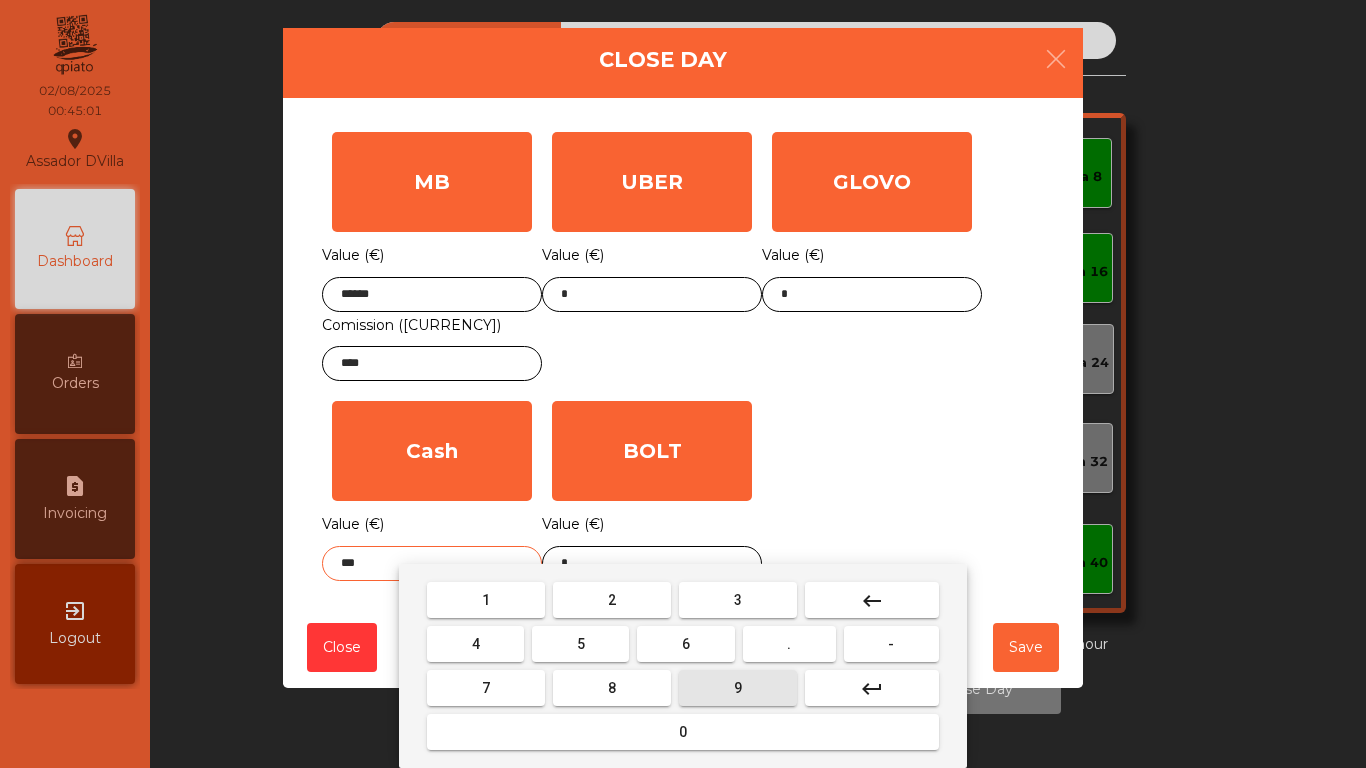 drag, startPoint x: 736, startPoint y: 681, endPoint x: 915, endPoint y: 338, distance: 386.89792 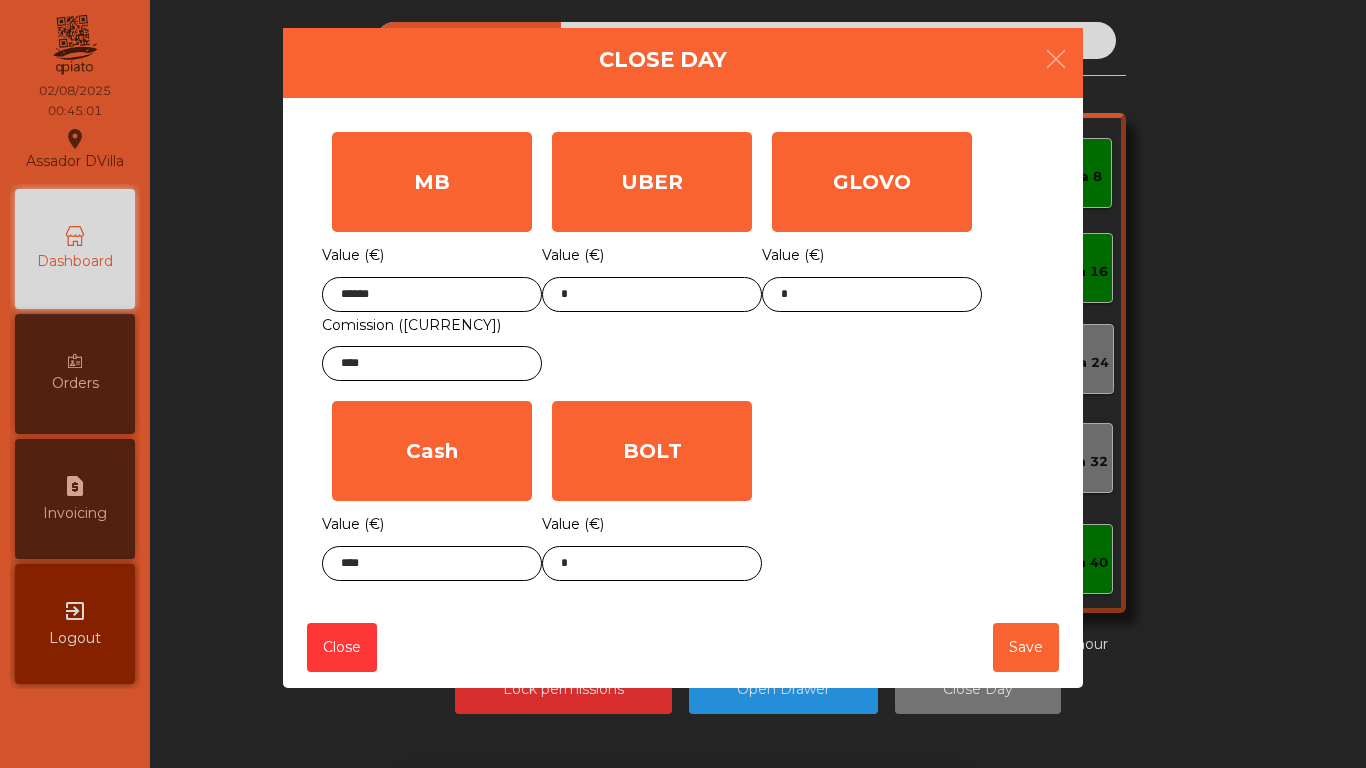 click on "GLOVO  Value (€) *" 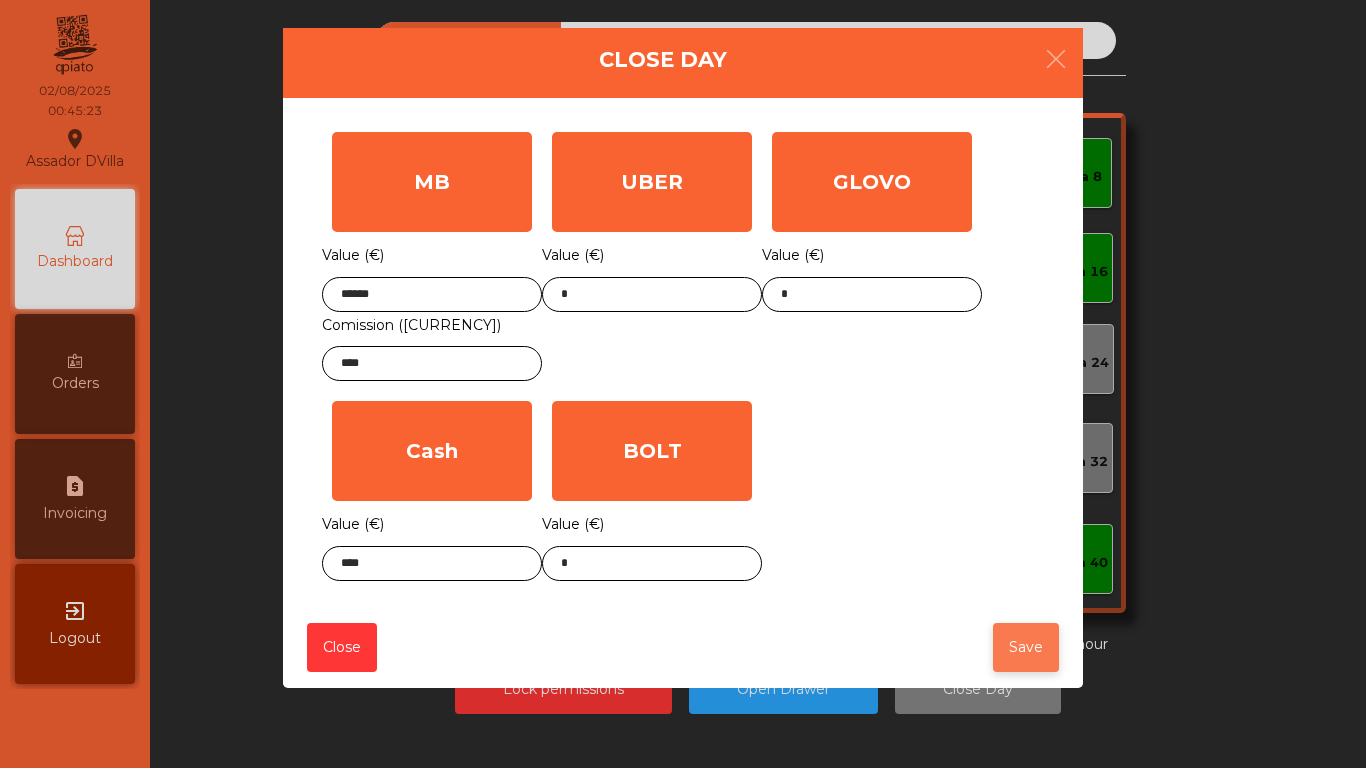 click on "Save" 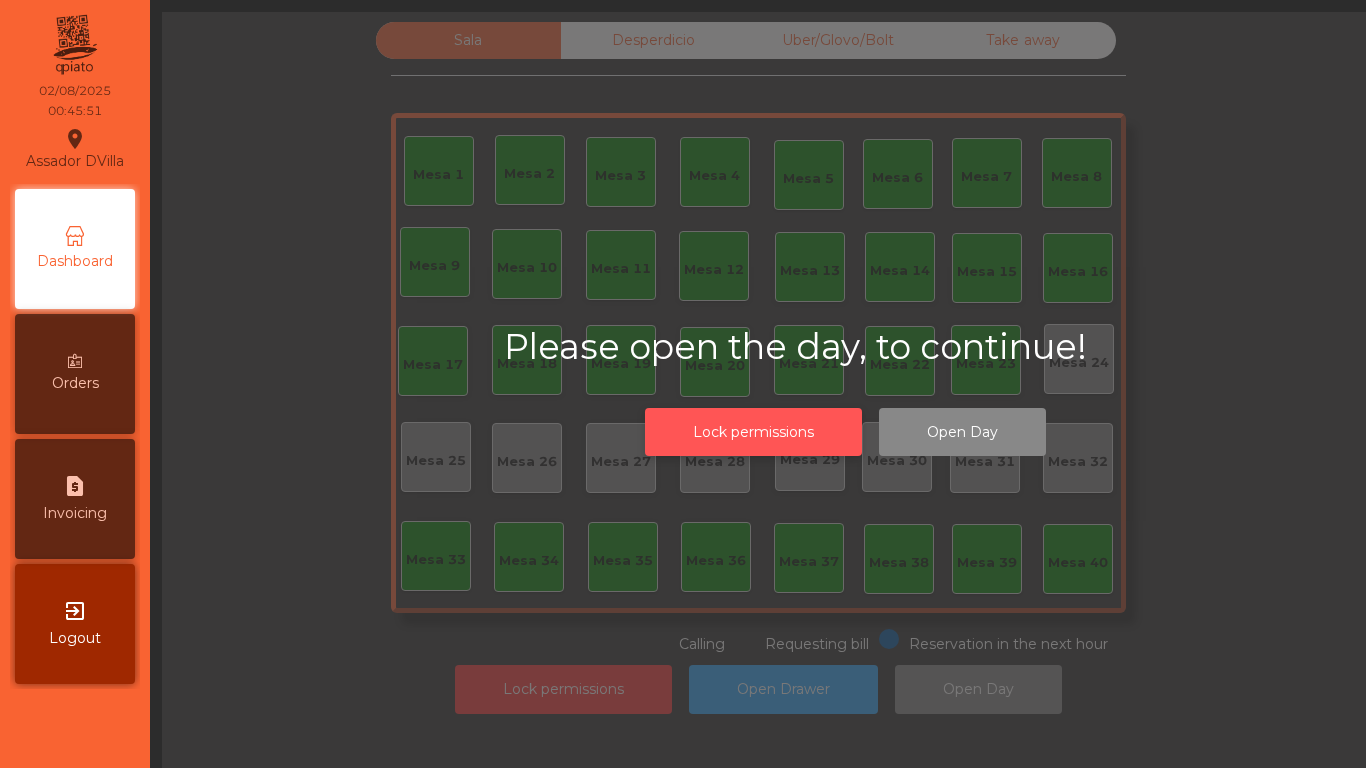 click on "Lock permissions" 